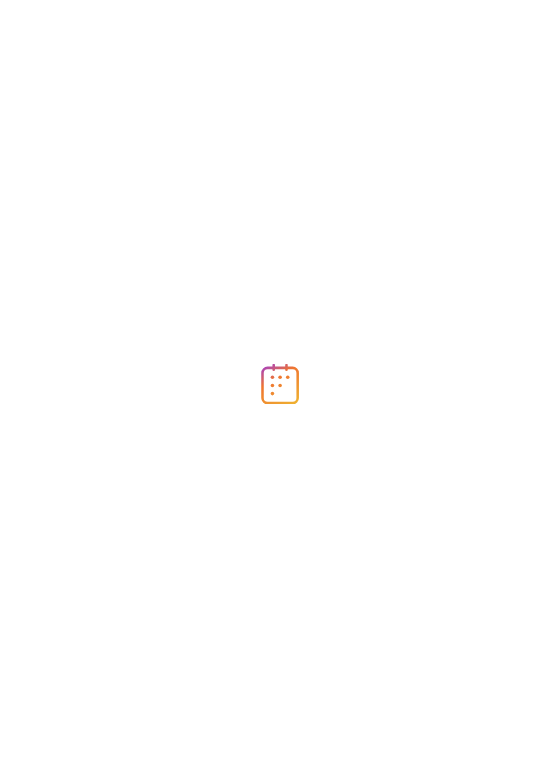 scroll, scrollTop: 0, scrollLeft: 0, axis: both 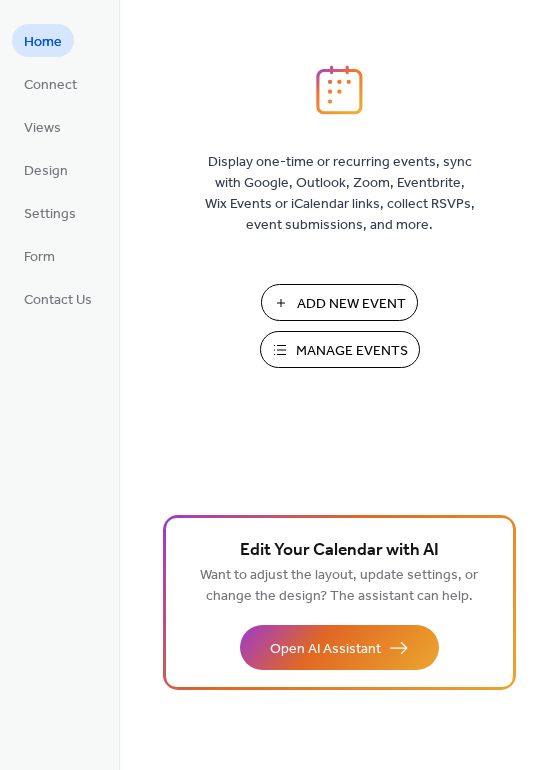 click on "Add New Event" at bounding box center (351, 304) 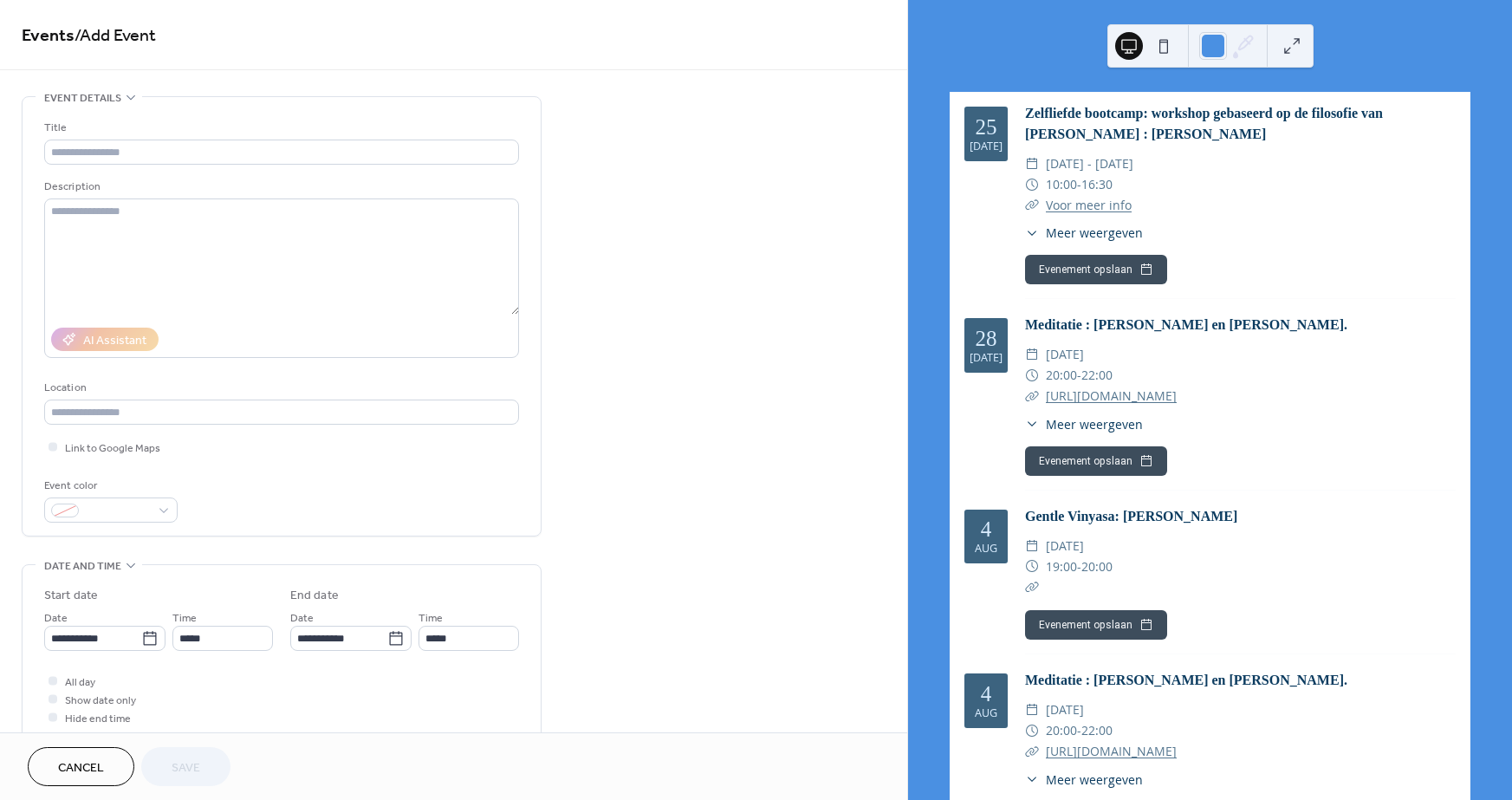 scroll, scrollTop: 0, scrollLeft: 0, axis: both 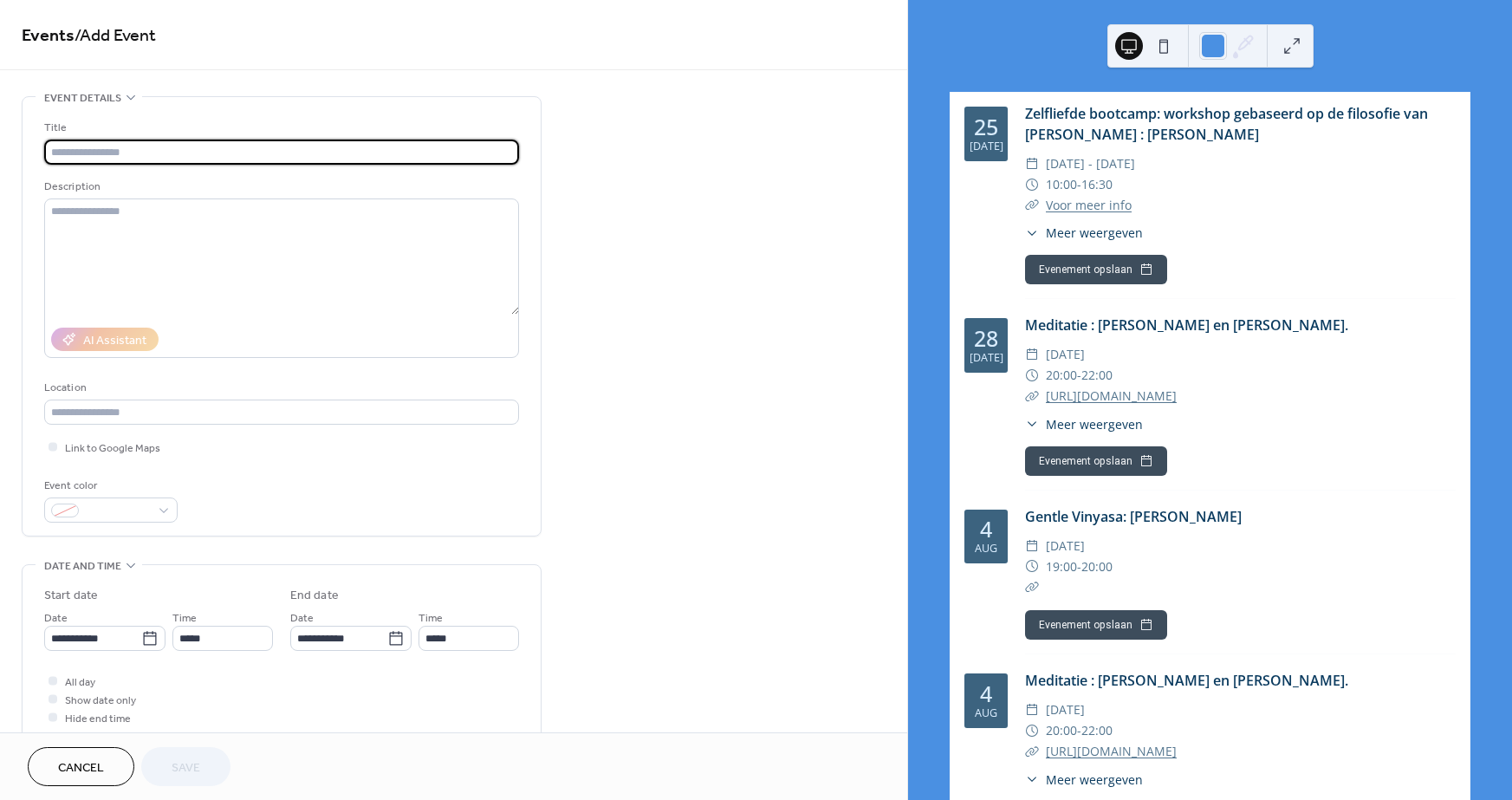 click at bounding box center [282, 152] 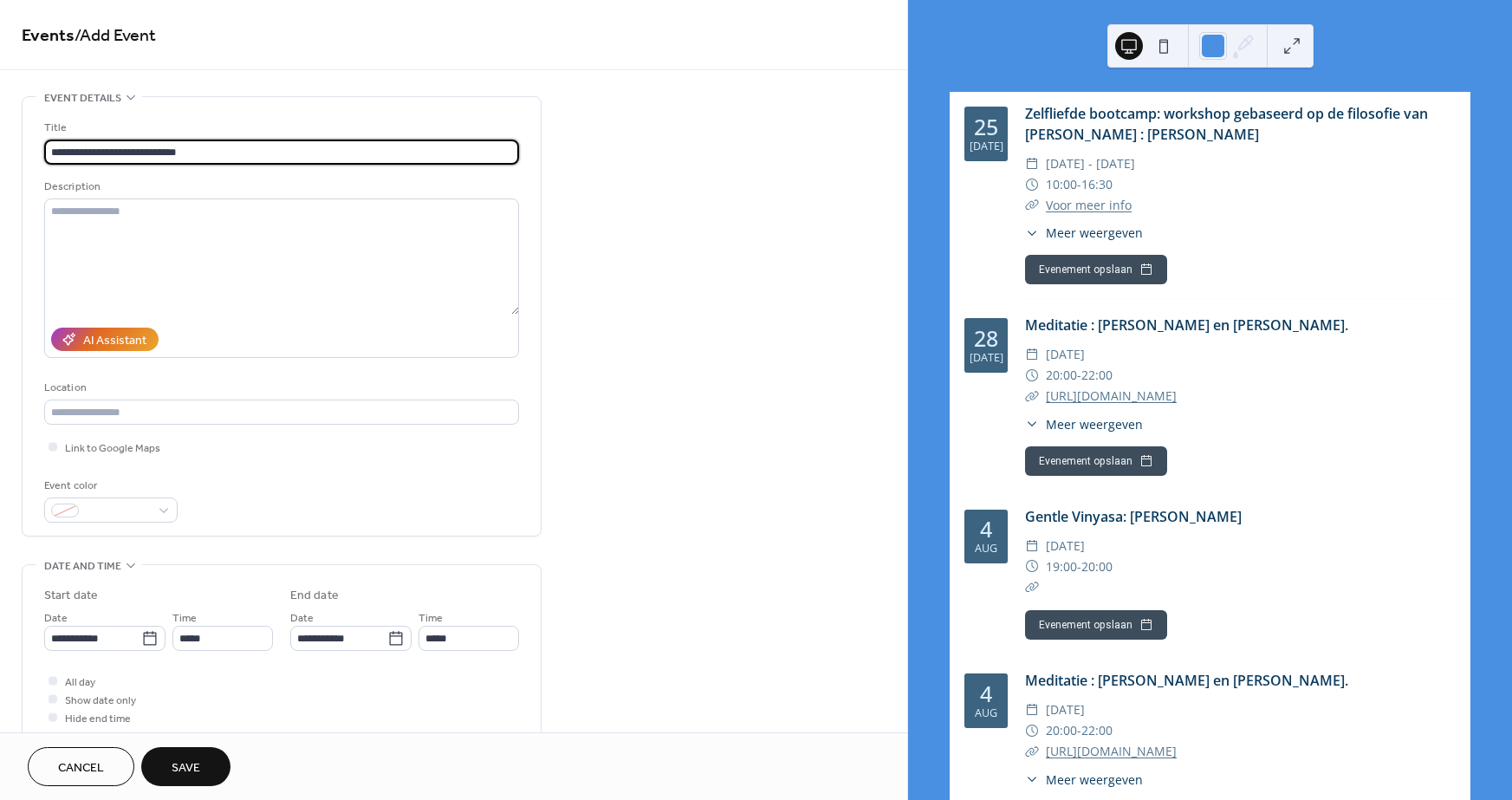 click on "**********" at bounding box center [282, 152] 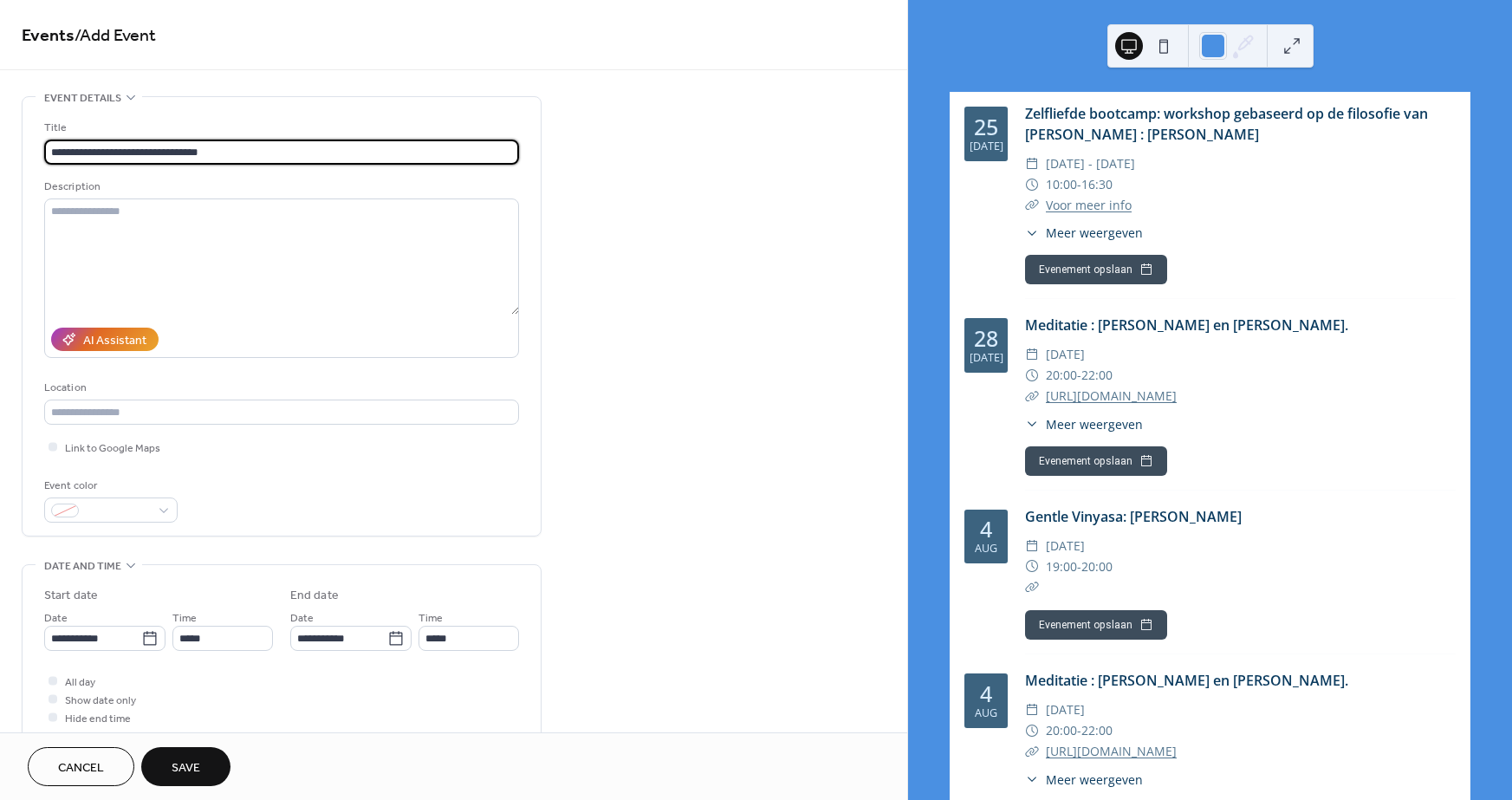 paste on "**********" 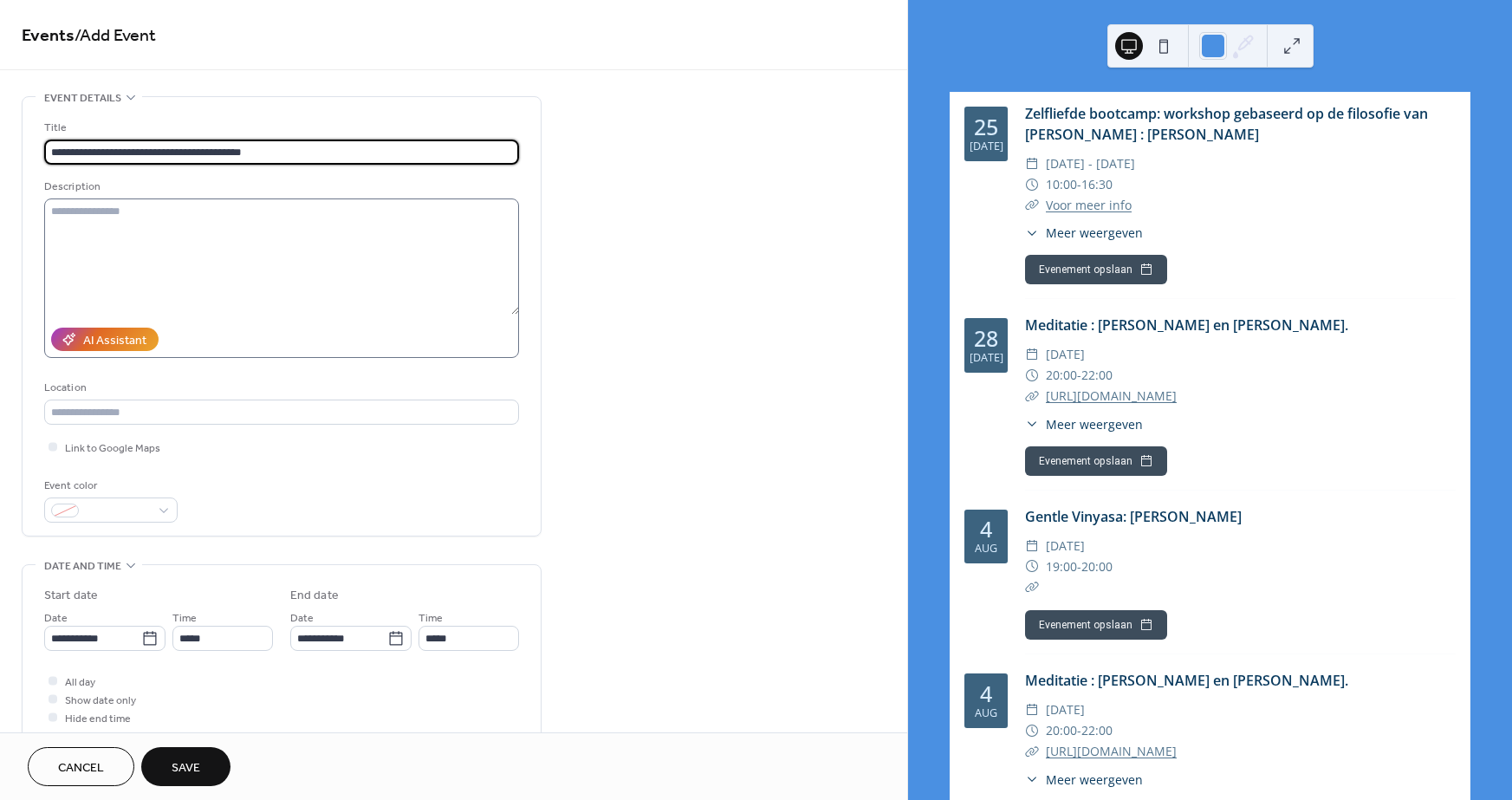 type on "**********" 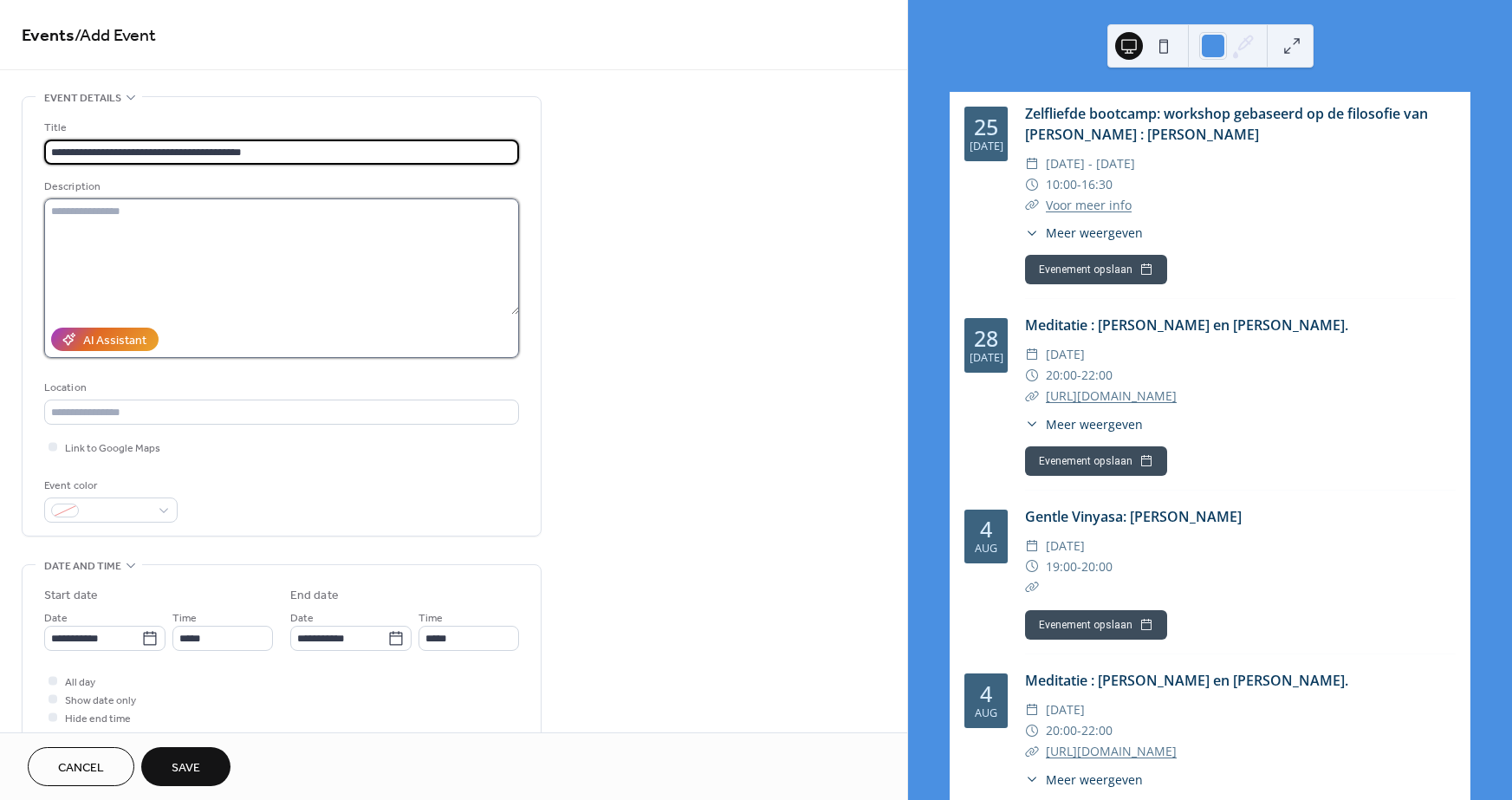 click at bounding box center (282, 257) 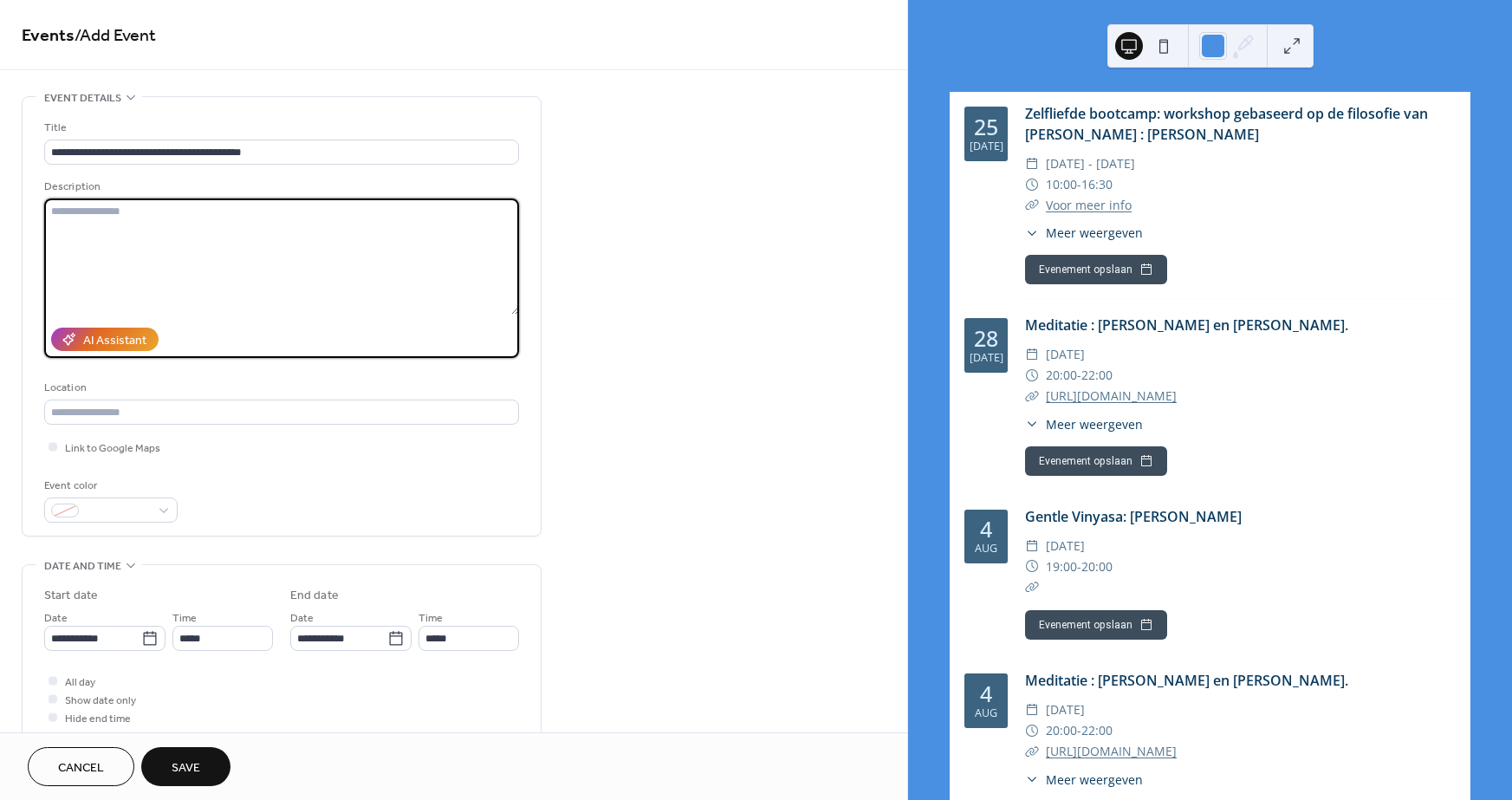 paste on "**********" 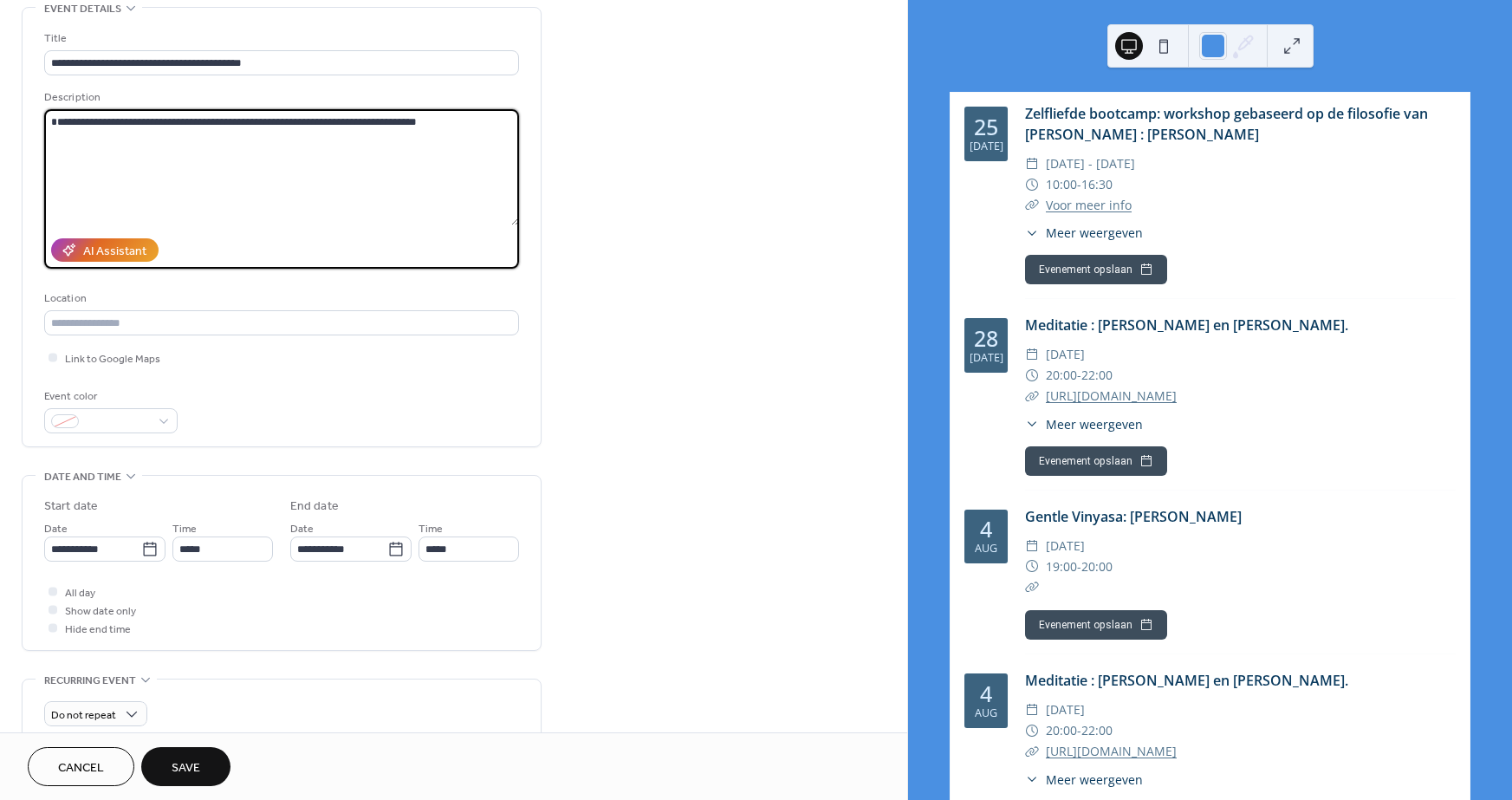 scroll, scrollTop: 91, scrollLeft: 0, axis: vertical 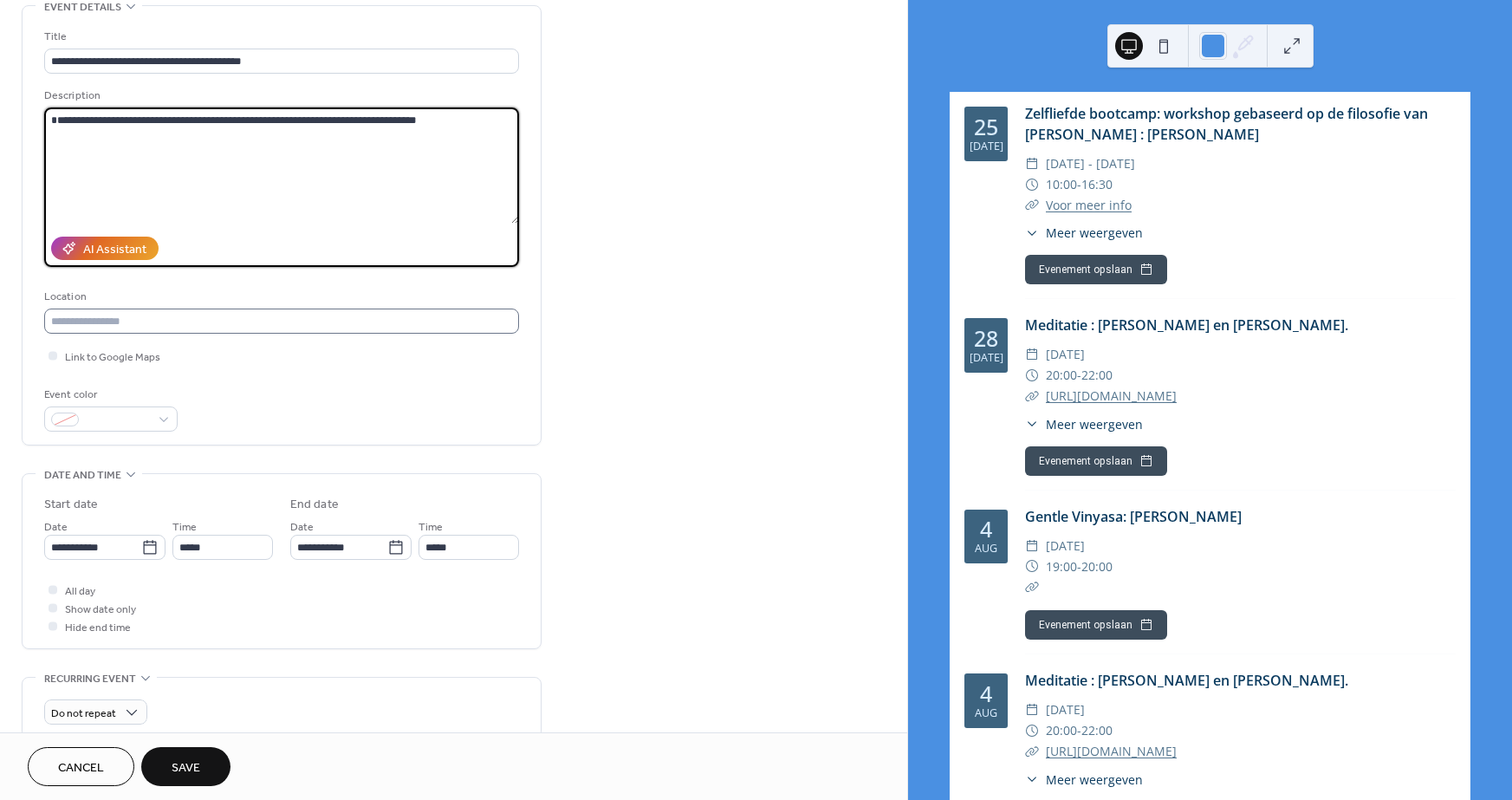 type on "**********" 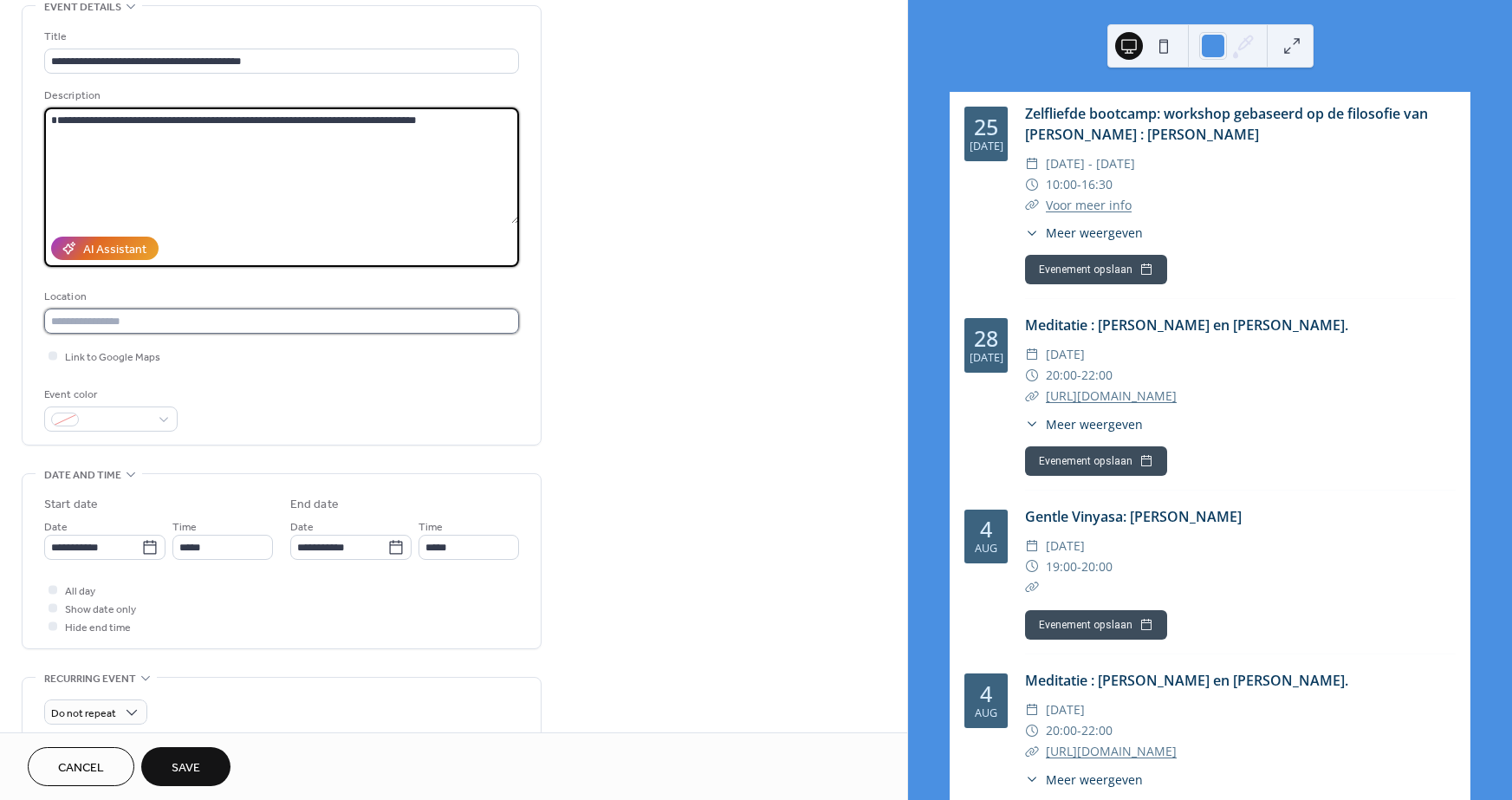 click at bounding box center [282, 321] 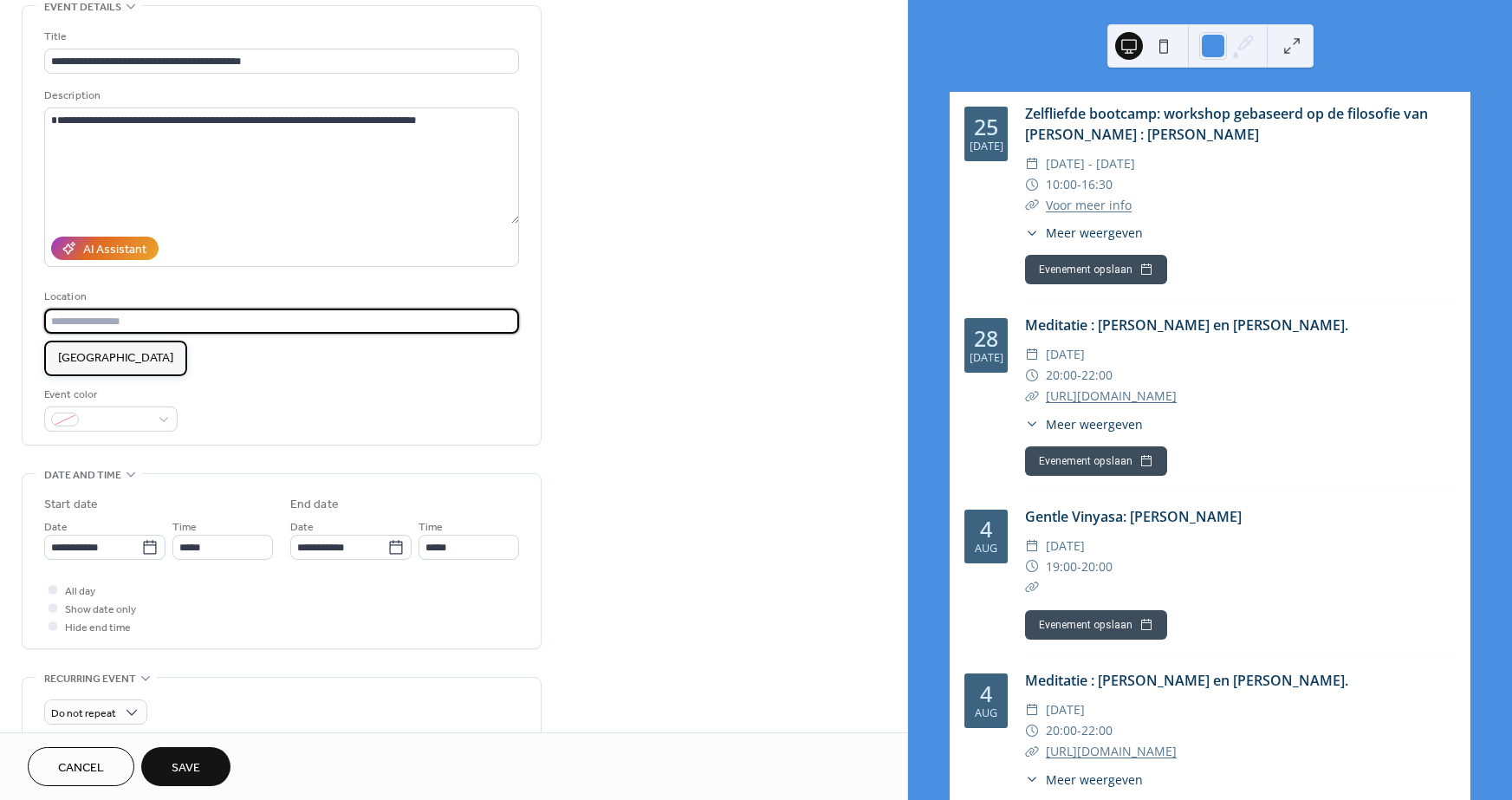 drag, startPoint x: 134, startPoint y: 353, endPoint x: 130, endPoint y: 384, distance: 31.256999 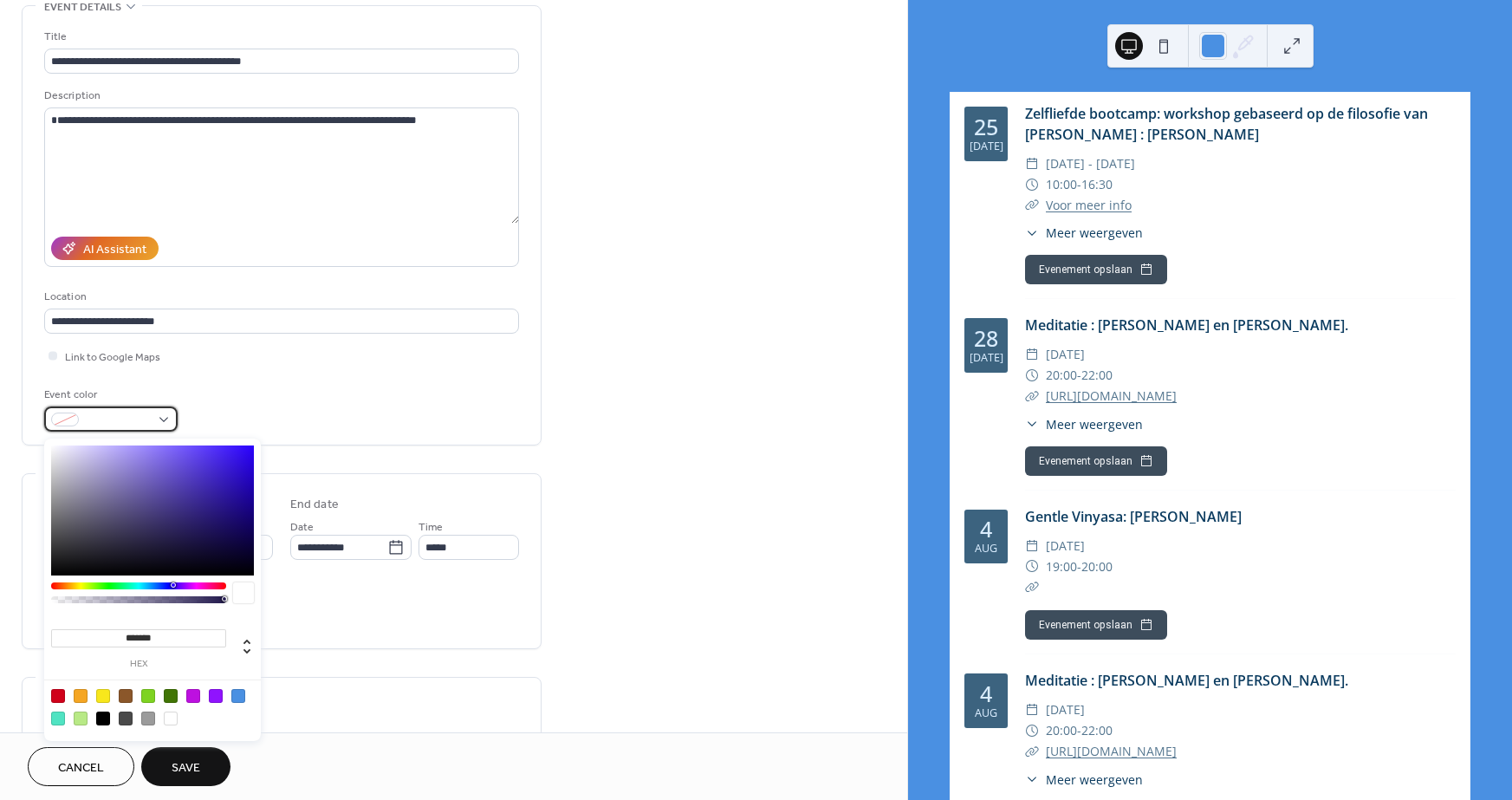 click at bounding box center (111, 419) 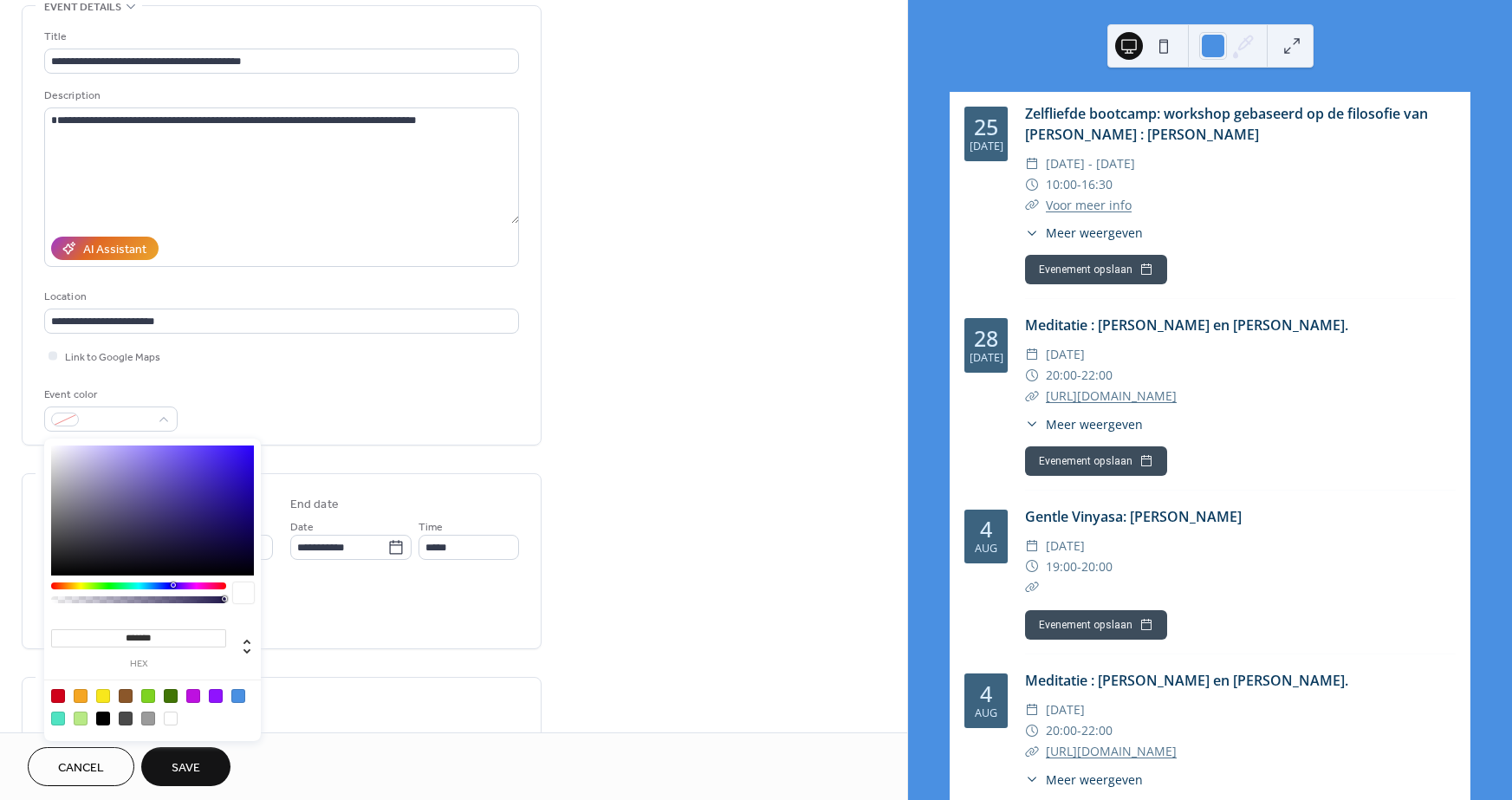 click at bounding box center [238, 696] 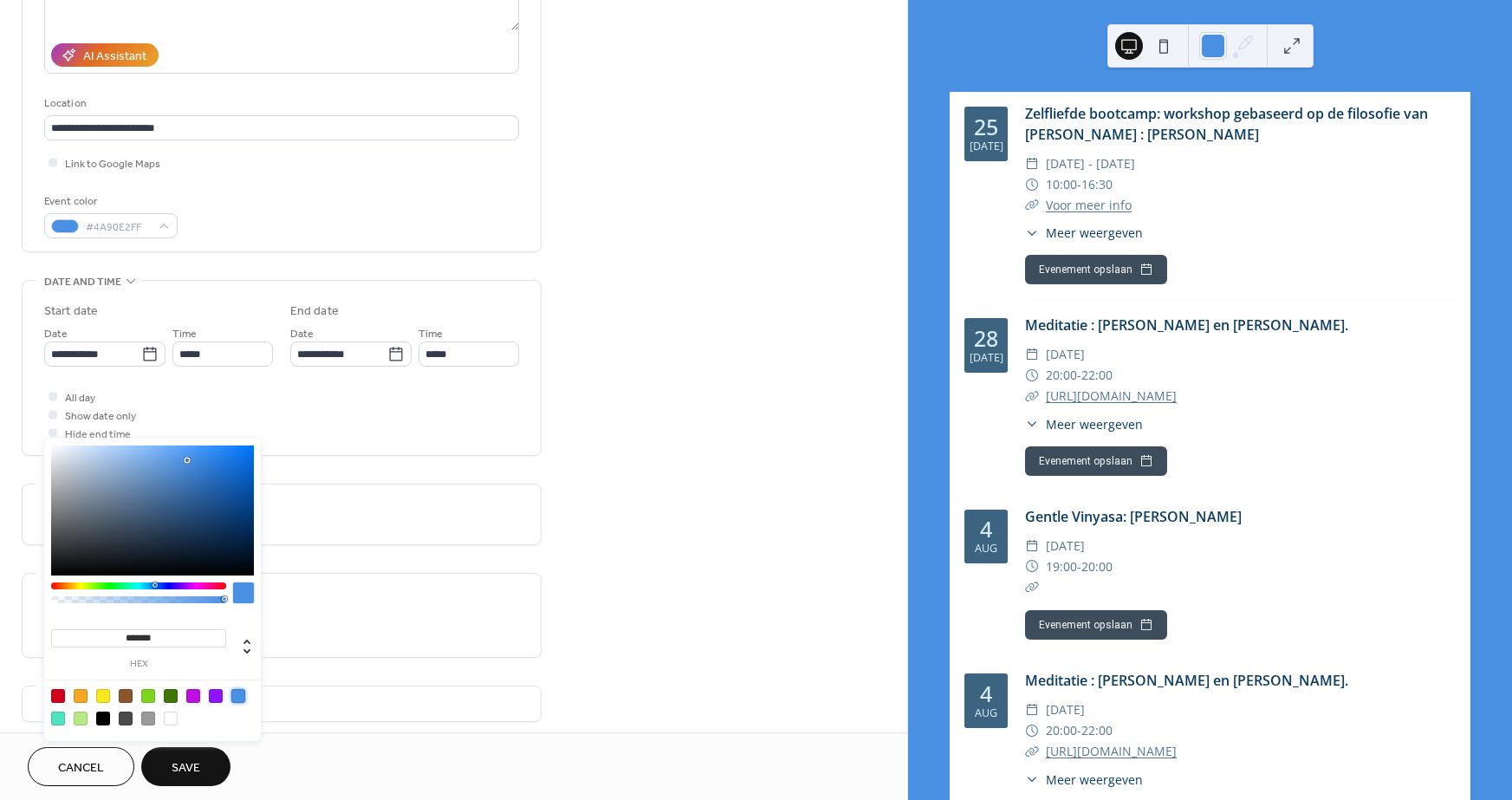 scroll, scrollTop: 288, scrollLeft: 0, axis: vertical 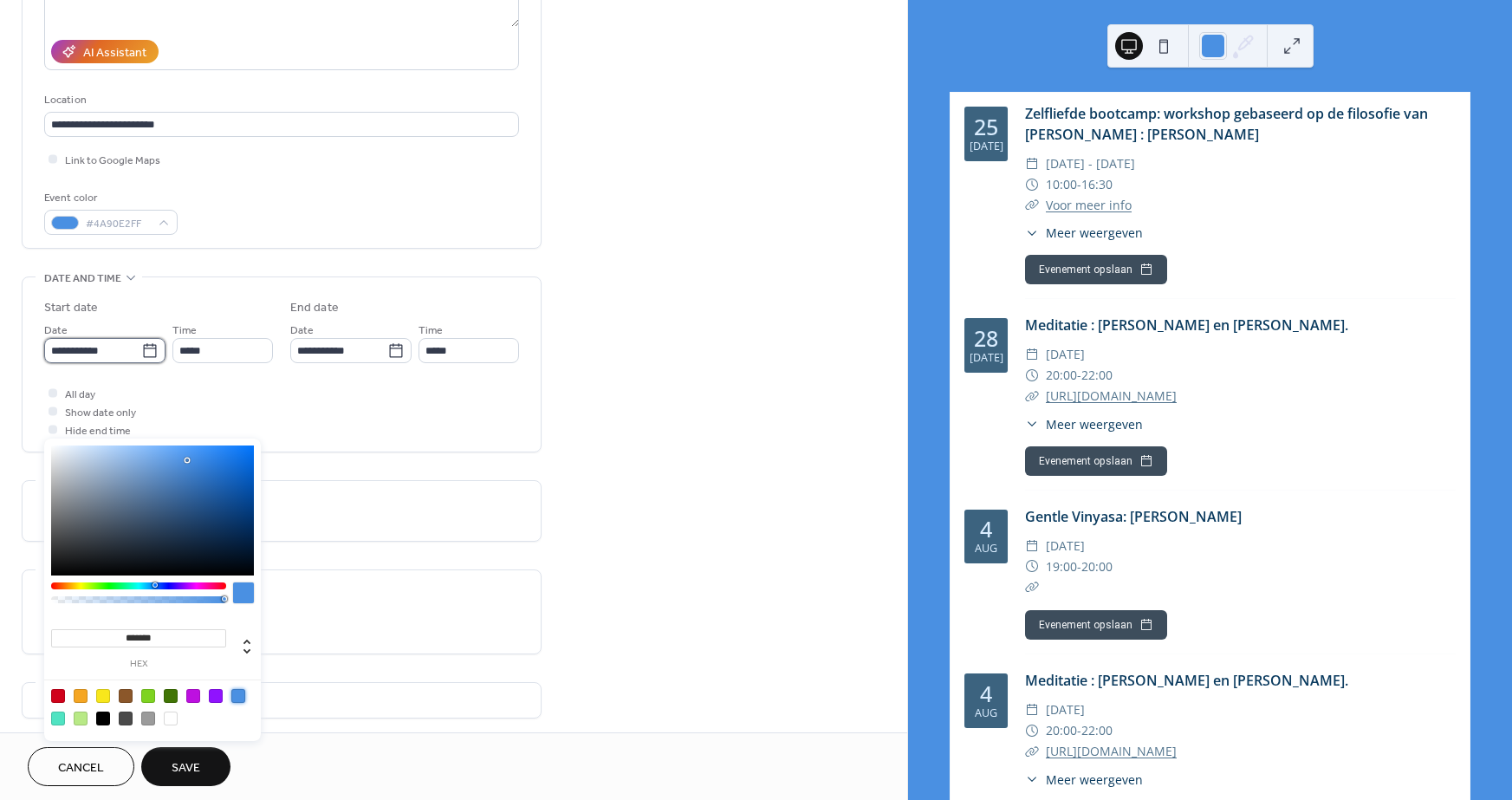 click on "**********" at bounding box center [93, 350] 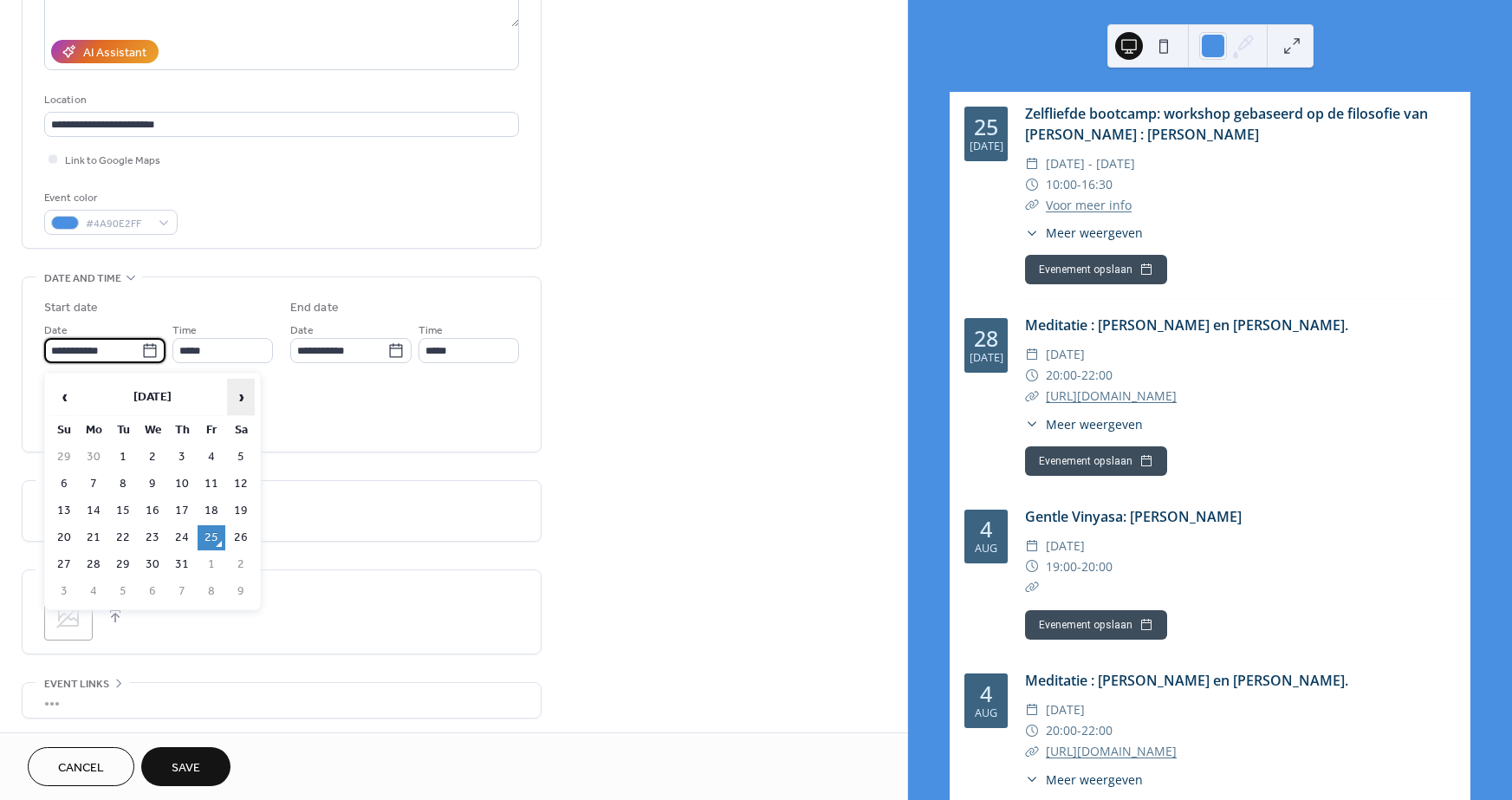 click on "›" at bounding box center (241, 397) 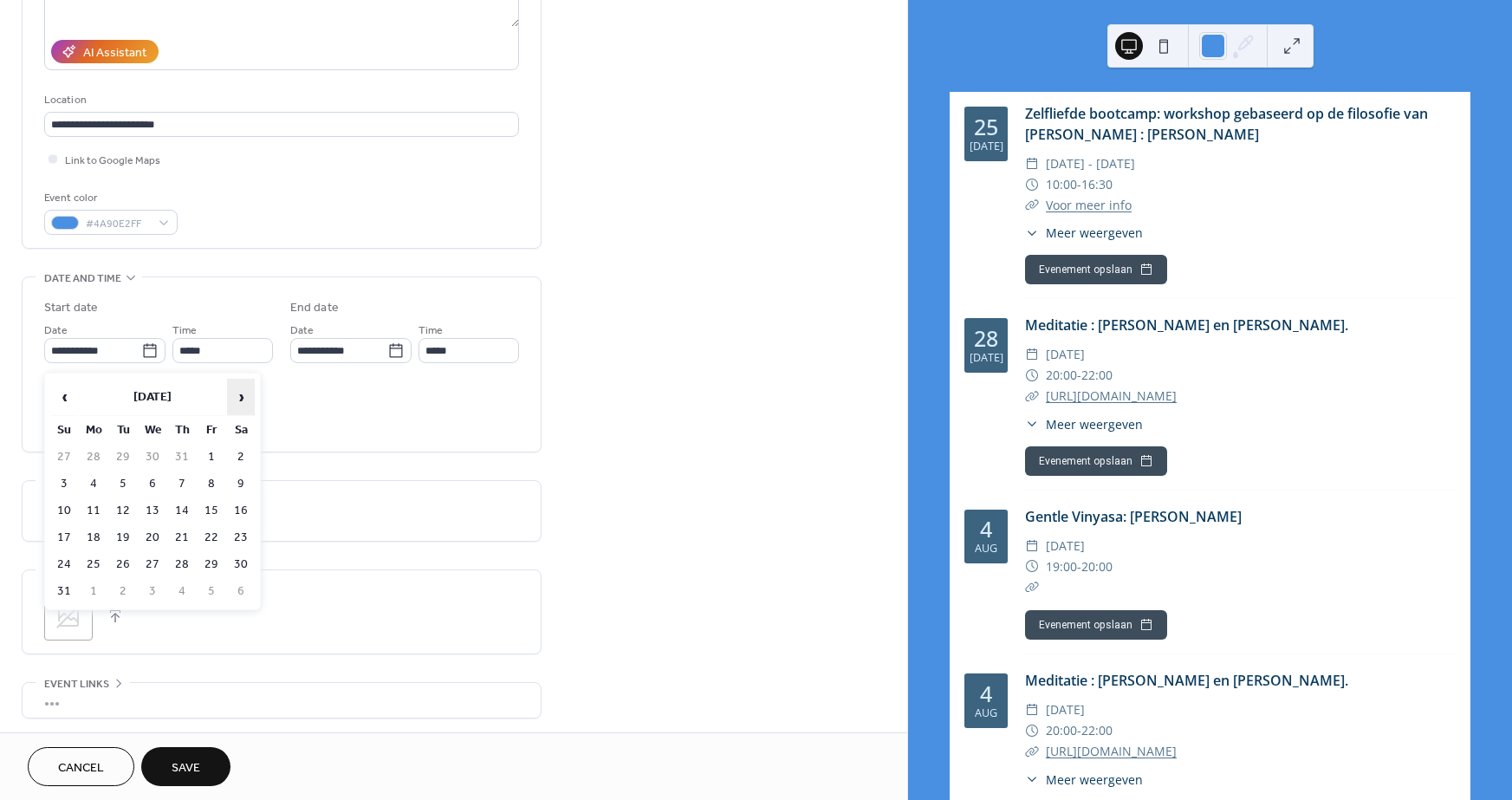 click on "›" at bounding box center [241, 397] 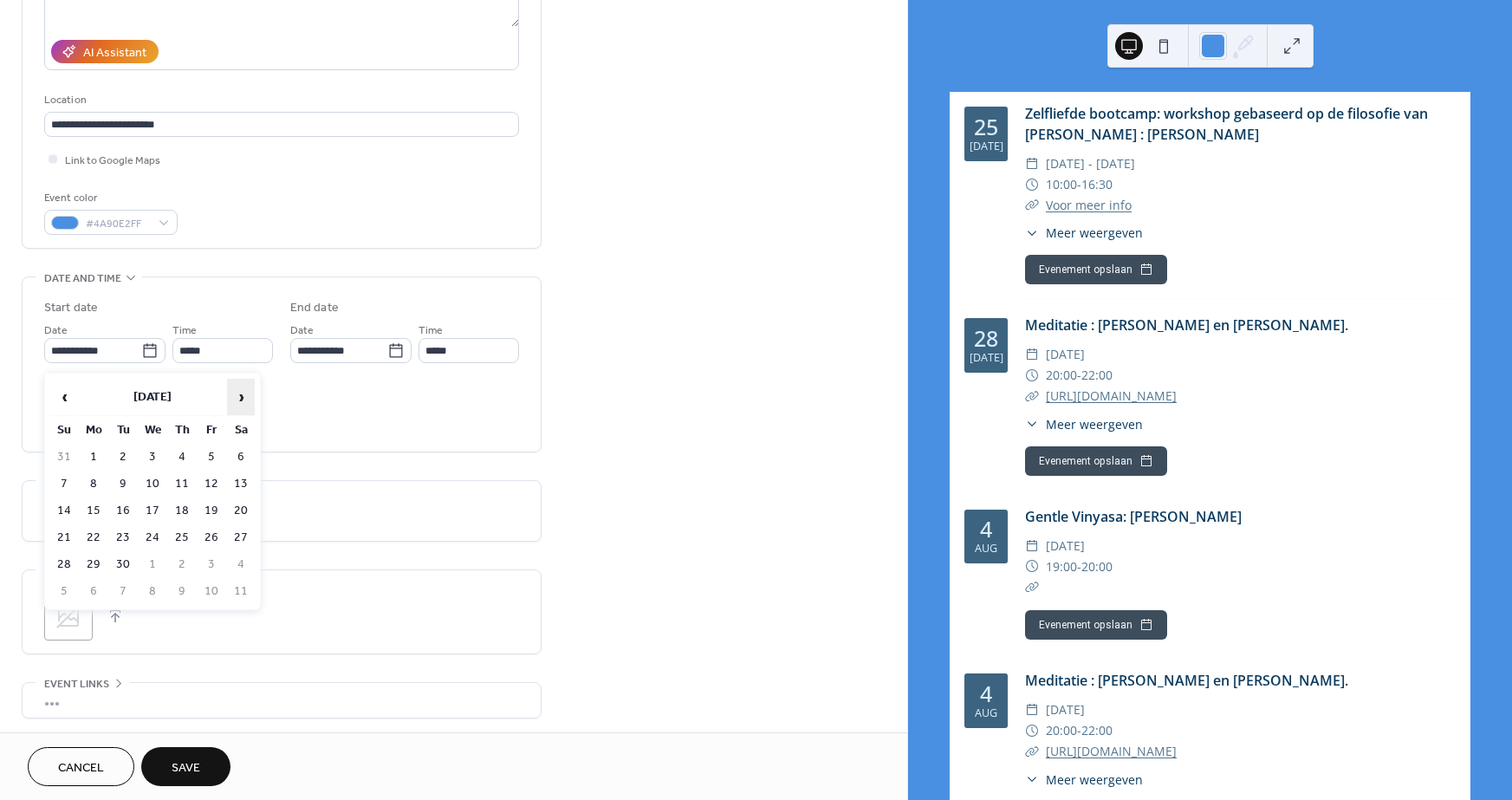 click on "›" at bounding box center (241, 397) 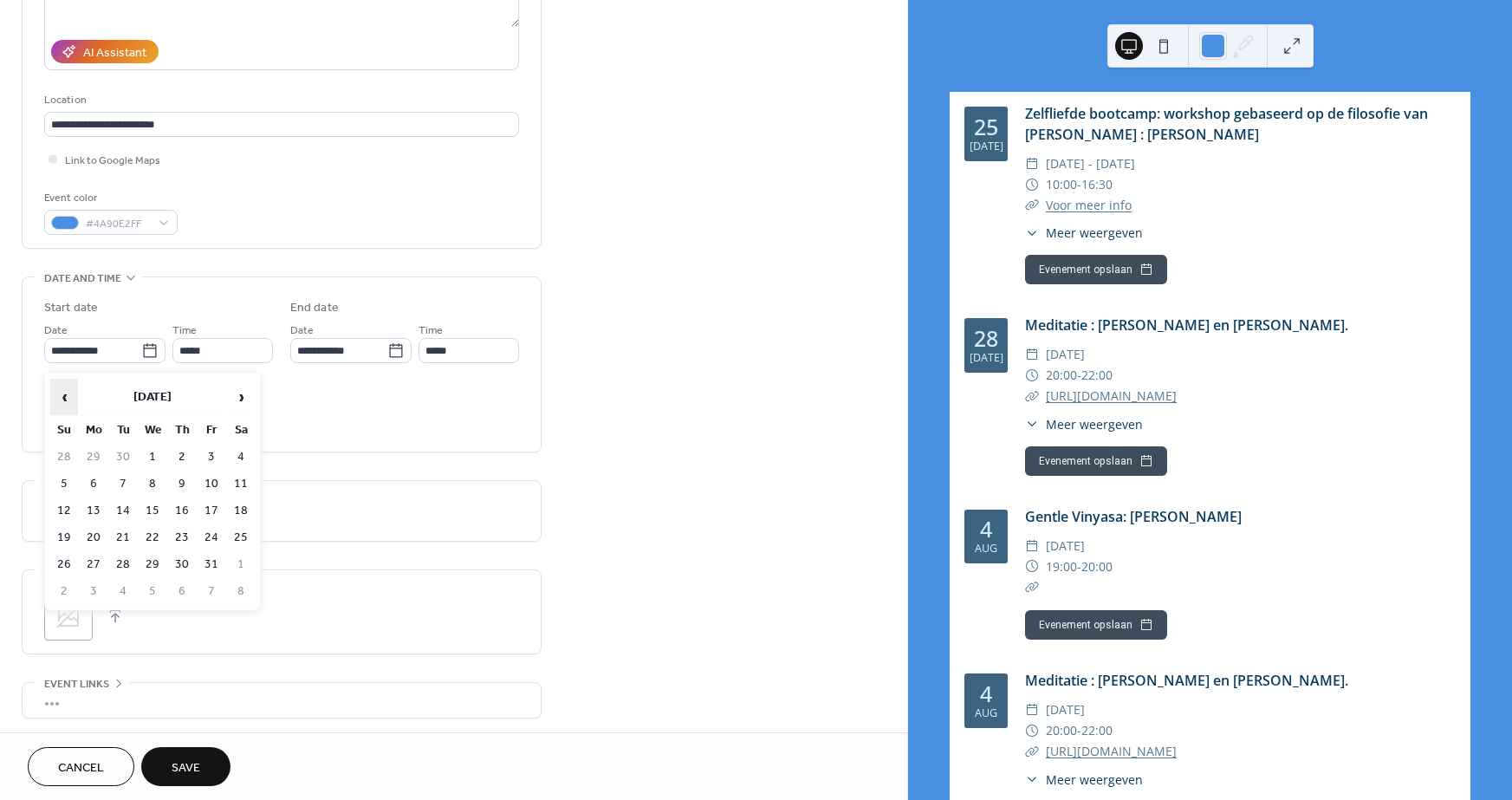 click on "‹" at bounding box center [64, 397] 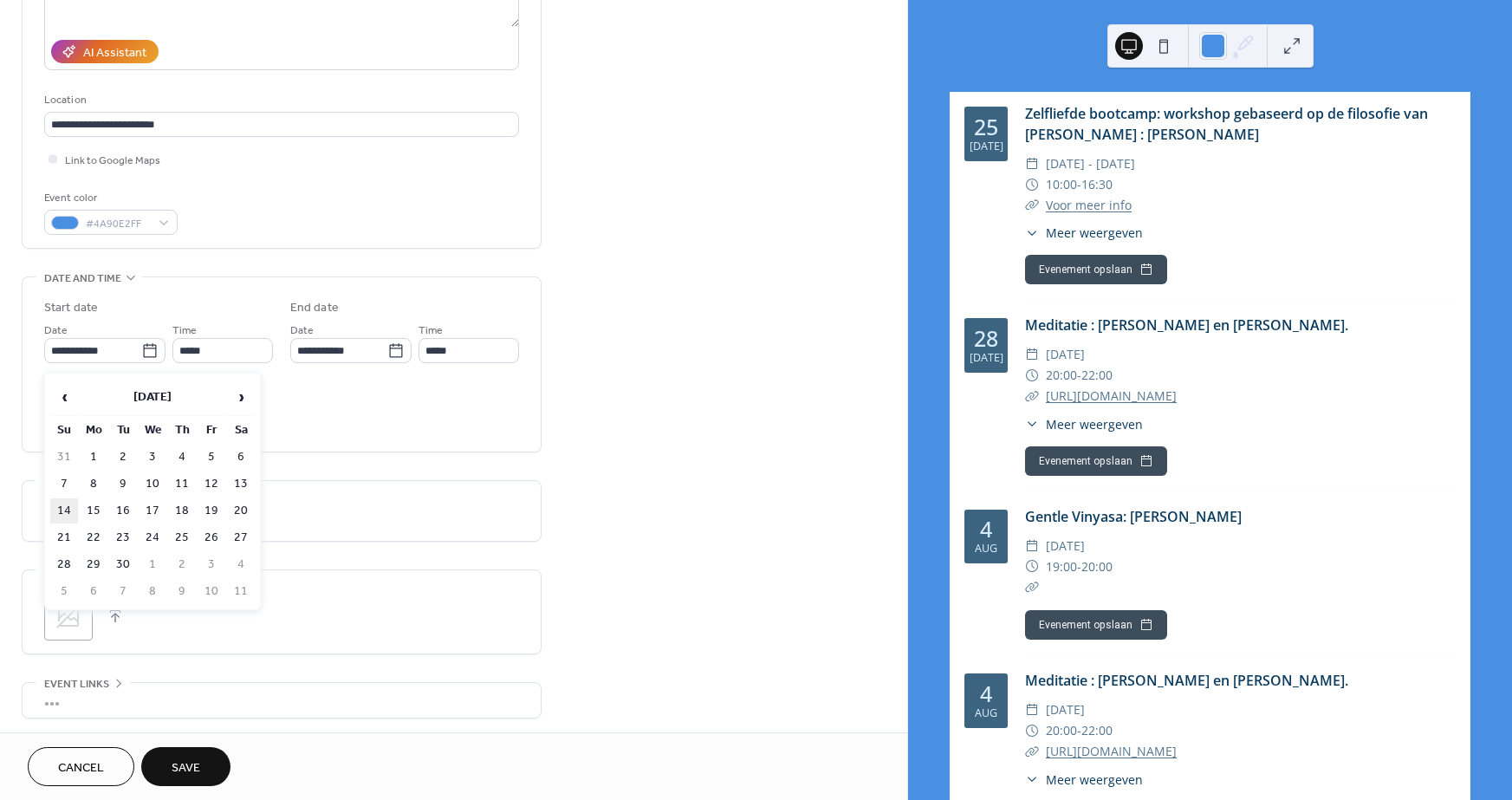 click on "14" at bounding box center (64, 511) 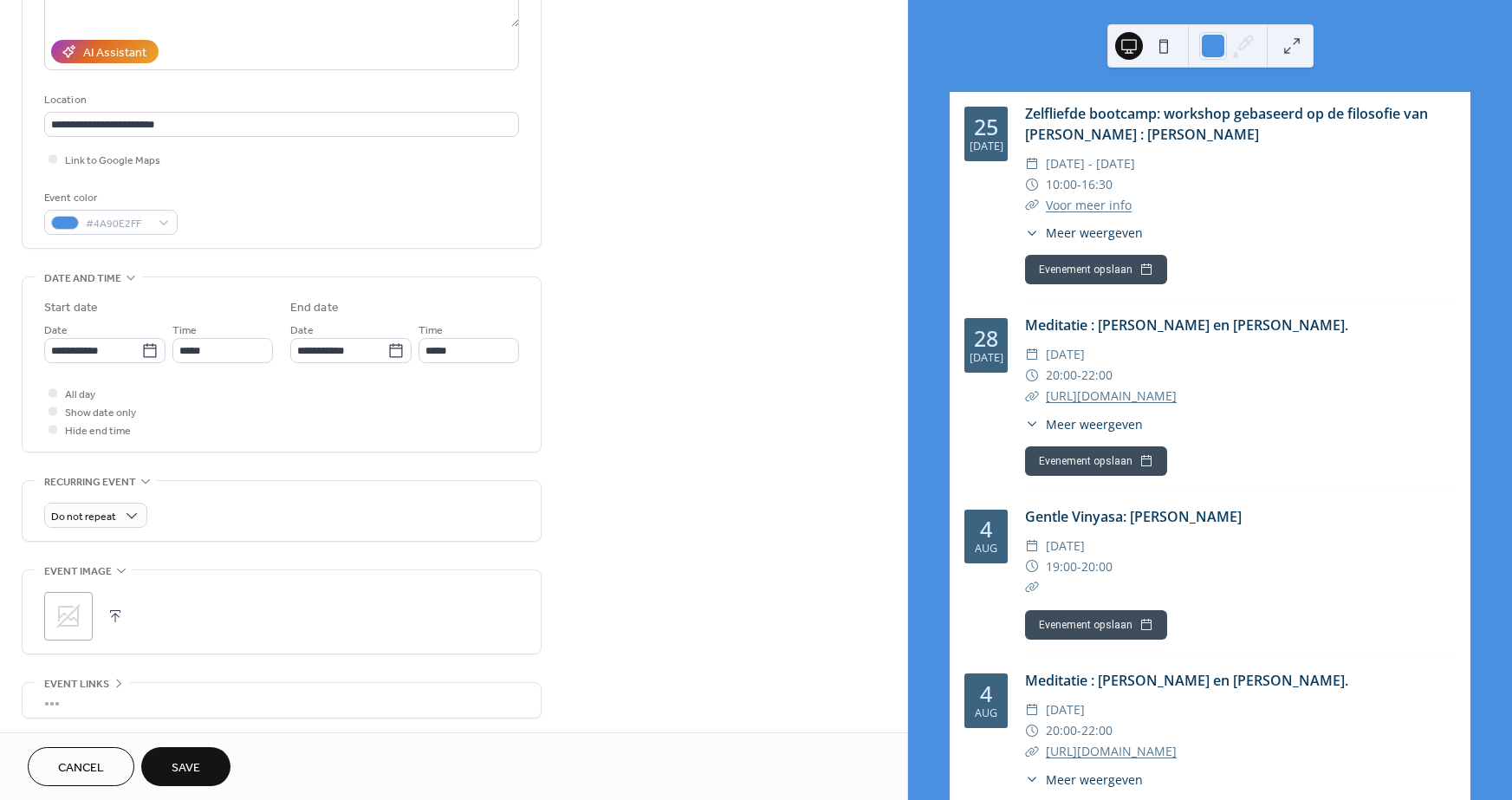 type on "**********" 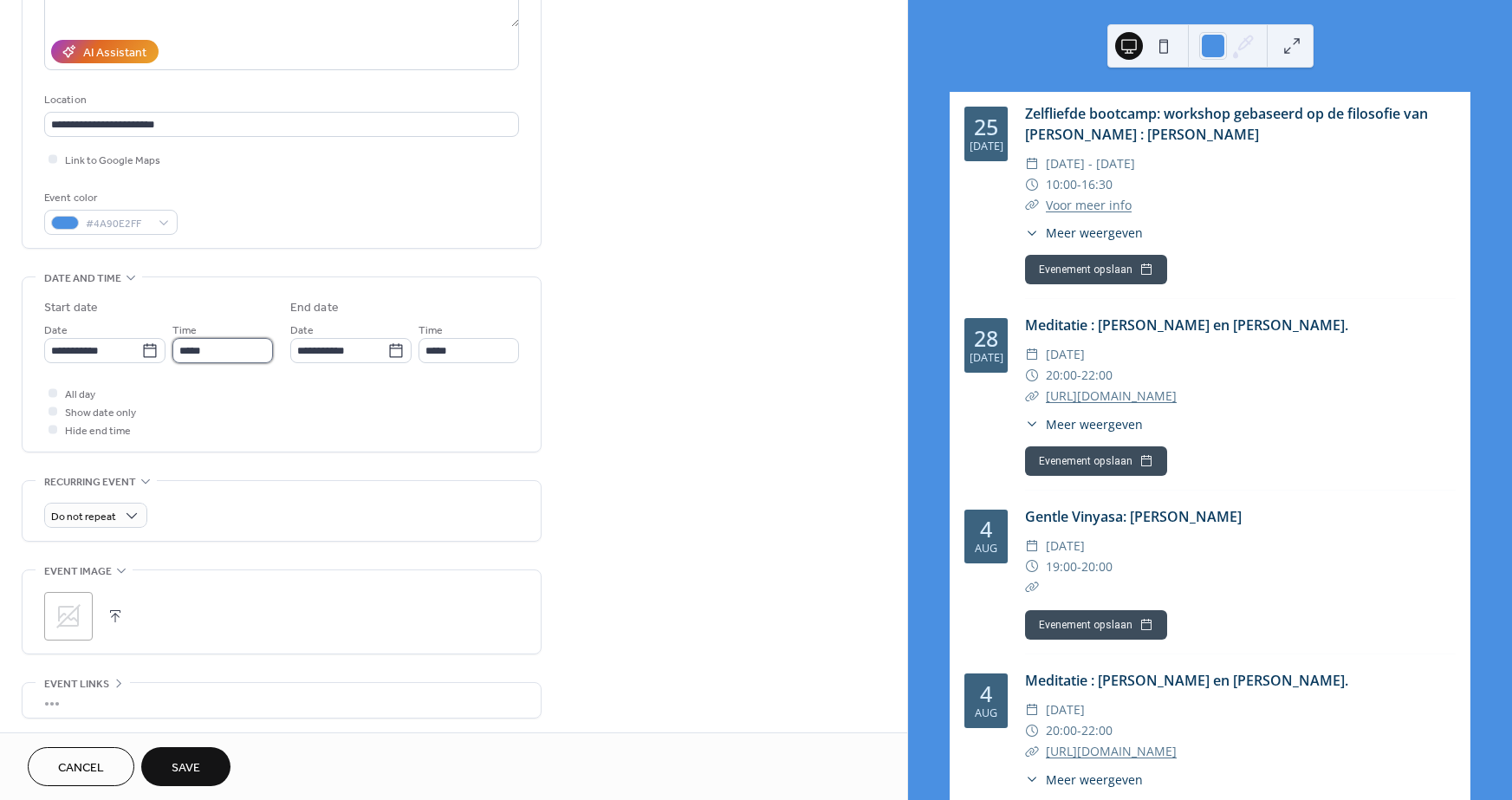 click on "*****" at bounding box center (223, 350) 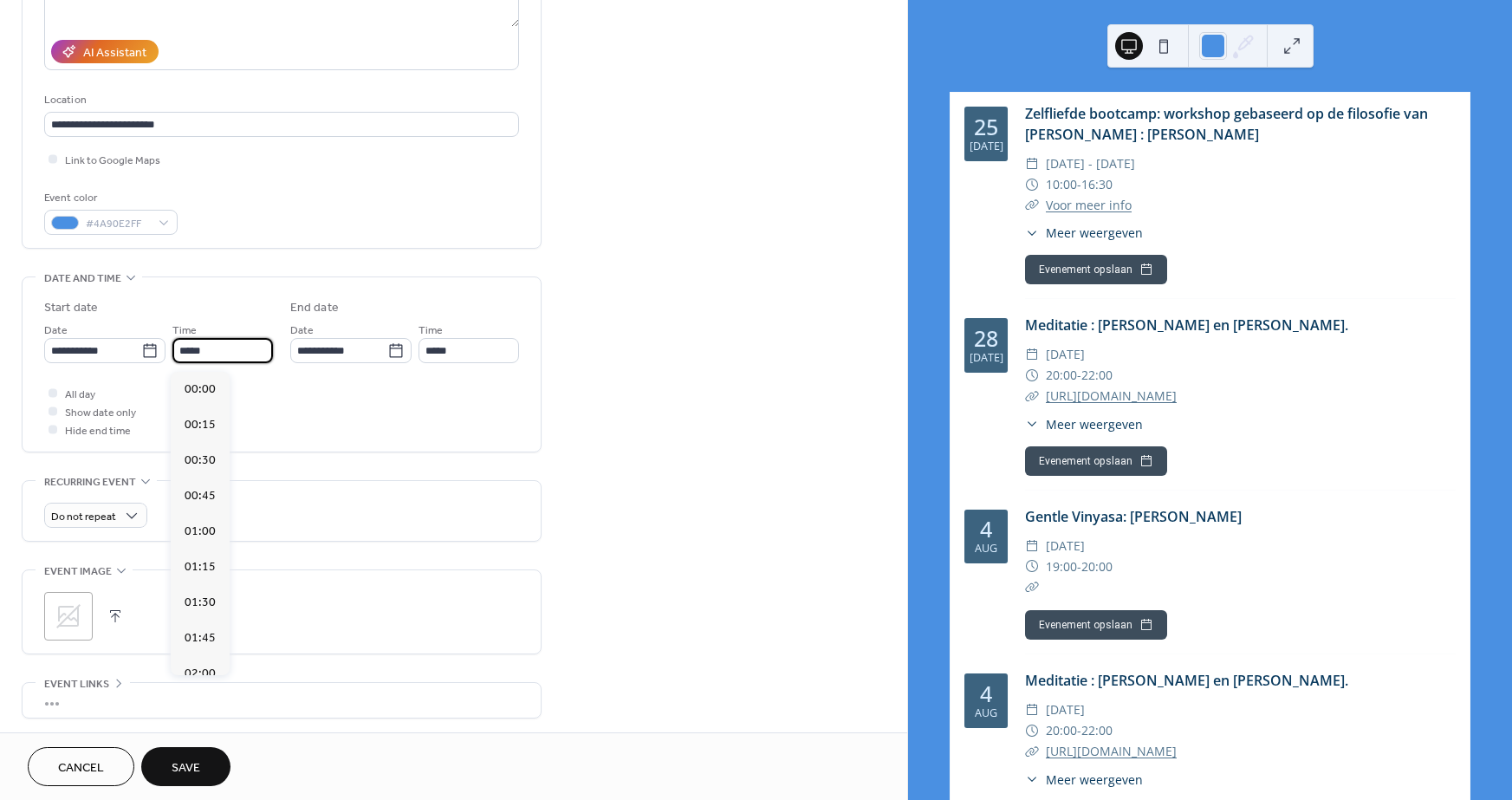 scroll, scrollTop: 1706, scrollLeft: 0, axis: vertical 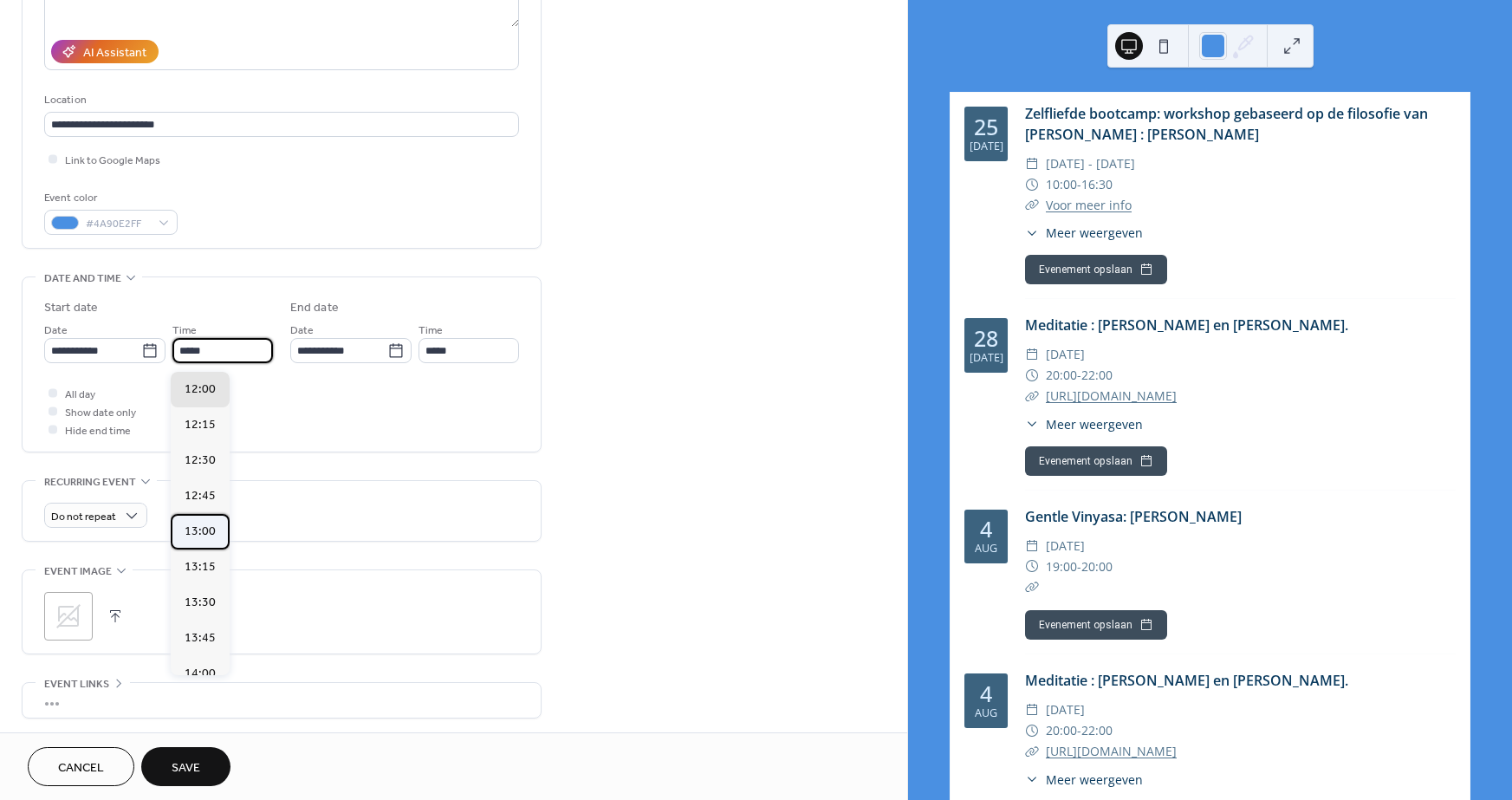 click on "13:00" at bounding box center [200, 531] 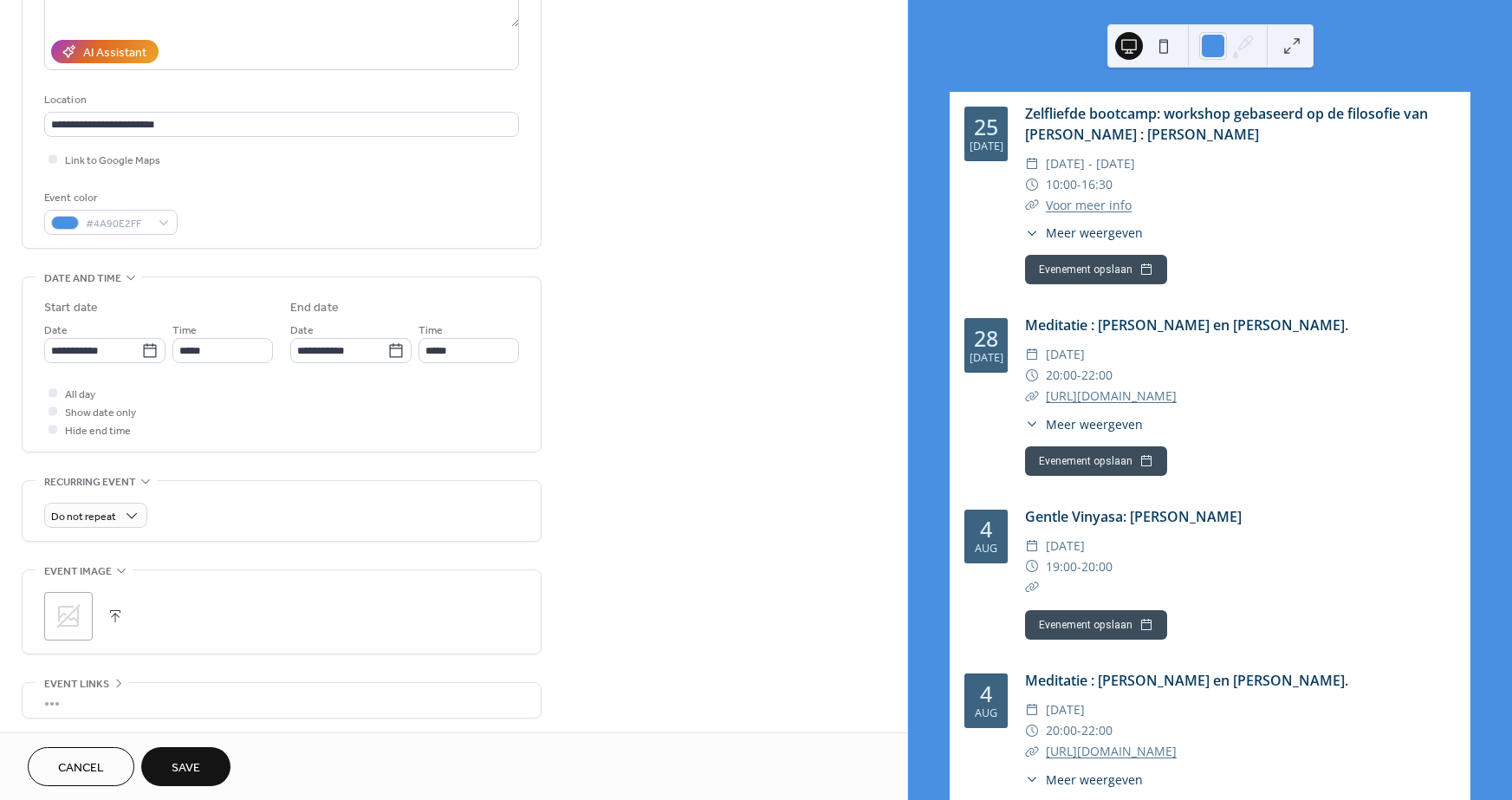 type on "*****" 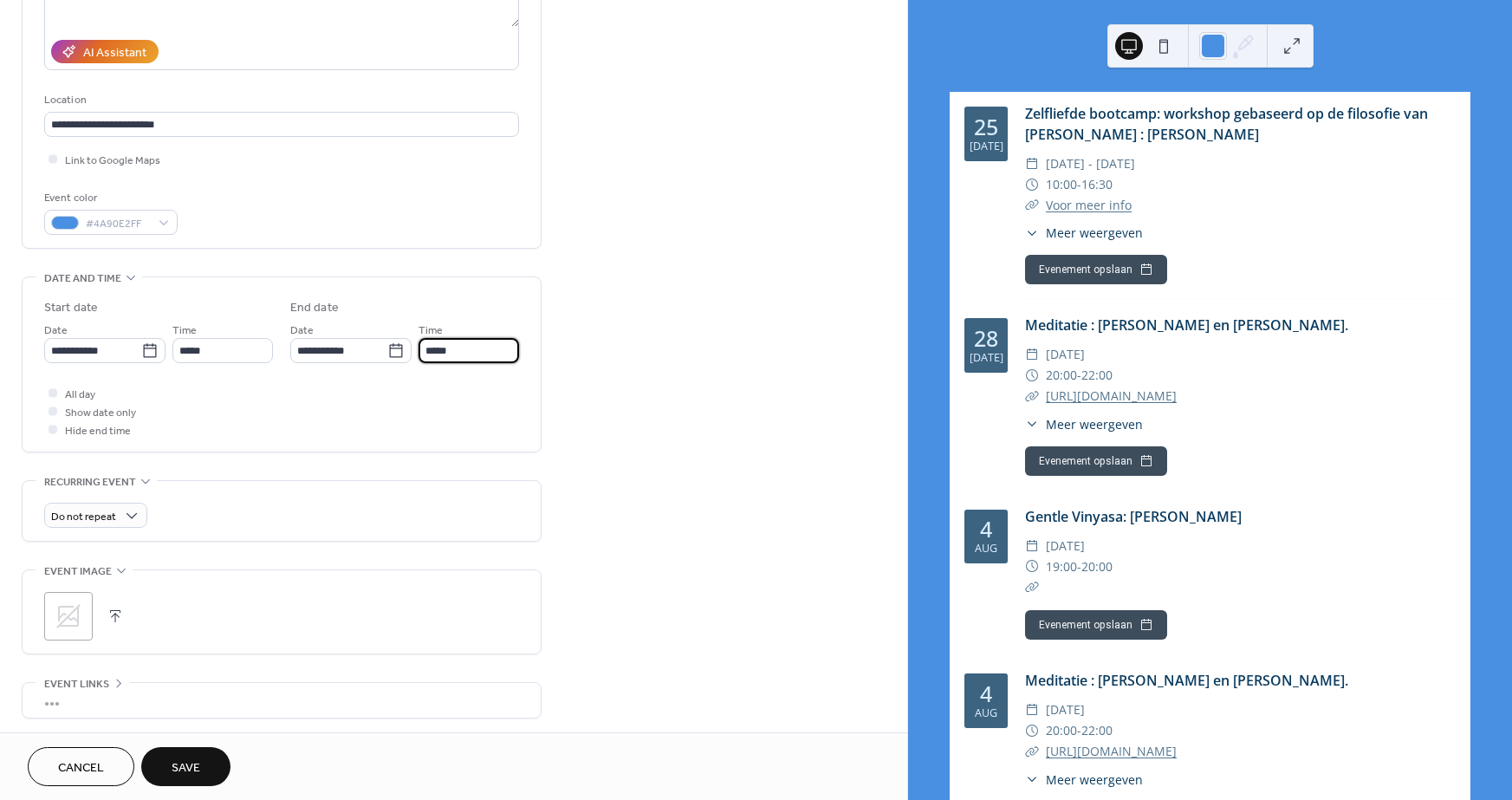 click on "*****" at bounding box center [469, 350] 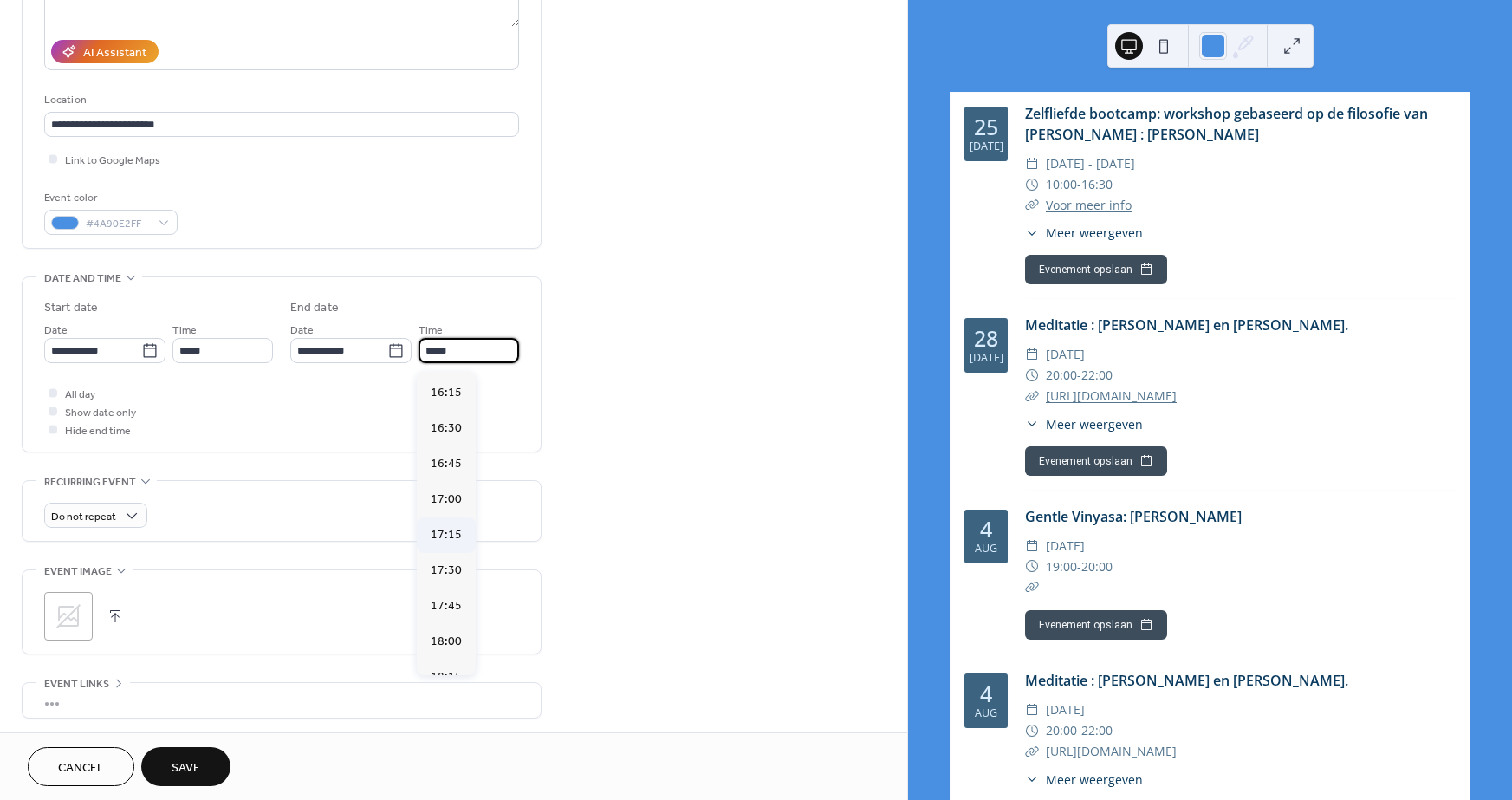 scroll, scrollTop: 434, scrollLeft: 0, axis: vertical 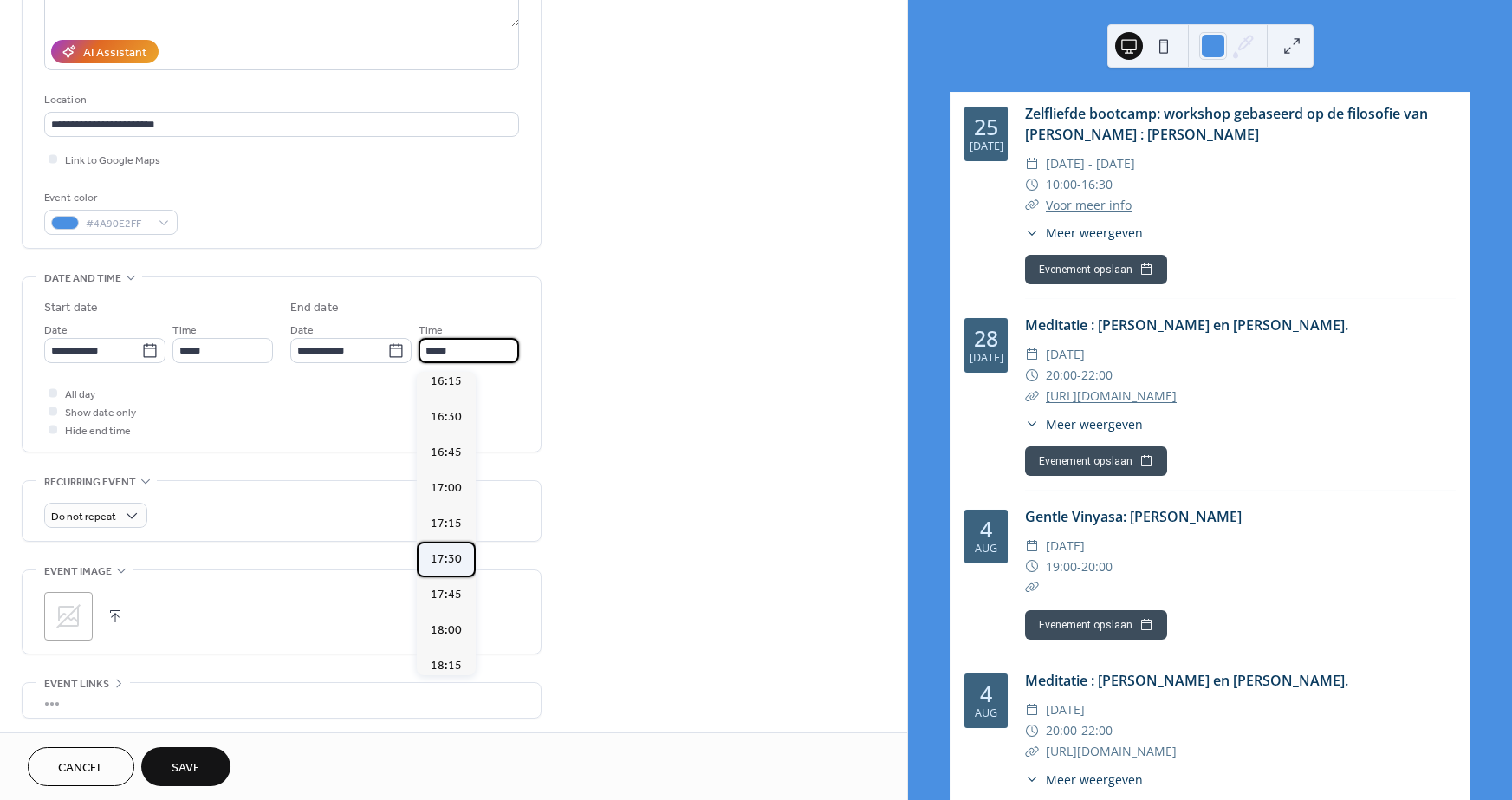 click on "17:30" at bounding box center [446, 559] 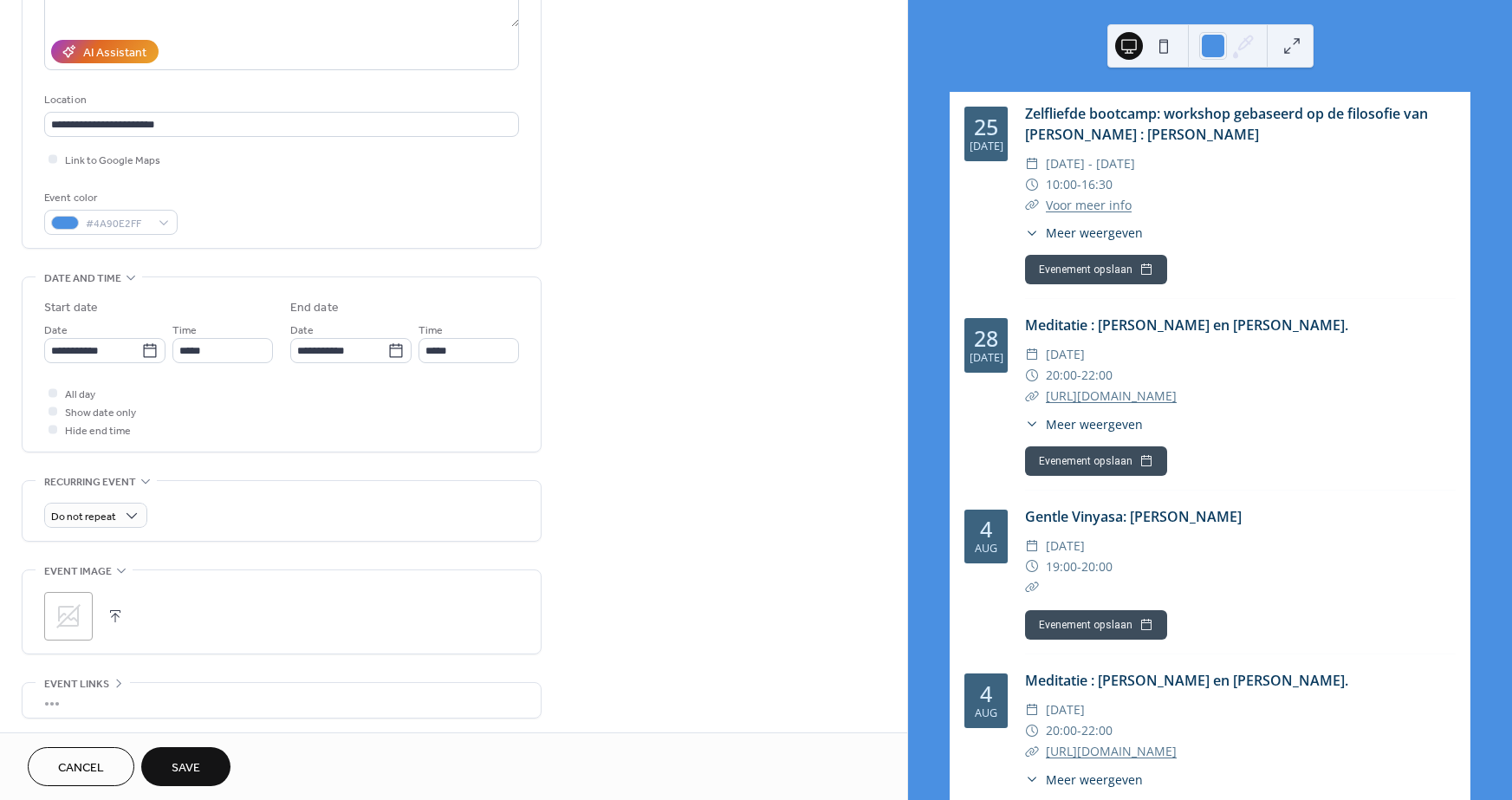 type on "*****" 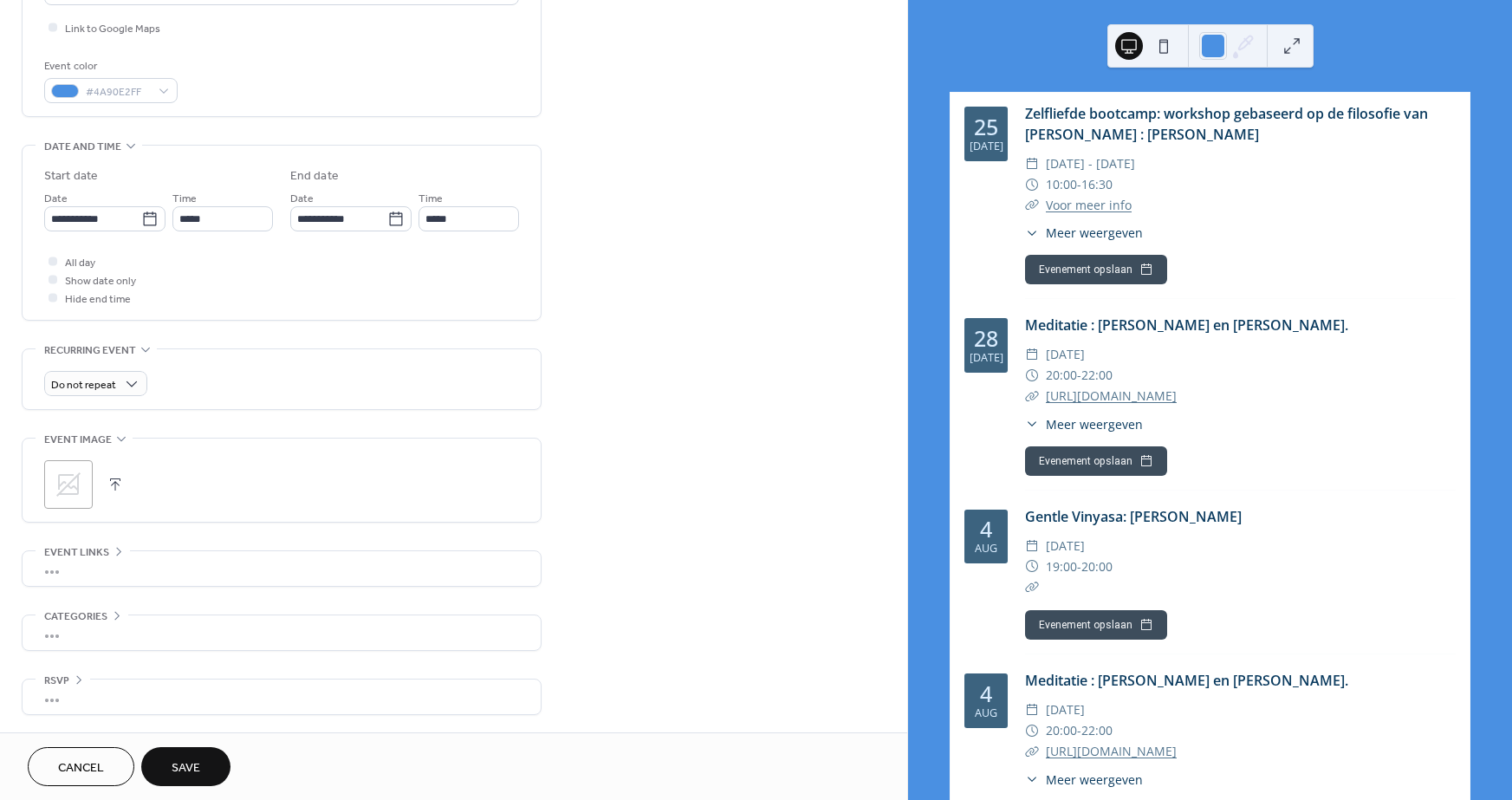 scroll, scrollTop: 424, scrollLeft: 0, axis: vertical 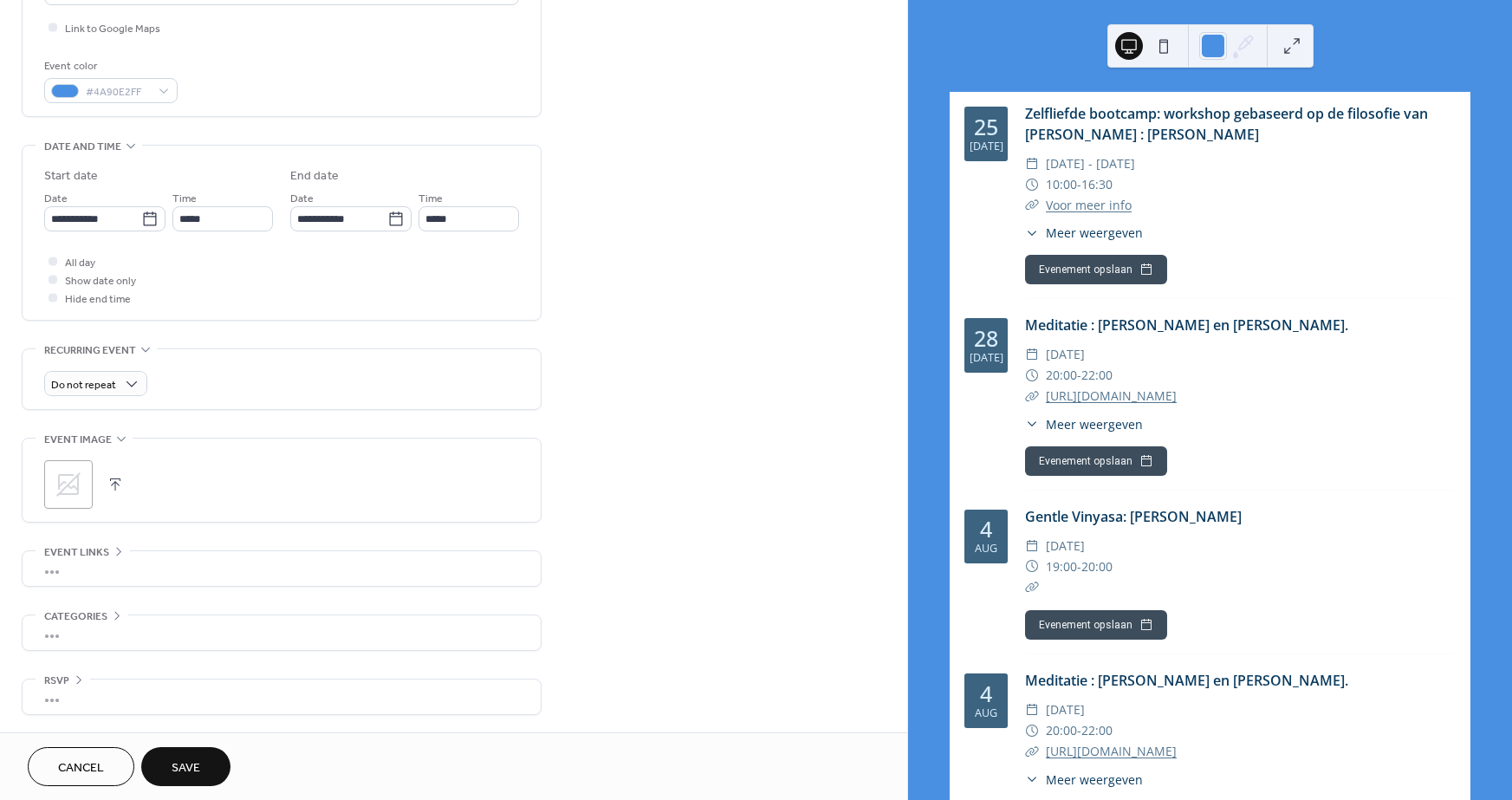 click on "•••" at bounding box center (282, 569) 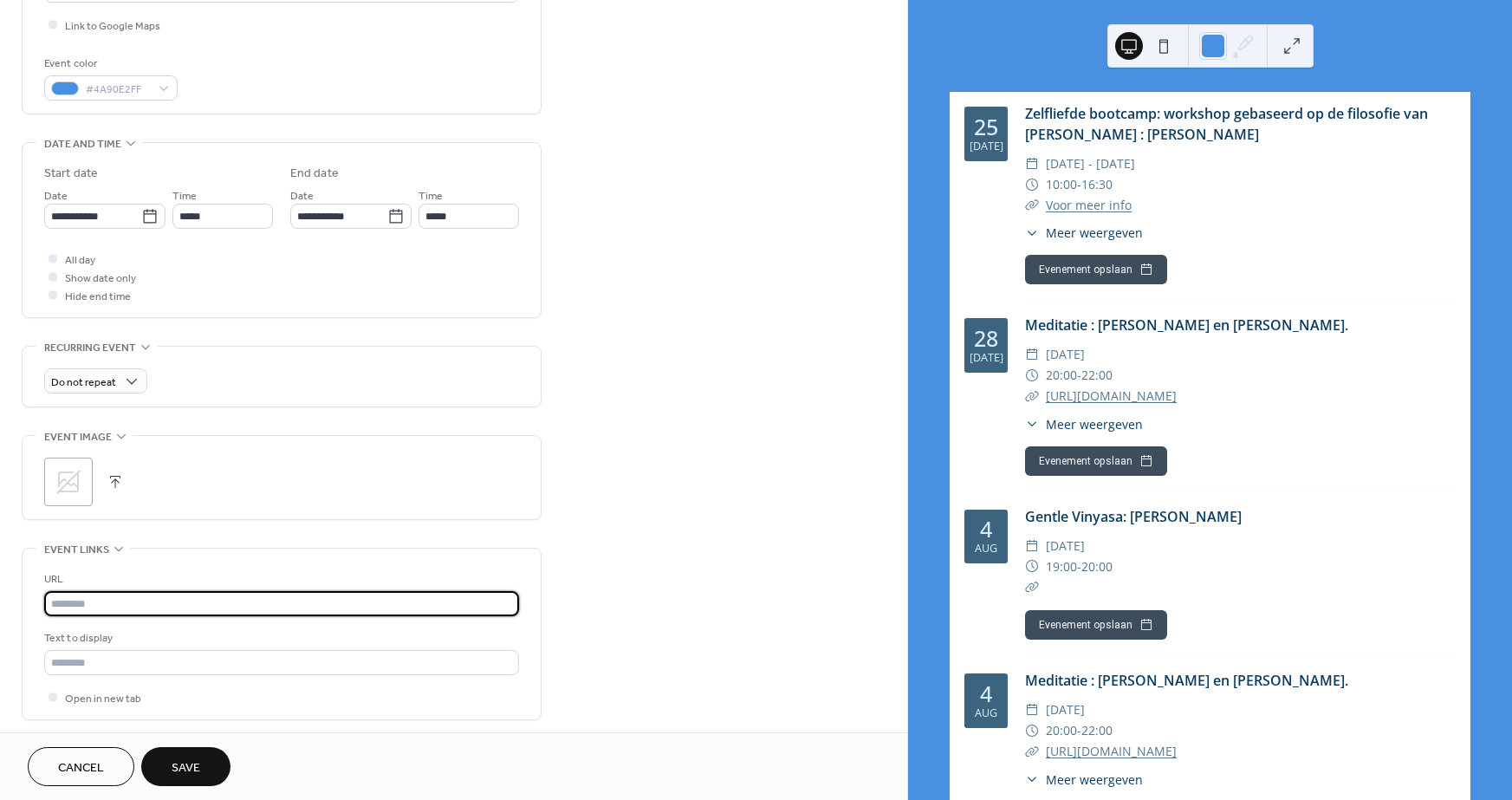 click at bounding box center (282, 603) 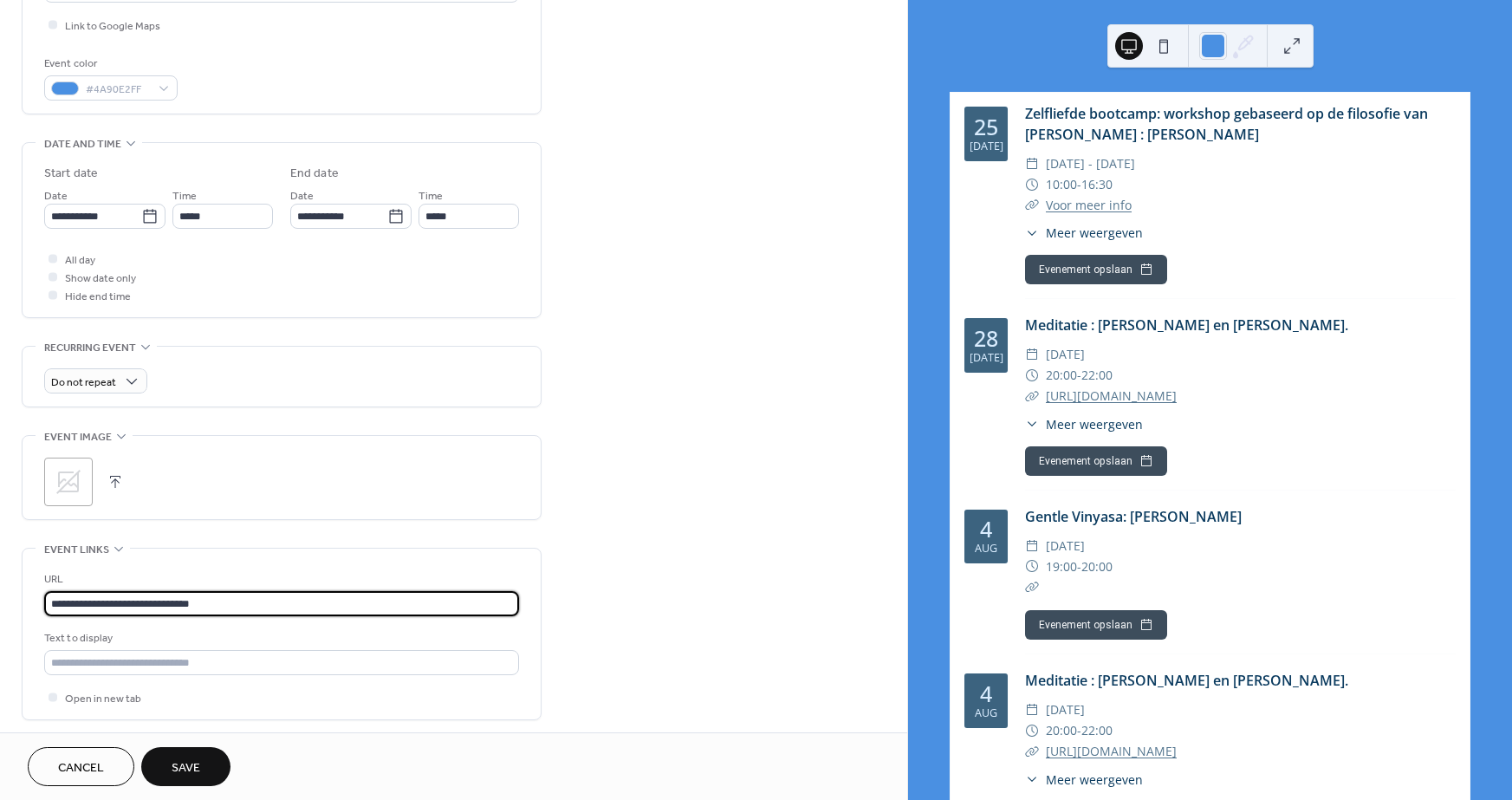 type on "**********" 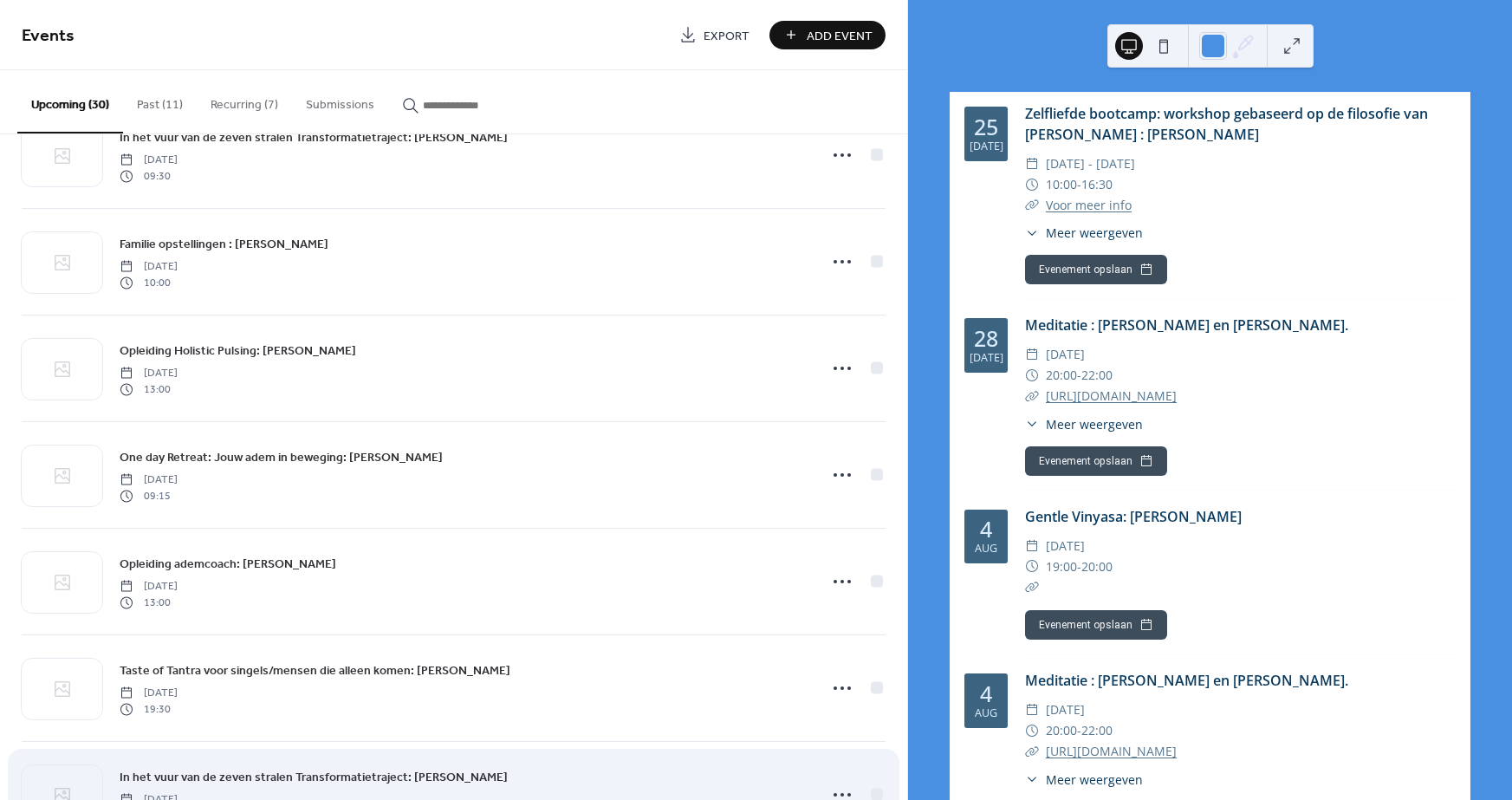 scroll, scrollTop: 691, scrollLeft: 0, axis: vertical 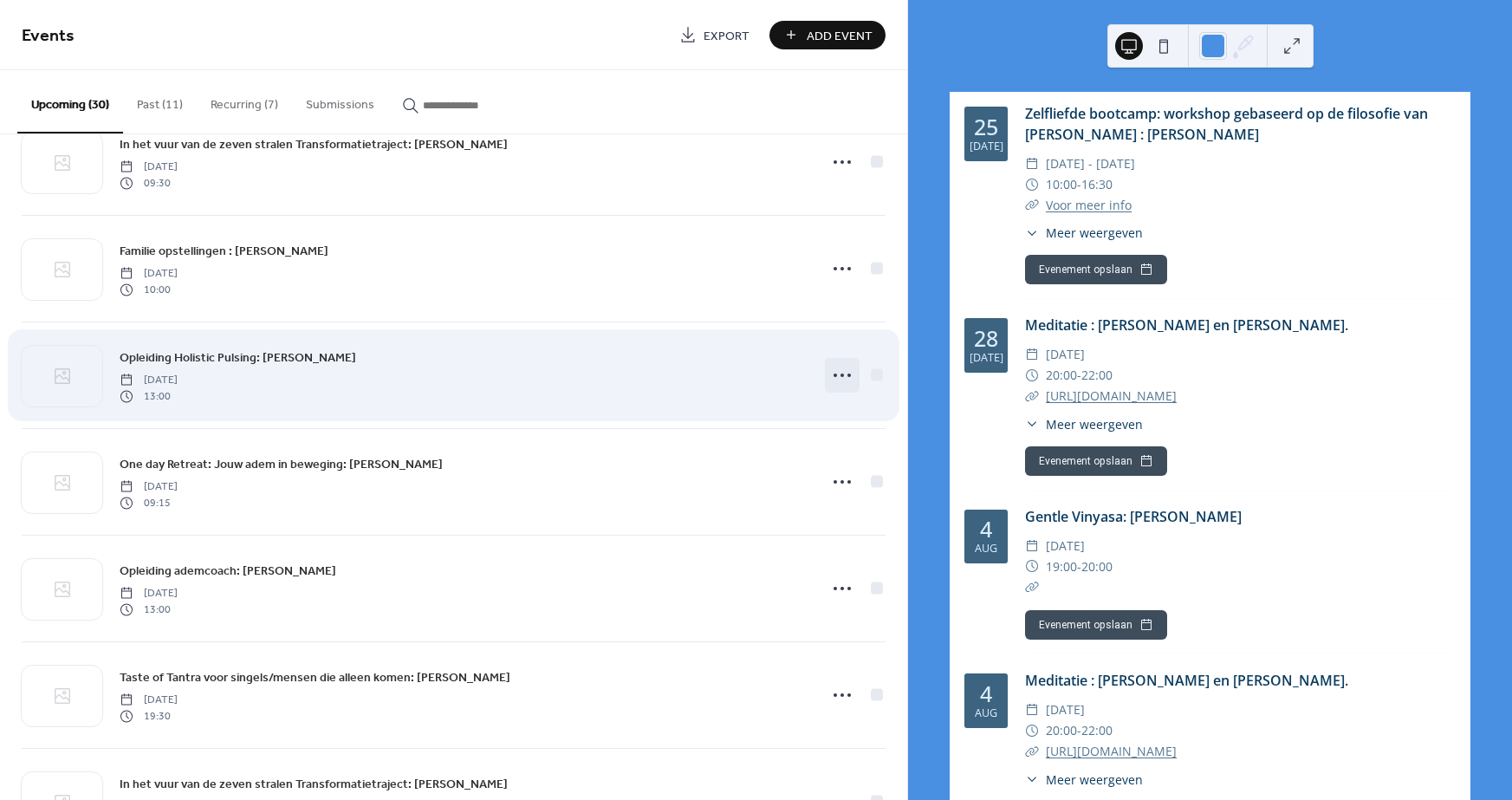 click 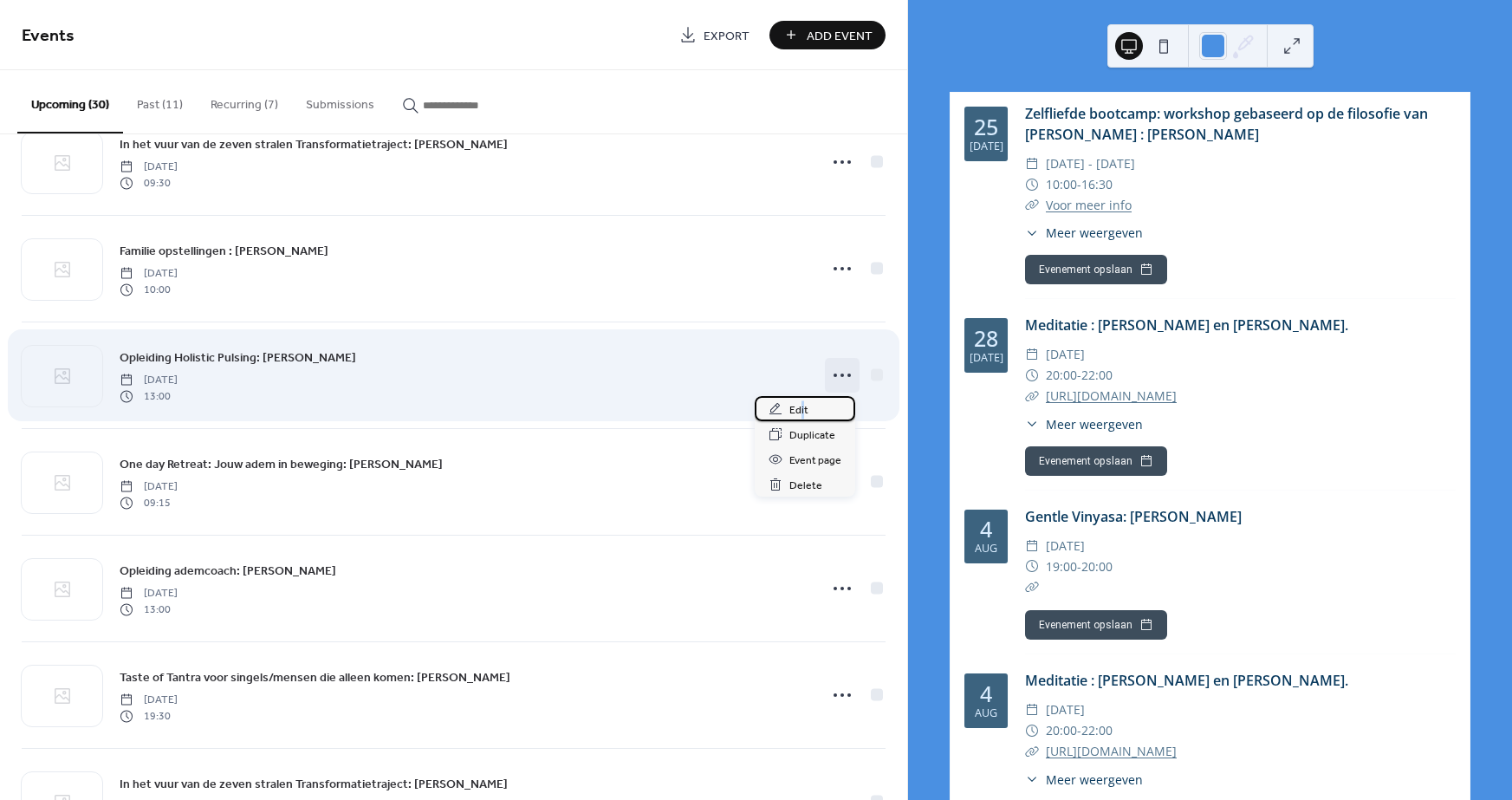 click on "Edit" at bounding box center [799, 410] 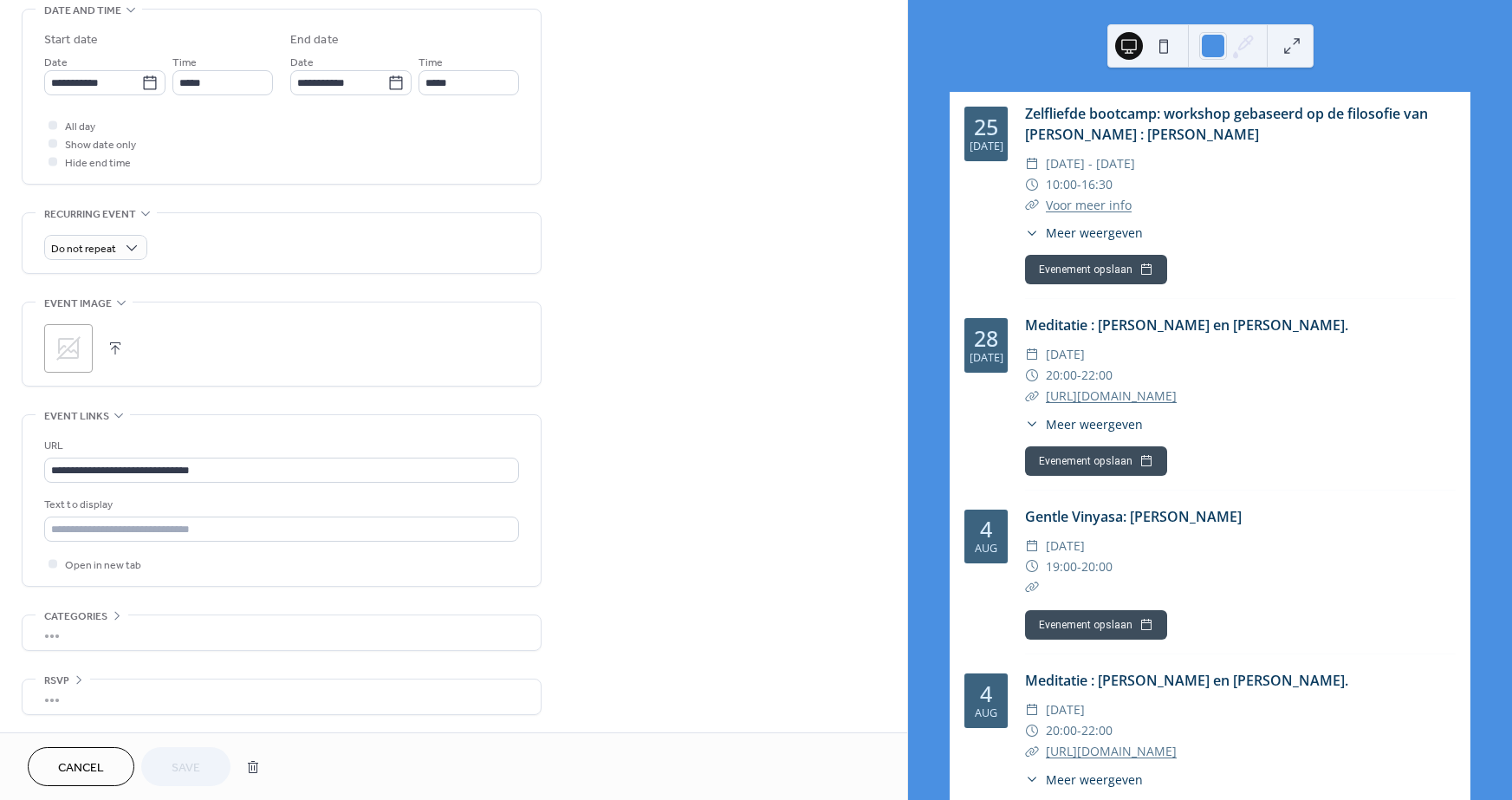 scroll, scrollTop: 564, scrollLeft: 0, axis: vertical 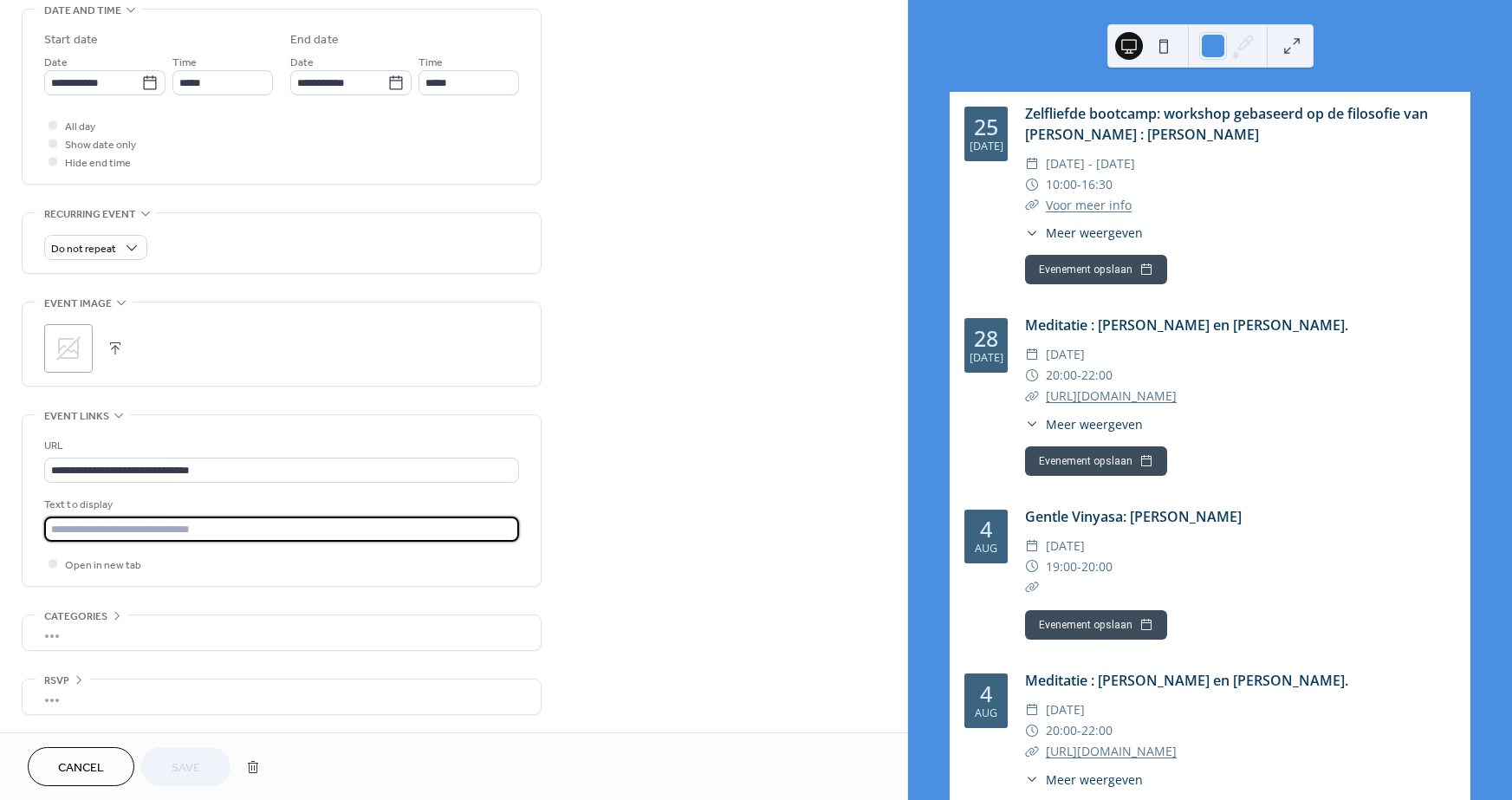 drag, startPoint x: 94, startPoint y: 529, endPoint x: 108, endPoint y: 529, distance: 14 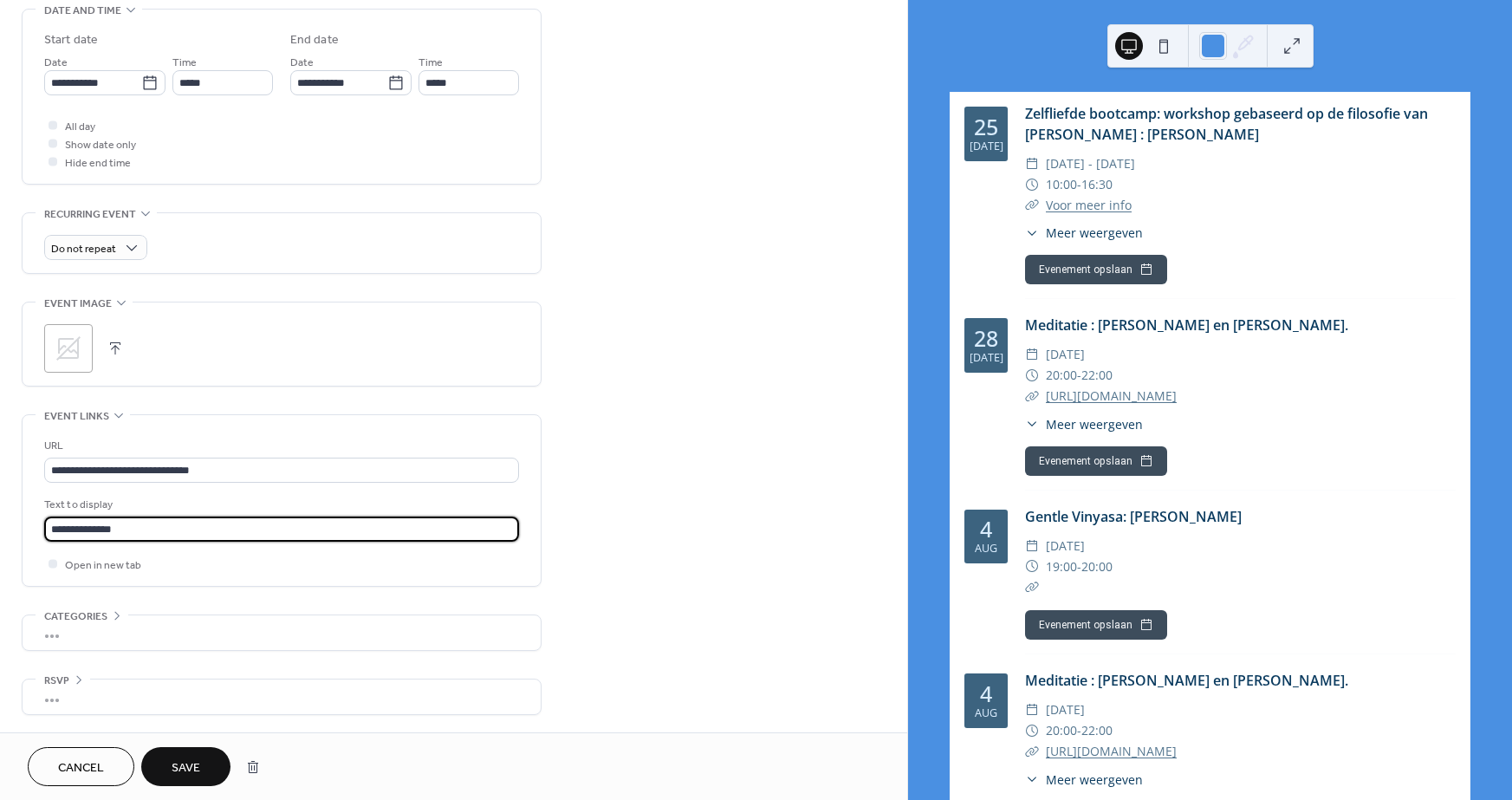 type on "**********" 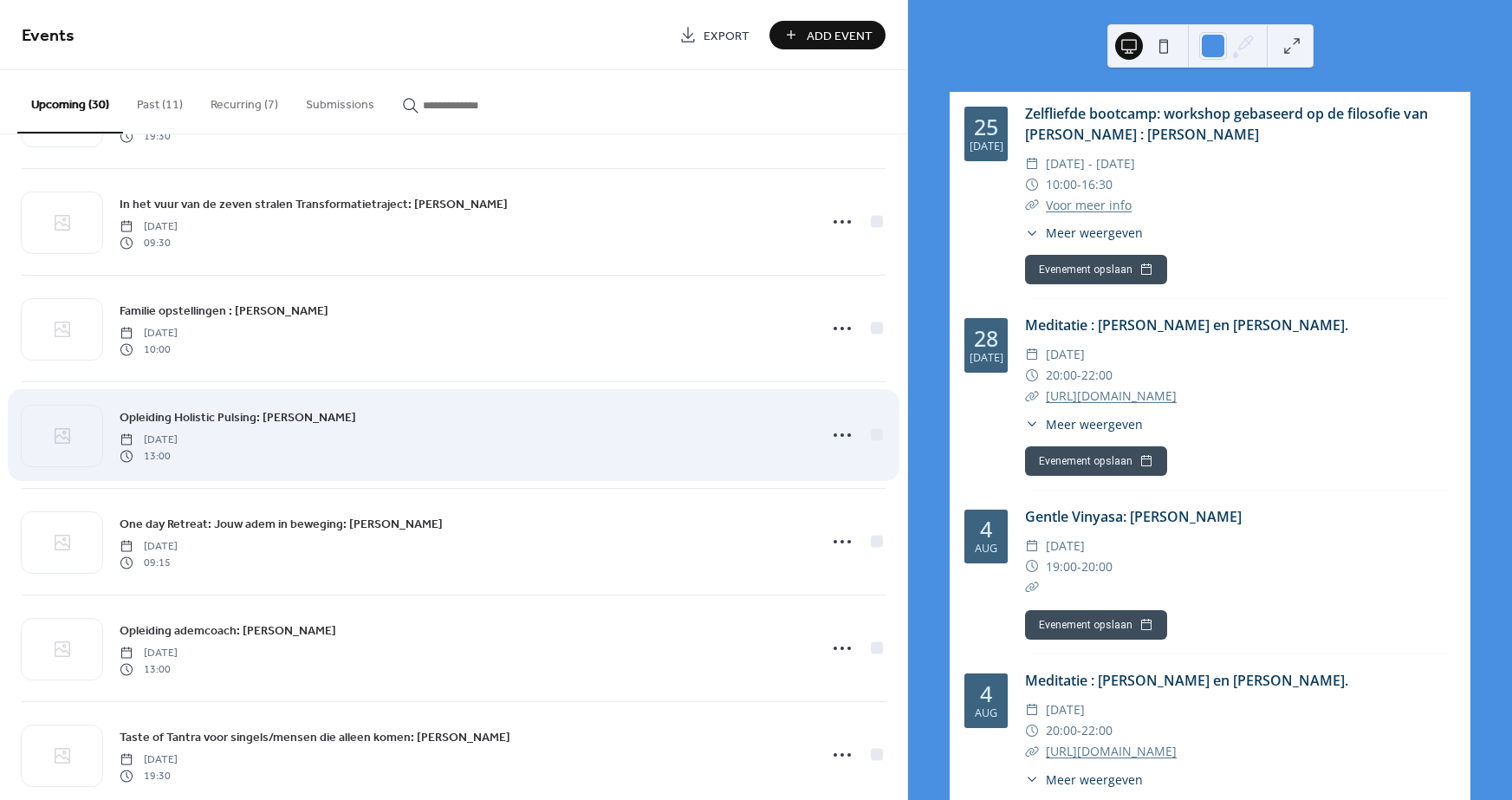 scroll, scrollTop: 640, scrollLeft: 0, axis: vertical 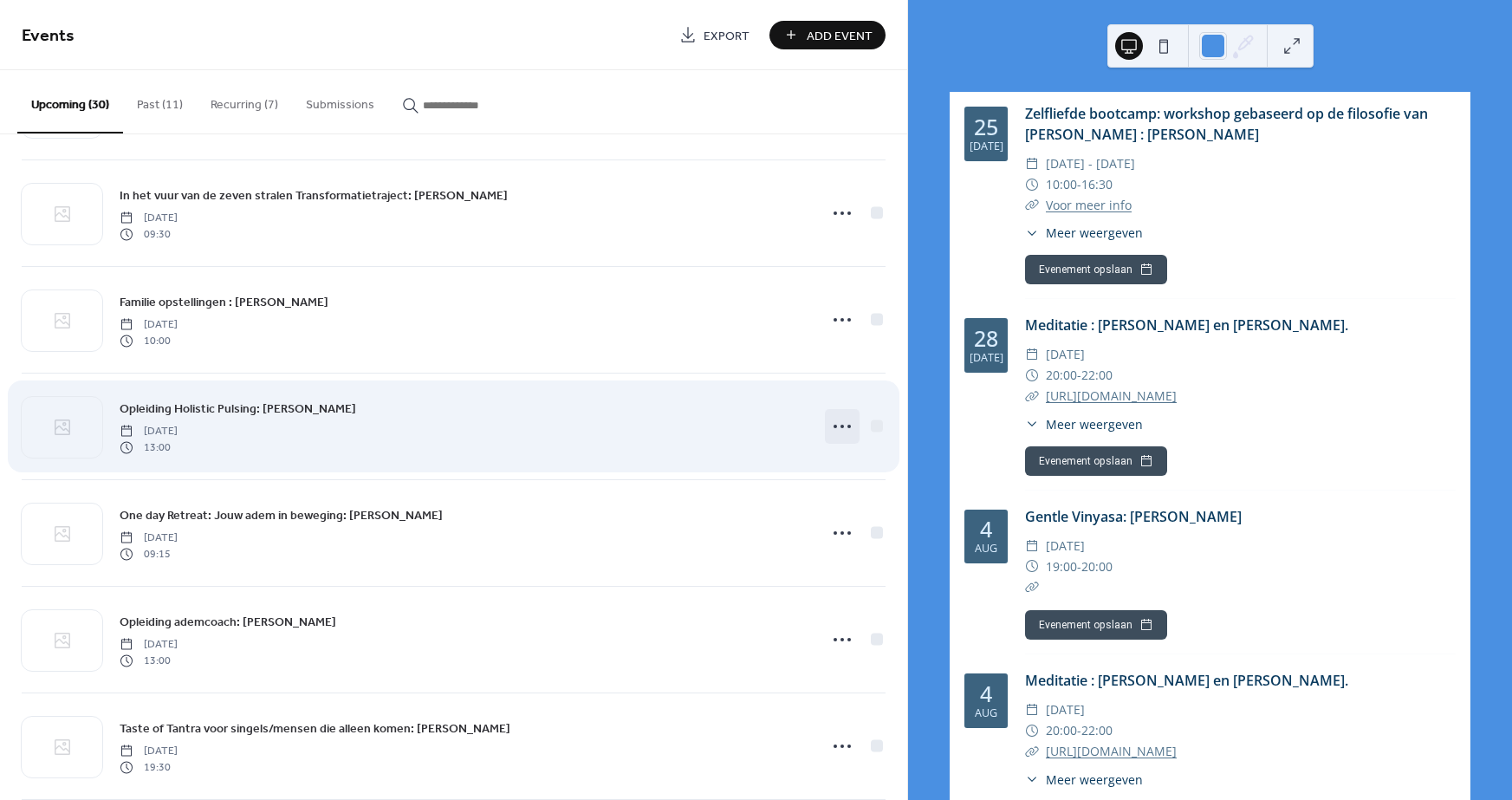 click 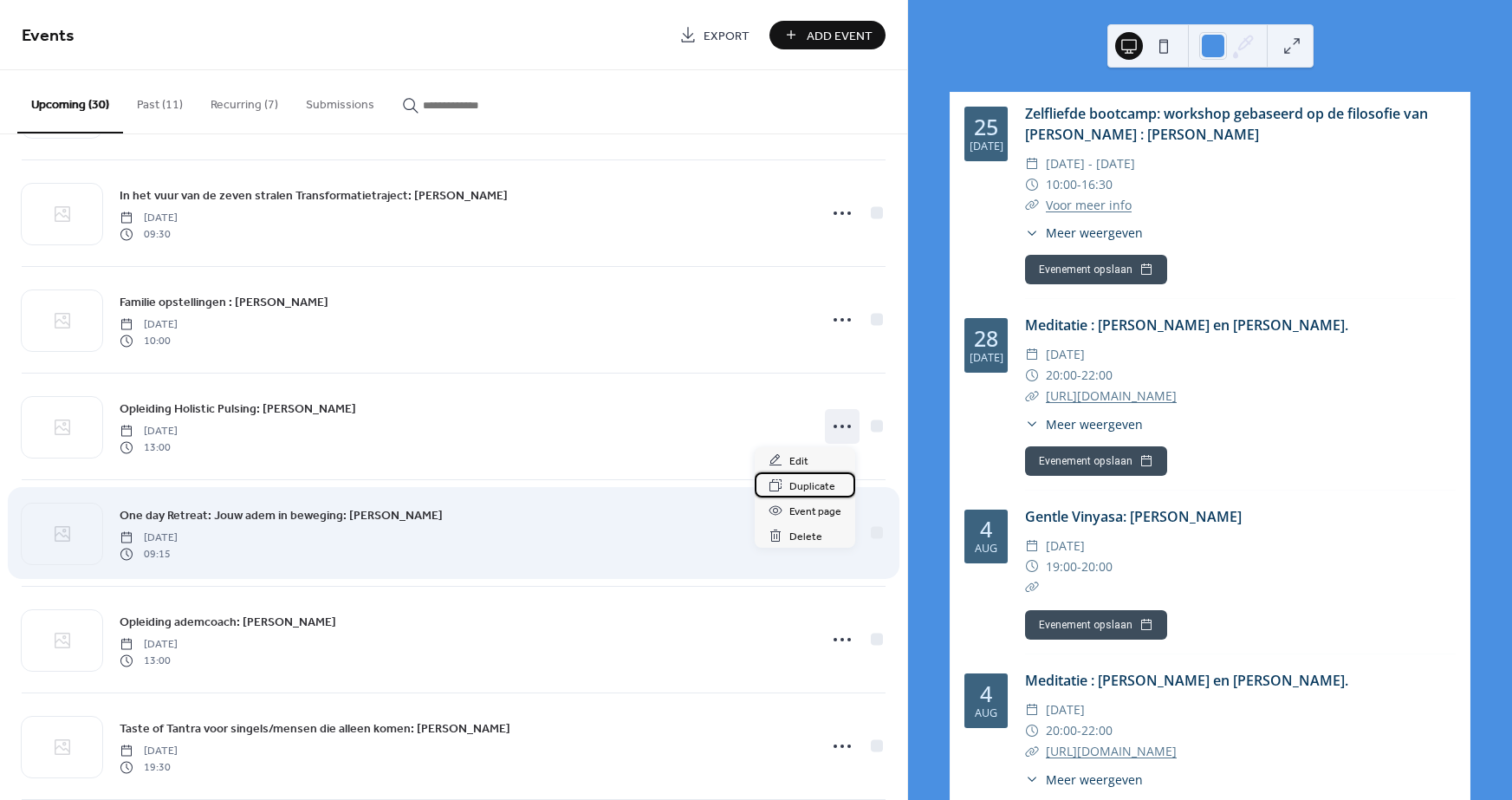 click on "Duplicate" at bounding box center [812, 486] 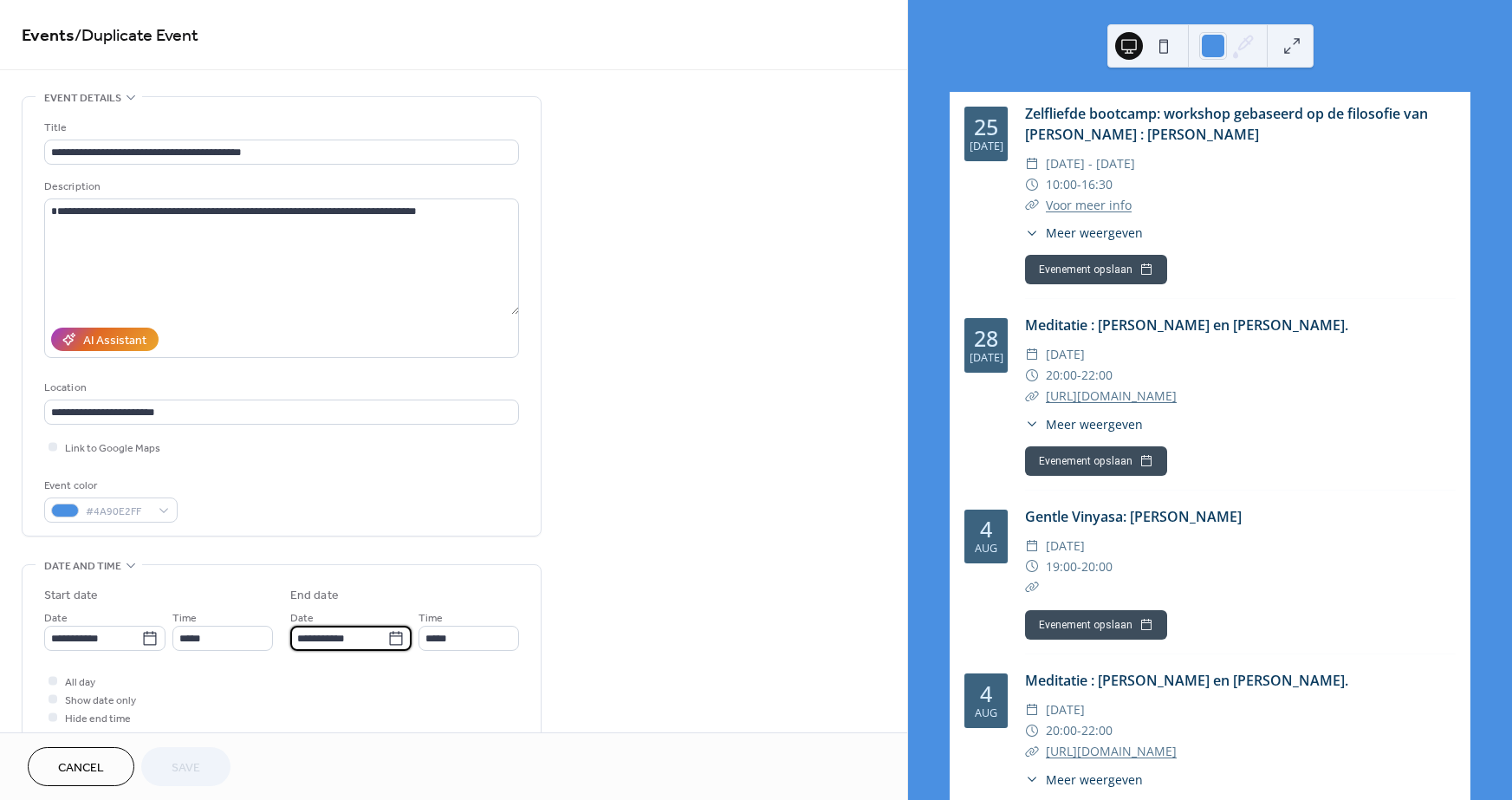 click on "**********" at bounding box center (339, 638) 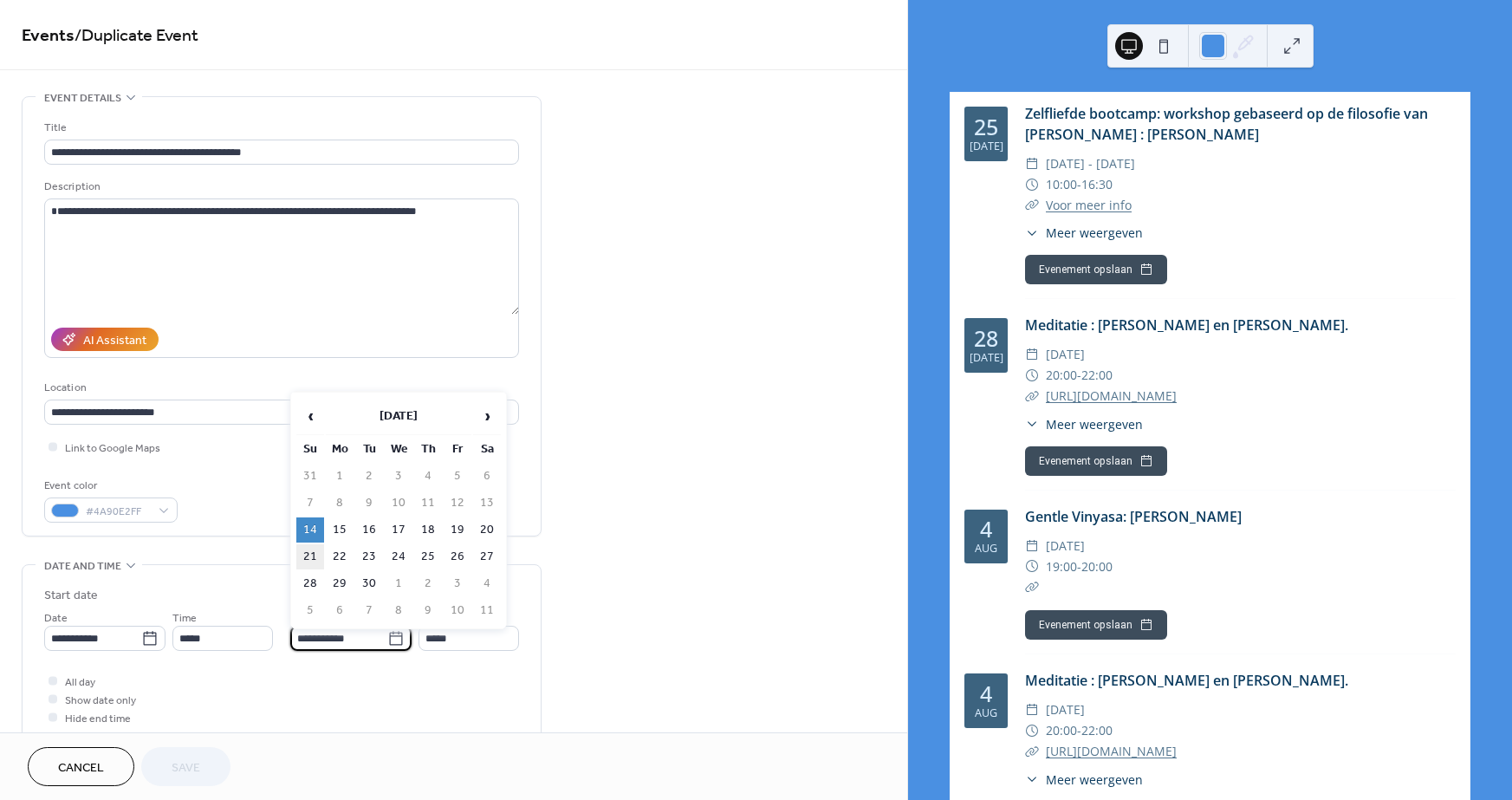 click on "21" at bounding box center [310, 556] 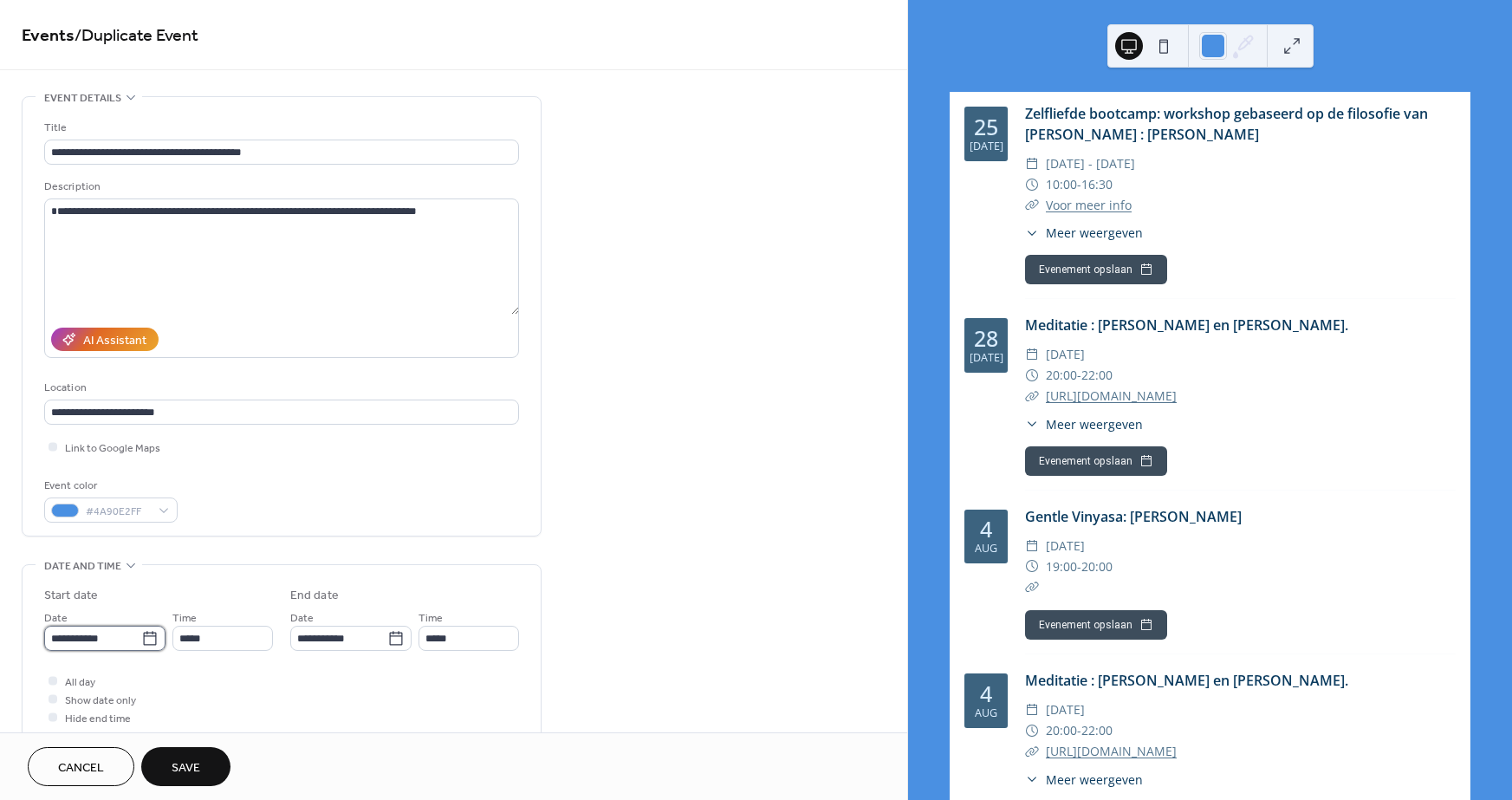 click on "**********" at bounding box center [93, 638] 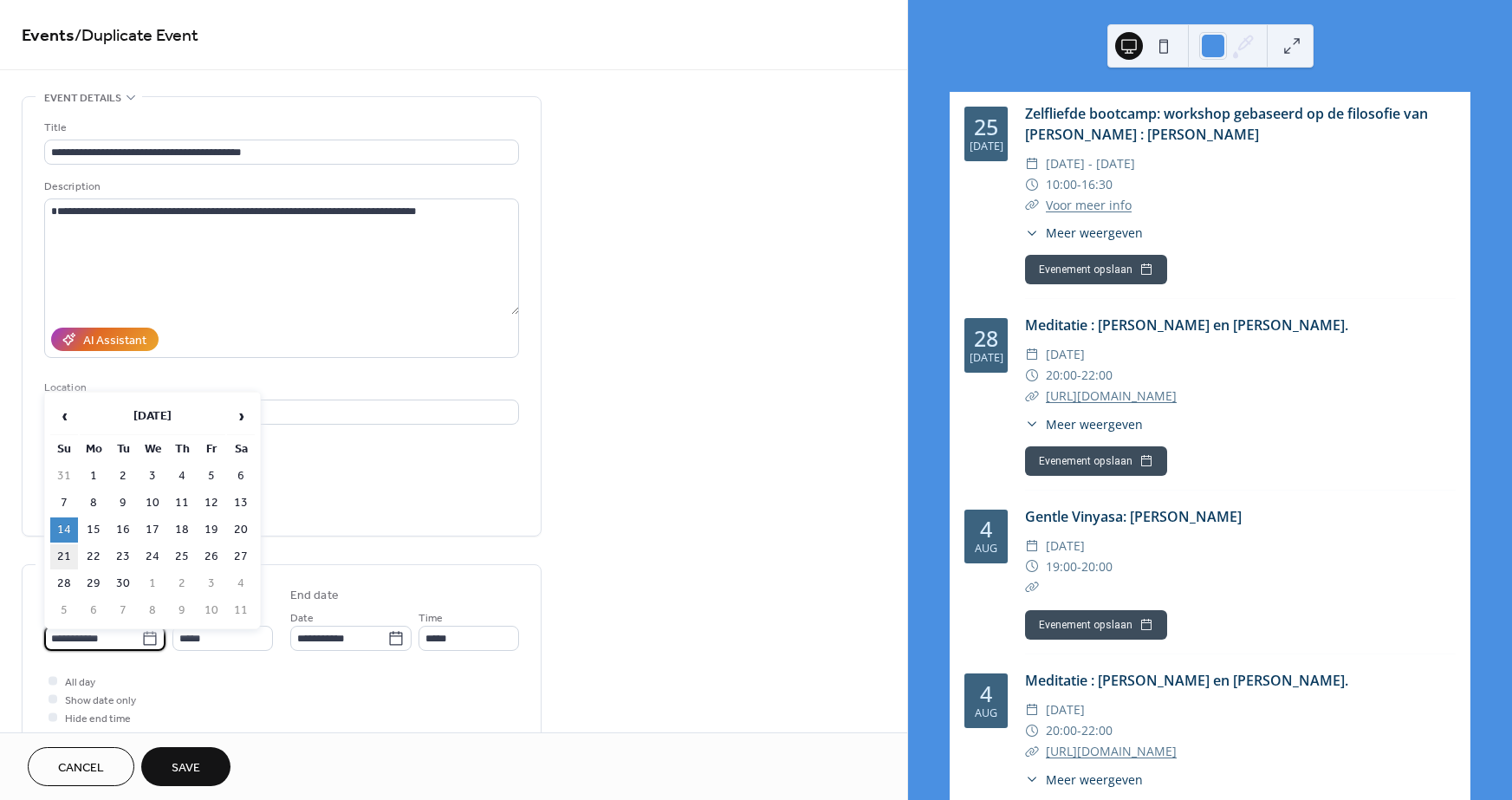 click on "21" at bounding box center (64, 556) 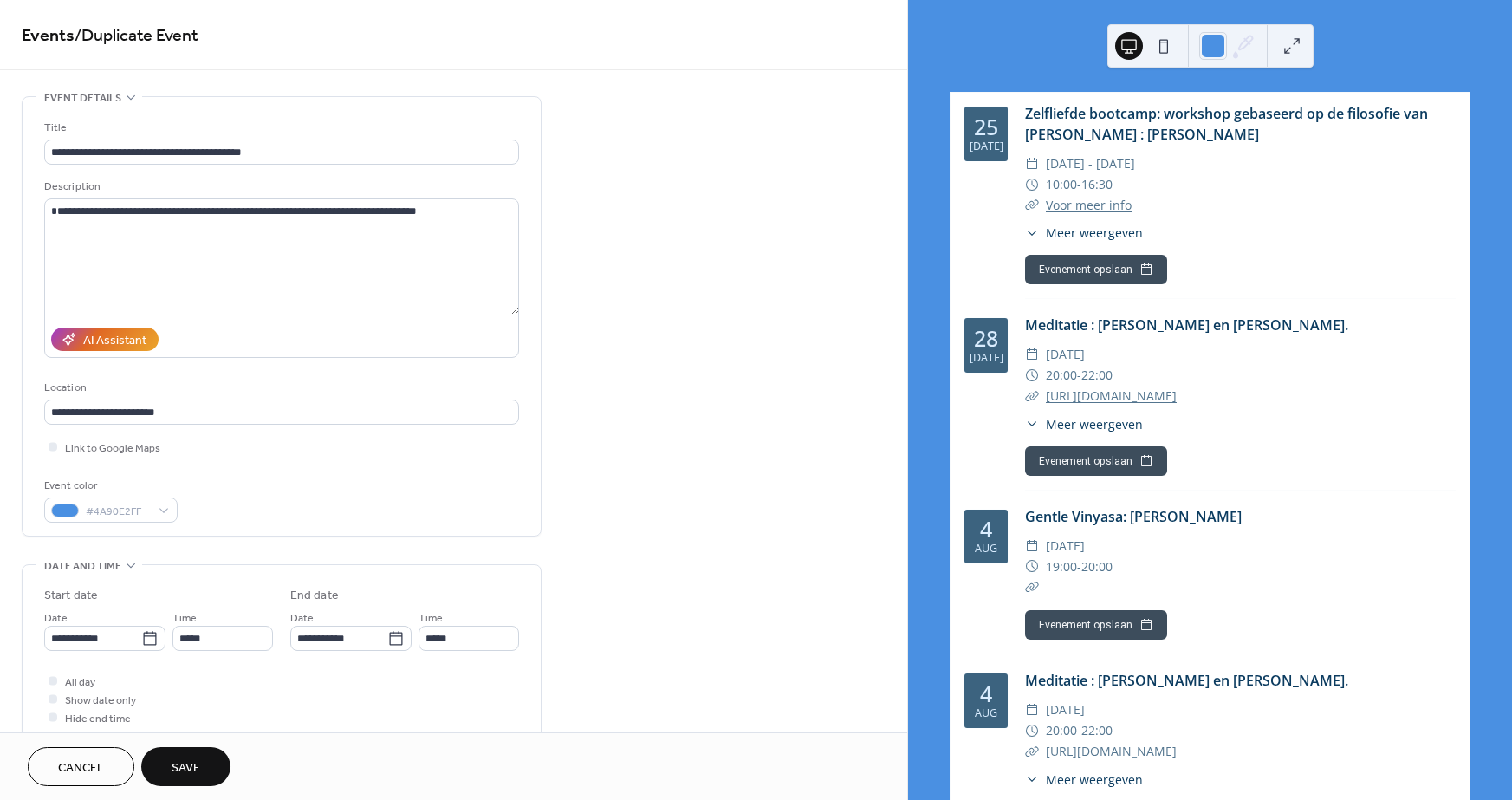 type on "**********" 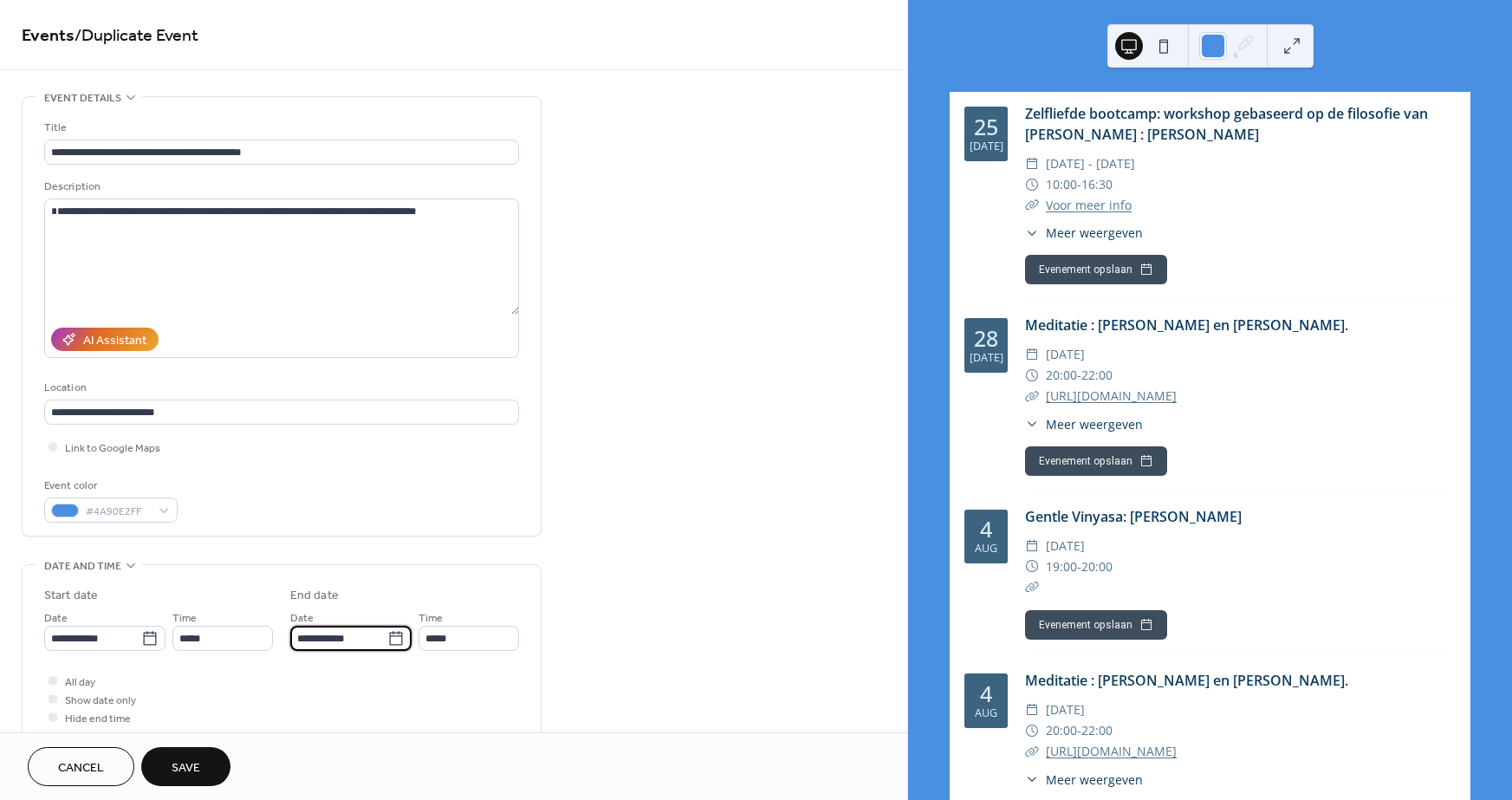 click on "**********" at bounding box center (339, 638) 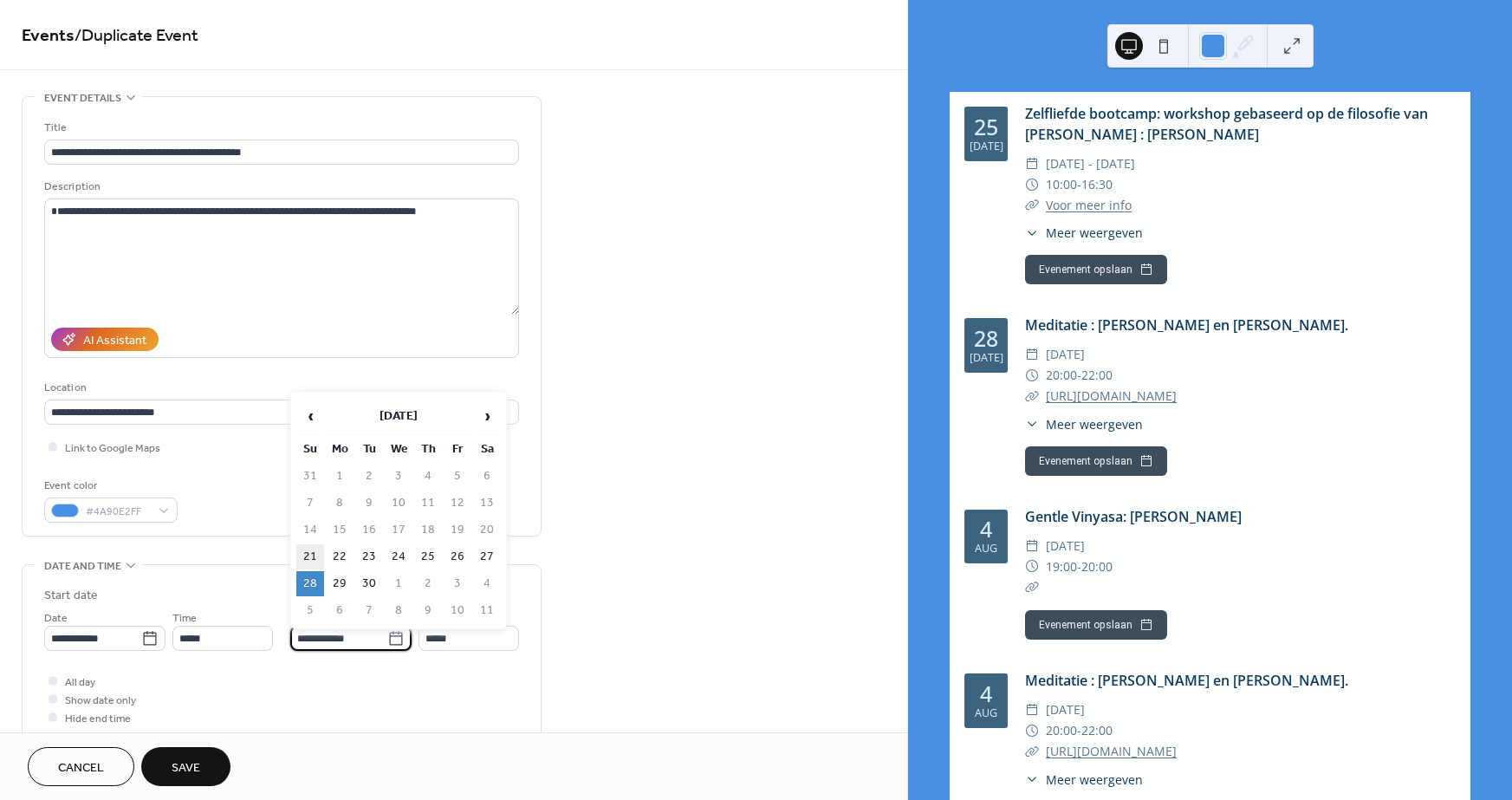 click on "21" at bounding box center [310, 556] 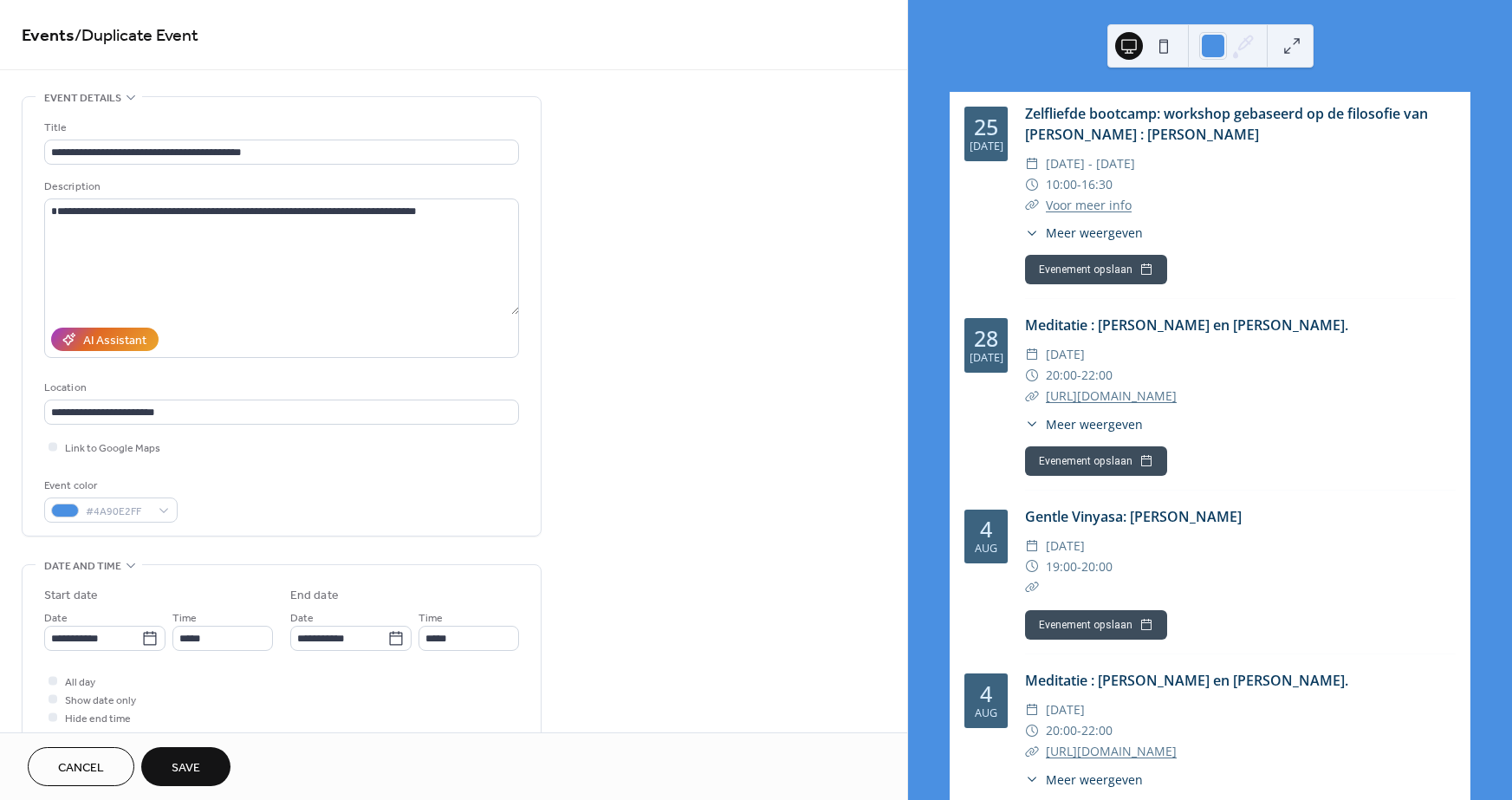 click on "All day Show date only Hide end time" at bounding box center [282, 699] 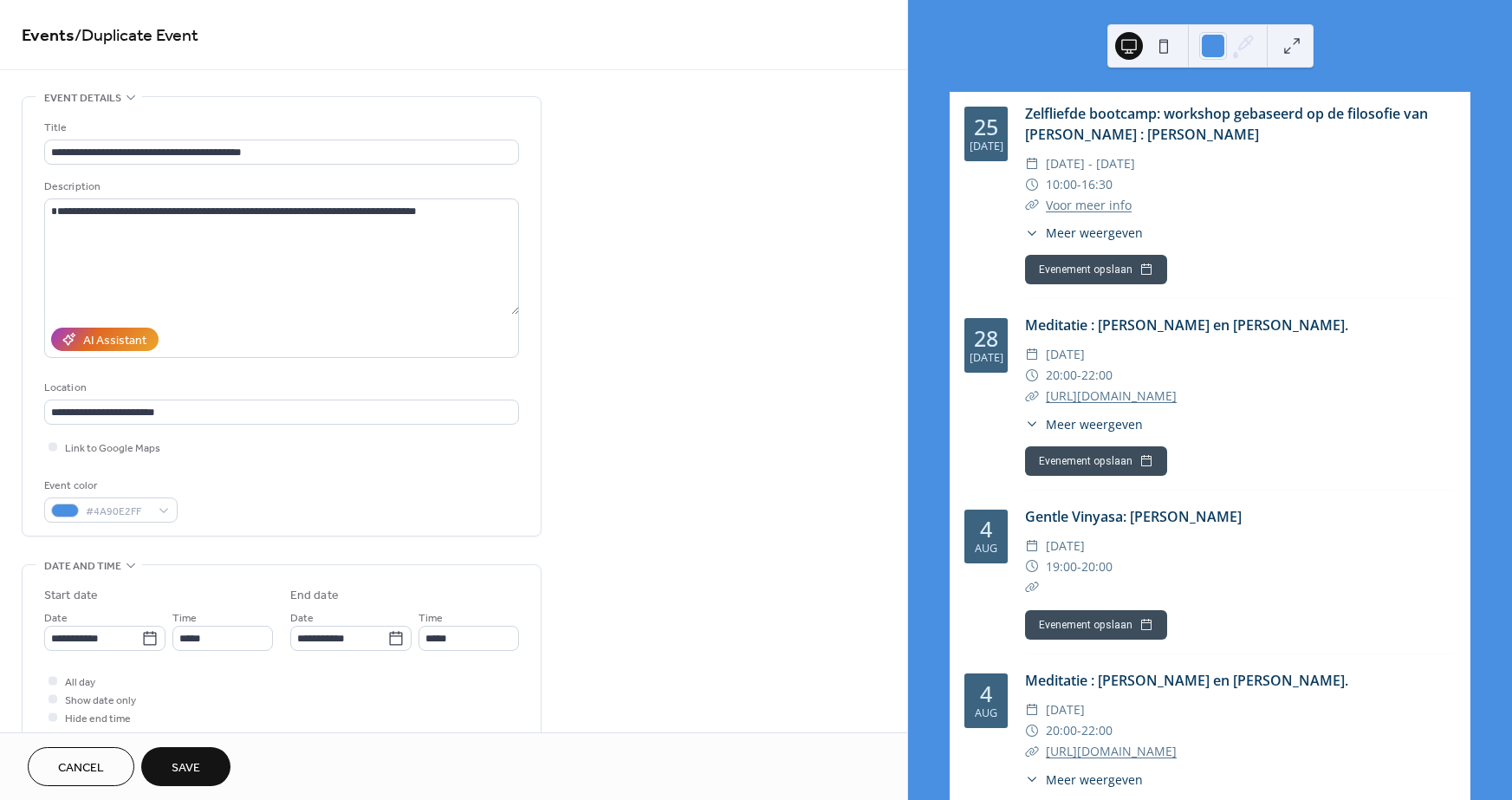 scroll, scrollTop: 0, scrollLeft: 0, axis: both 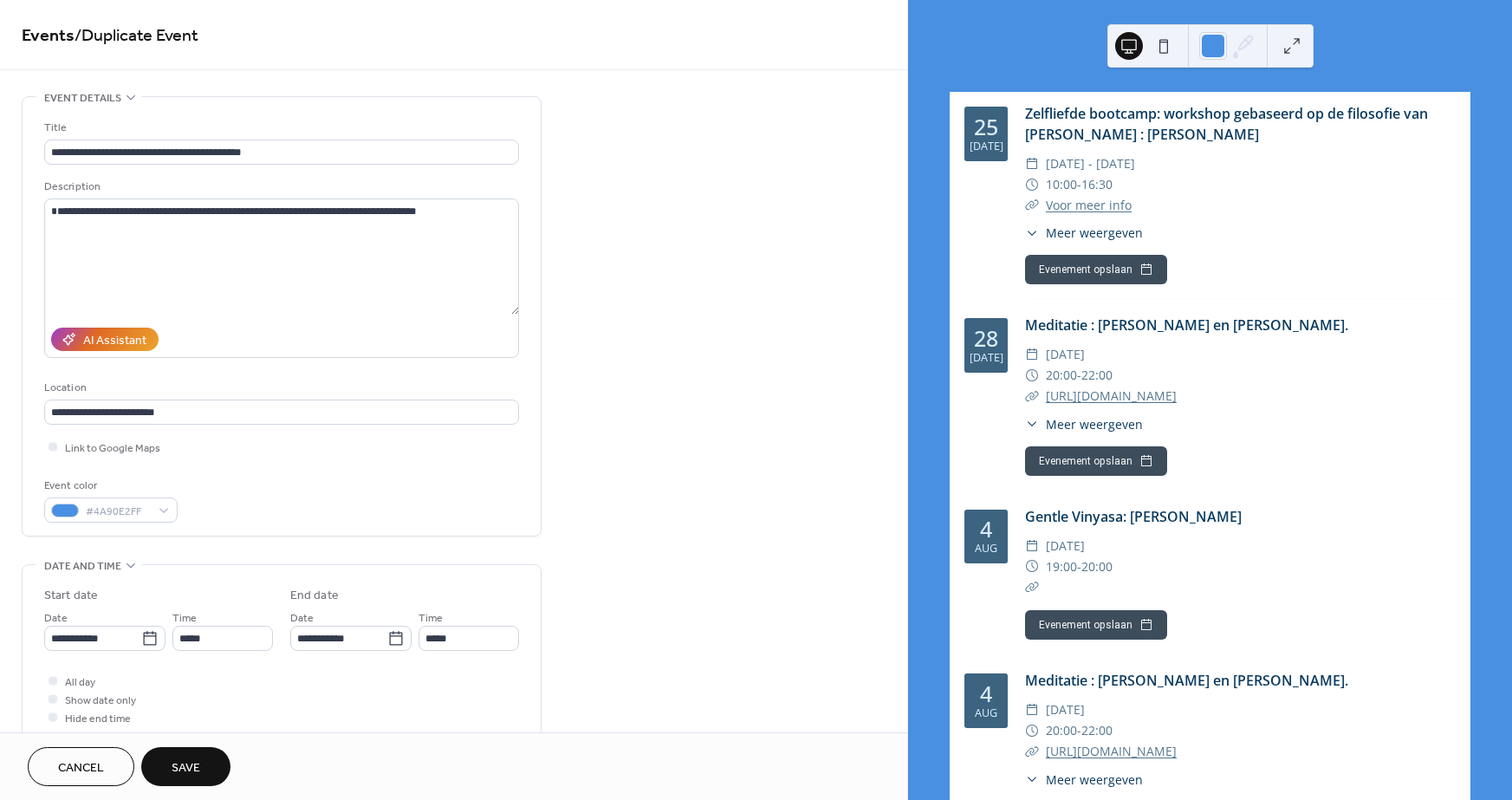 click on "Save" at bounding box center [185, 768] 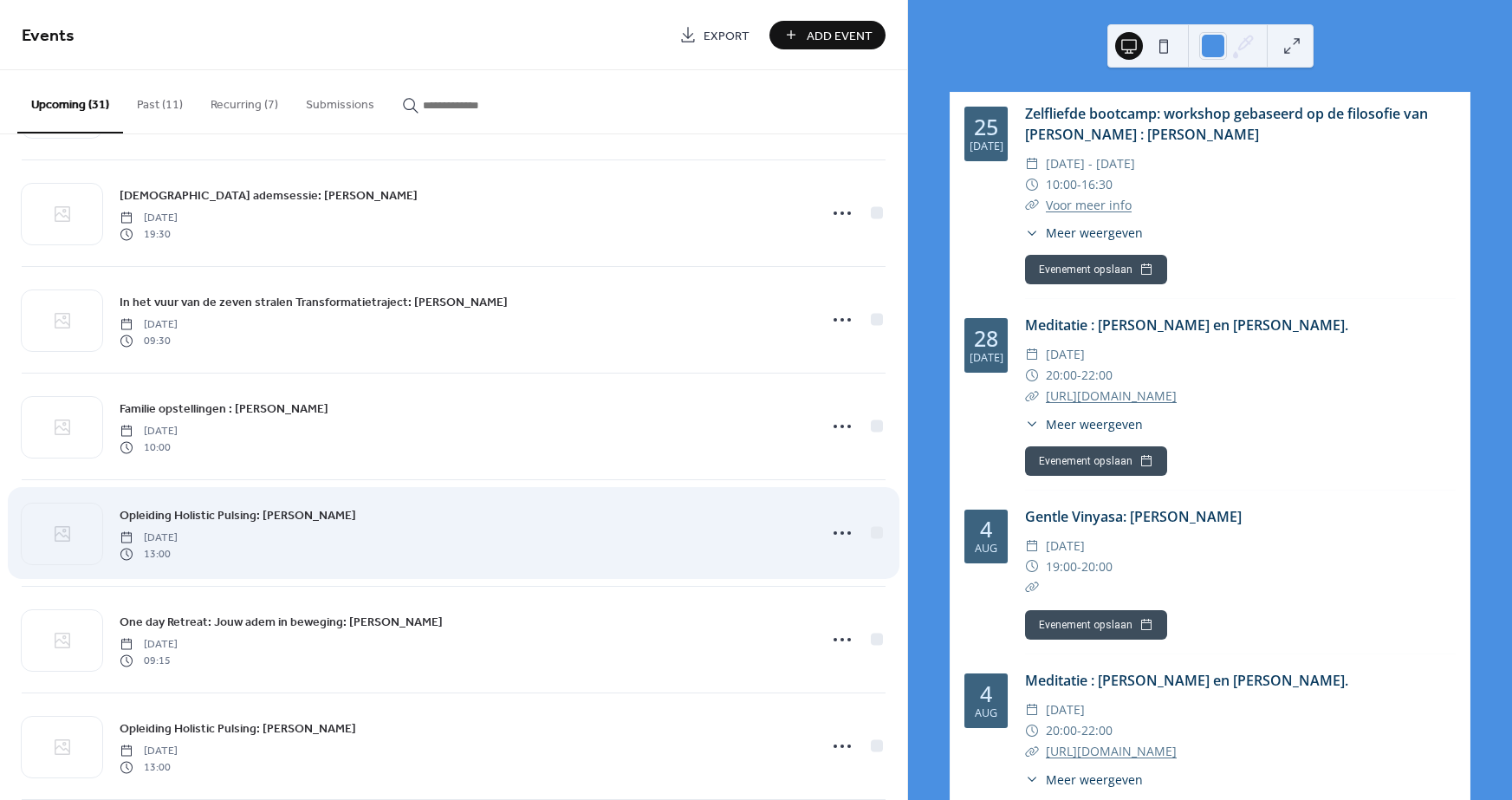 scroll, scrollTop: 531, scrollLeft: 0, axis: vertical 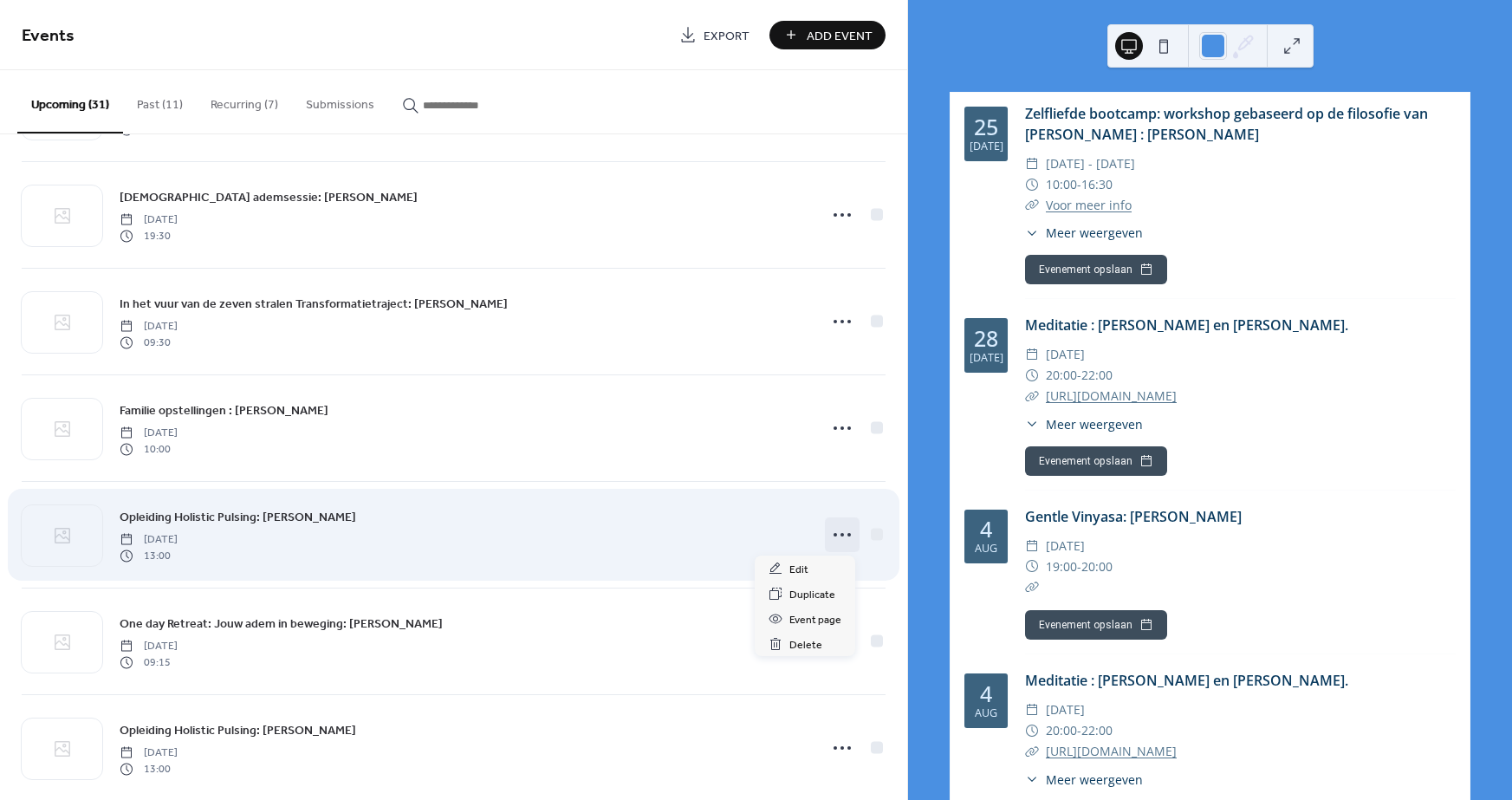 click 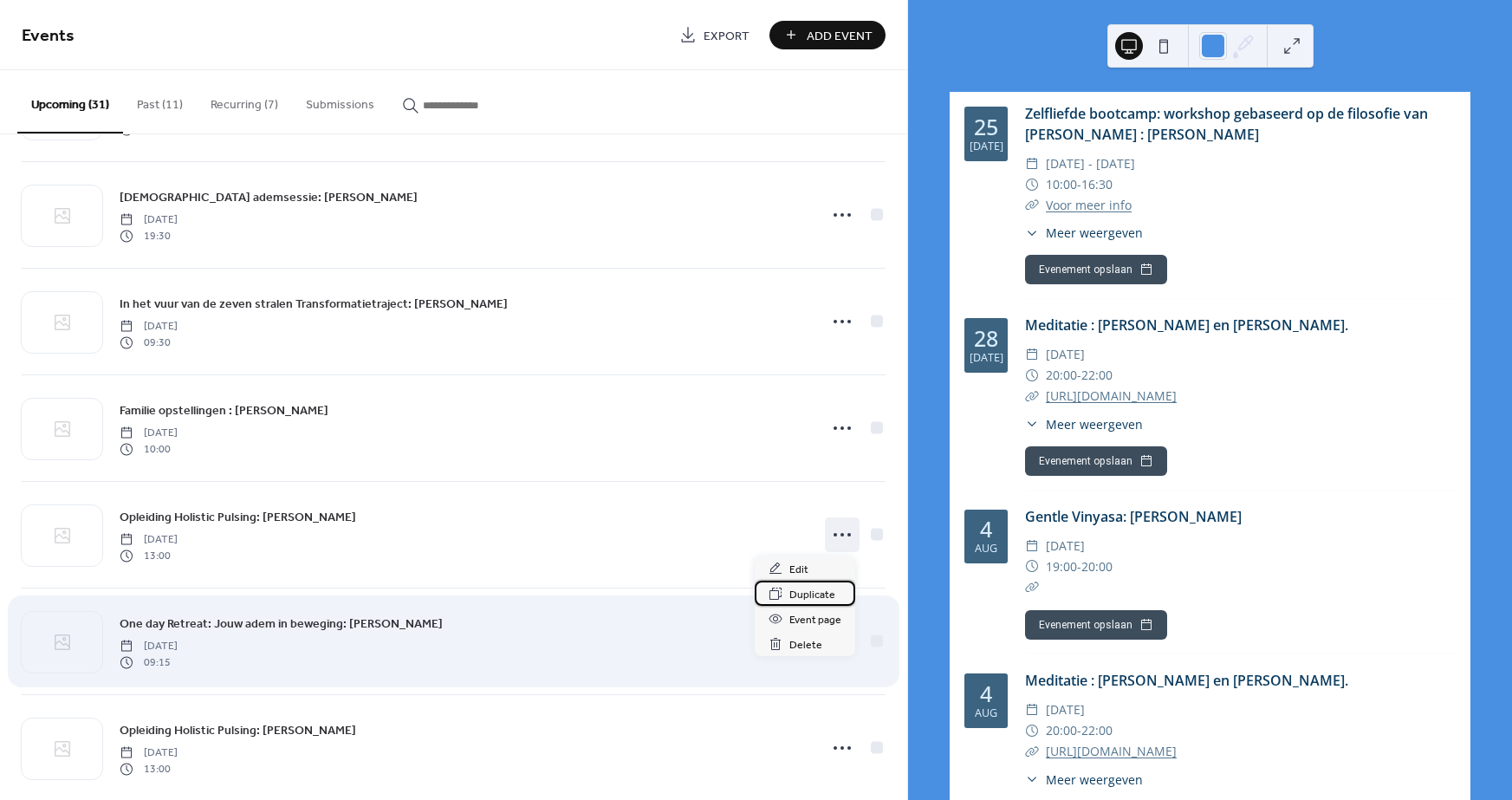 click on "Duplicate" at bounding box center (812, 595) 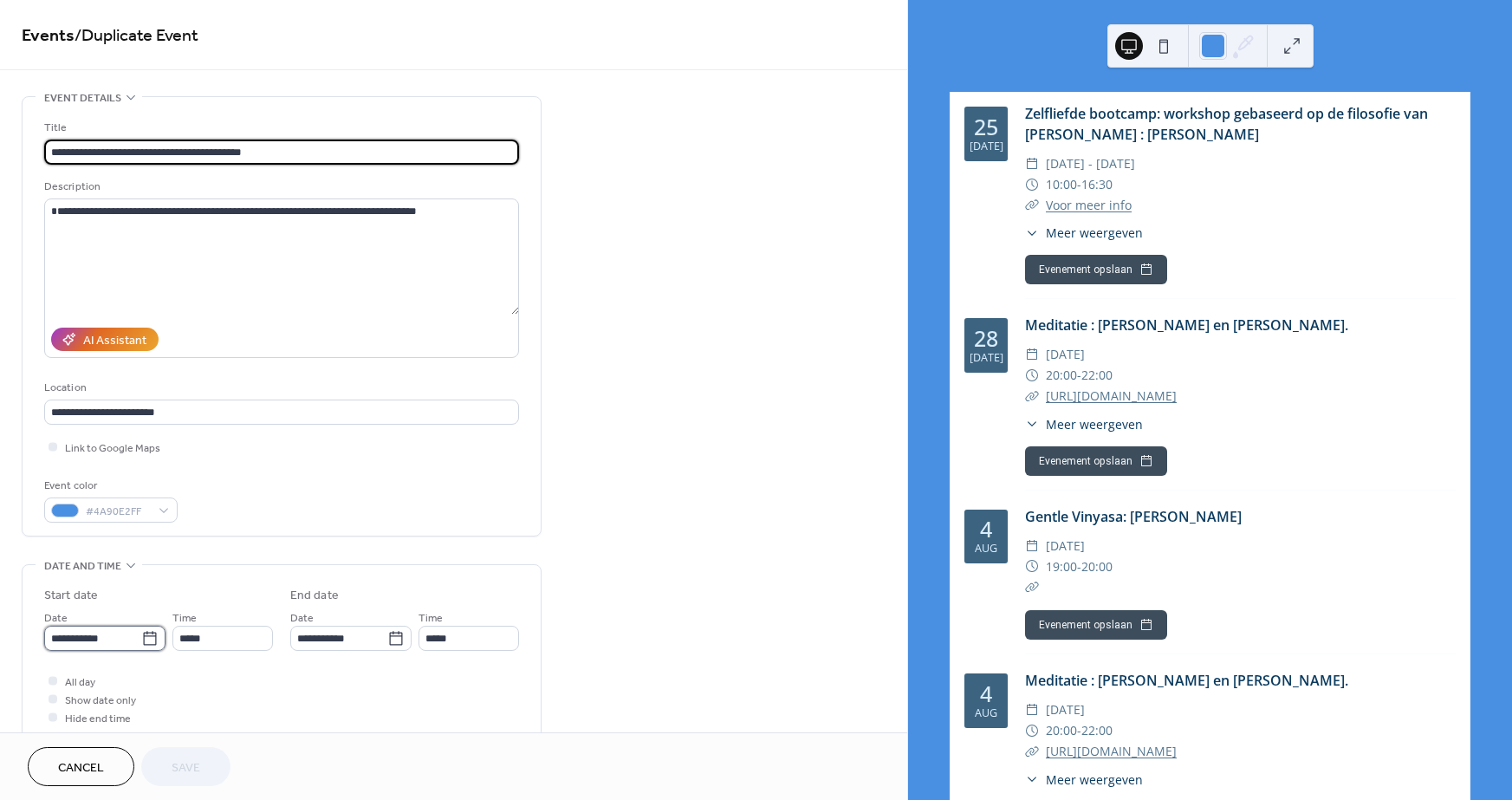 click on "**********" at bounding box center [93, 638] 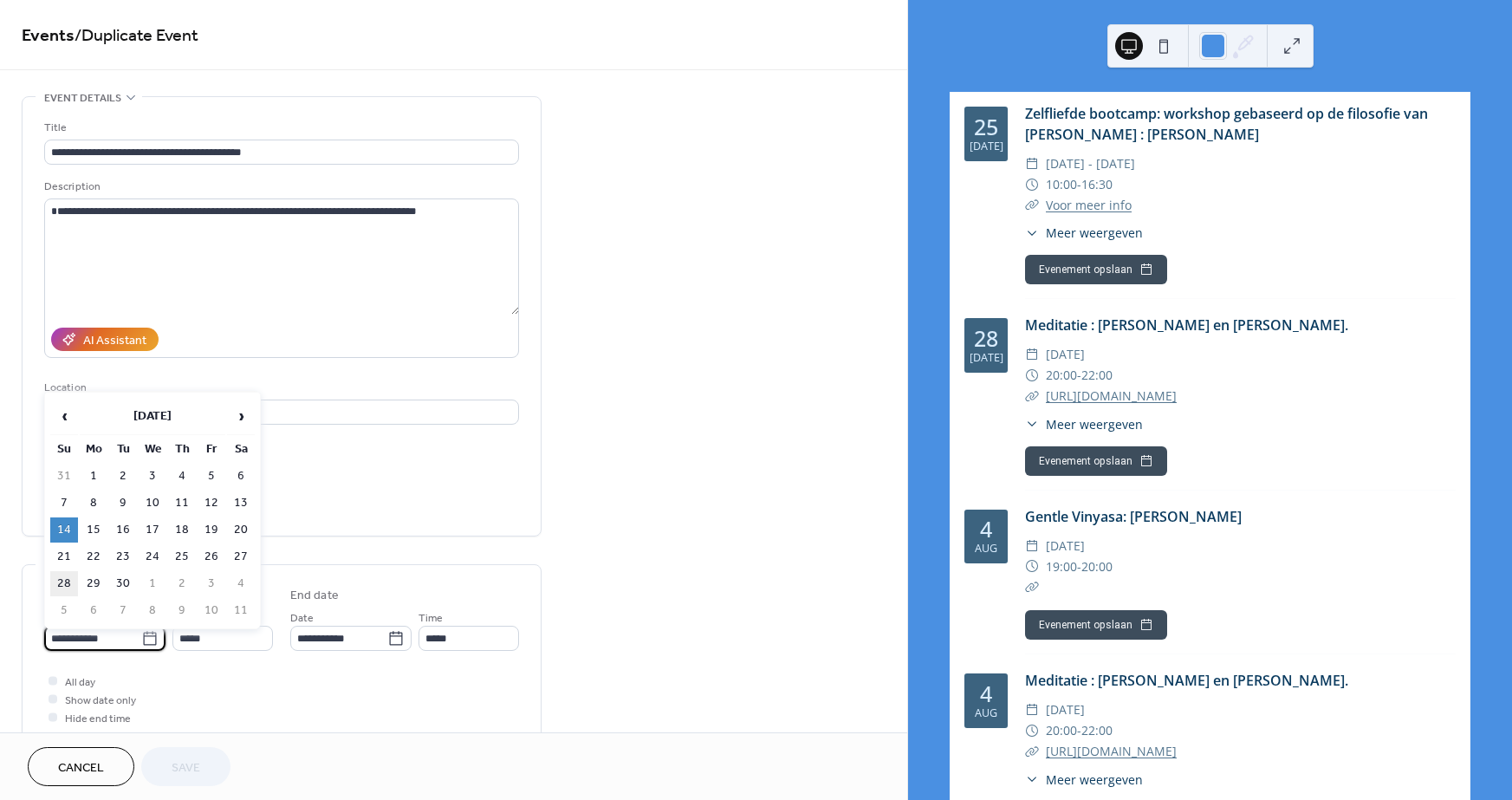 click on "28" at bounding box center [64, 583] 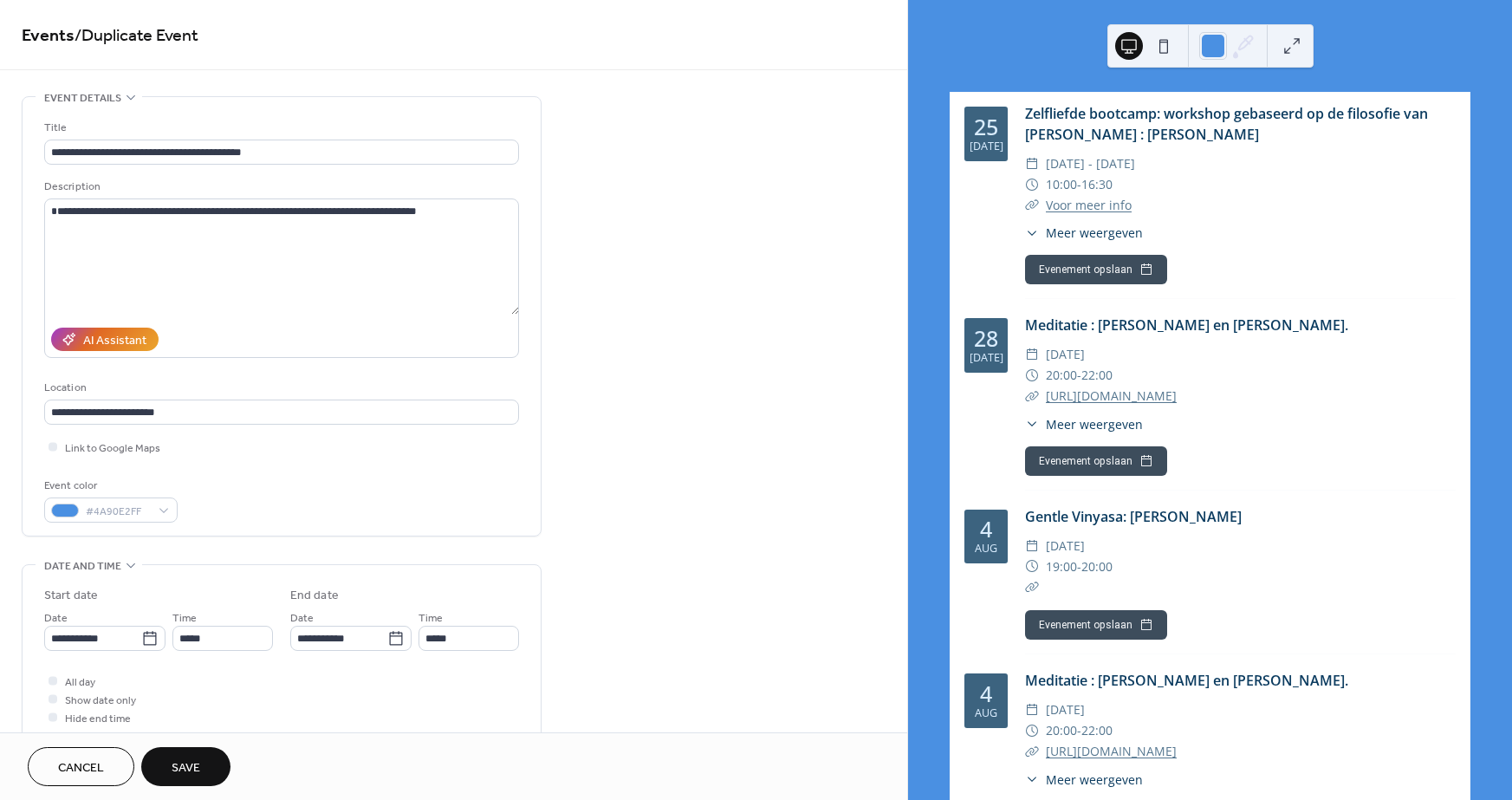 scroll, scrollTop: 75, scrollLeft: 0, axis: vertical 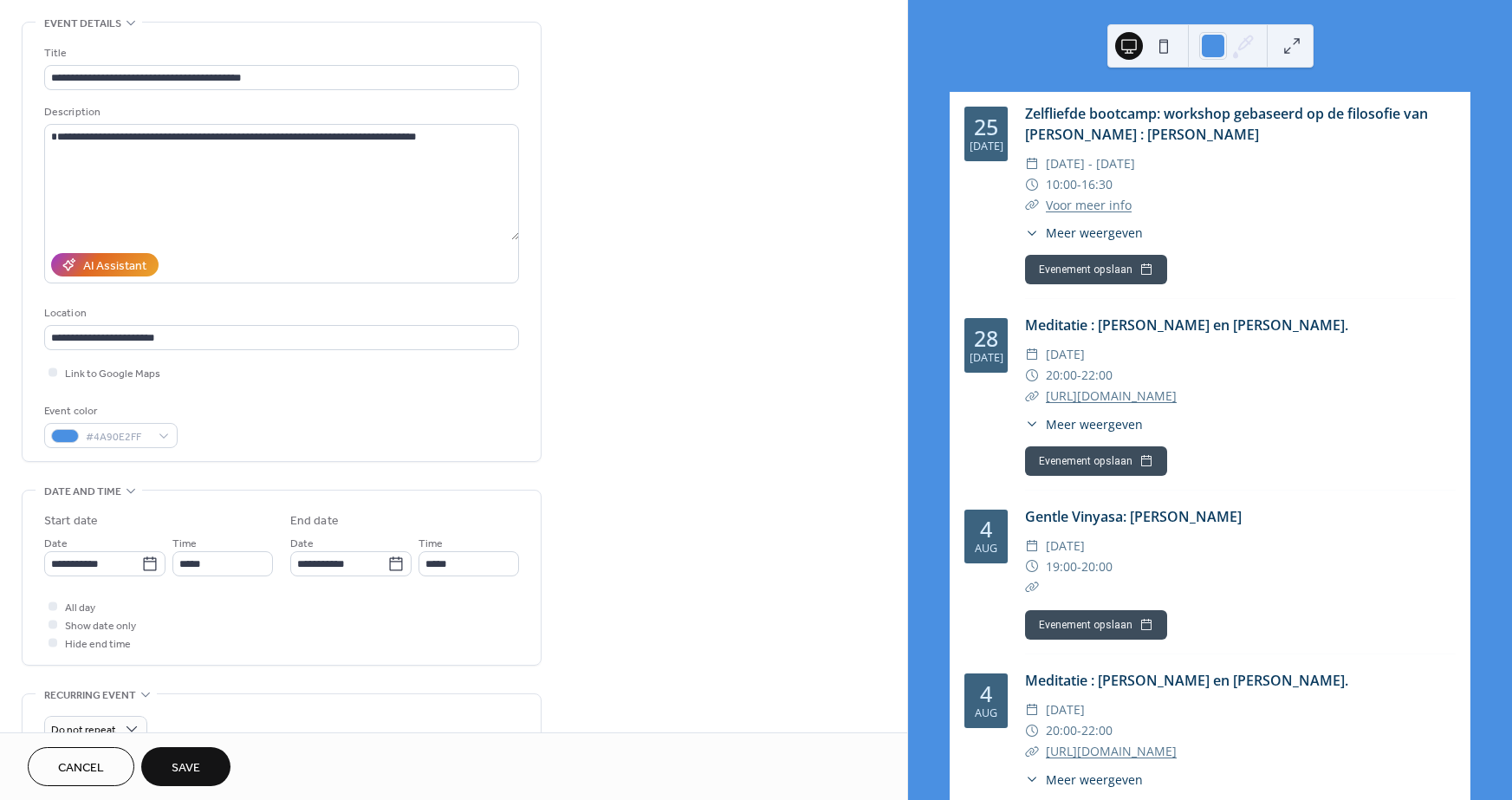 click on "Save" at bounding box center [185, 768] 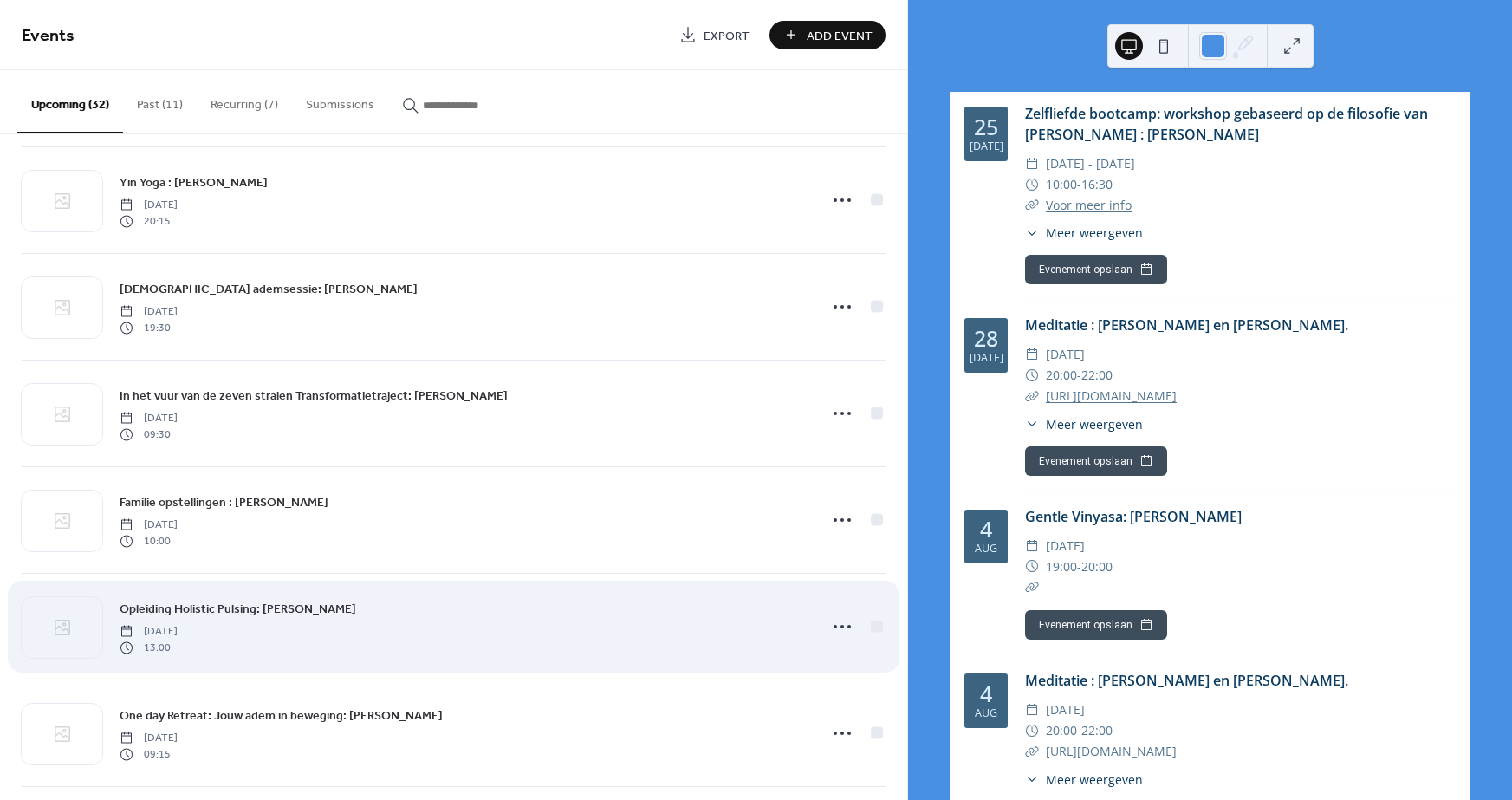 scroll, scrollTop: 452, scrollLeft: 0, axis: vertical 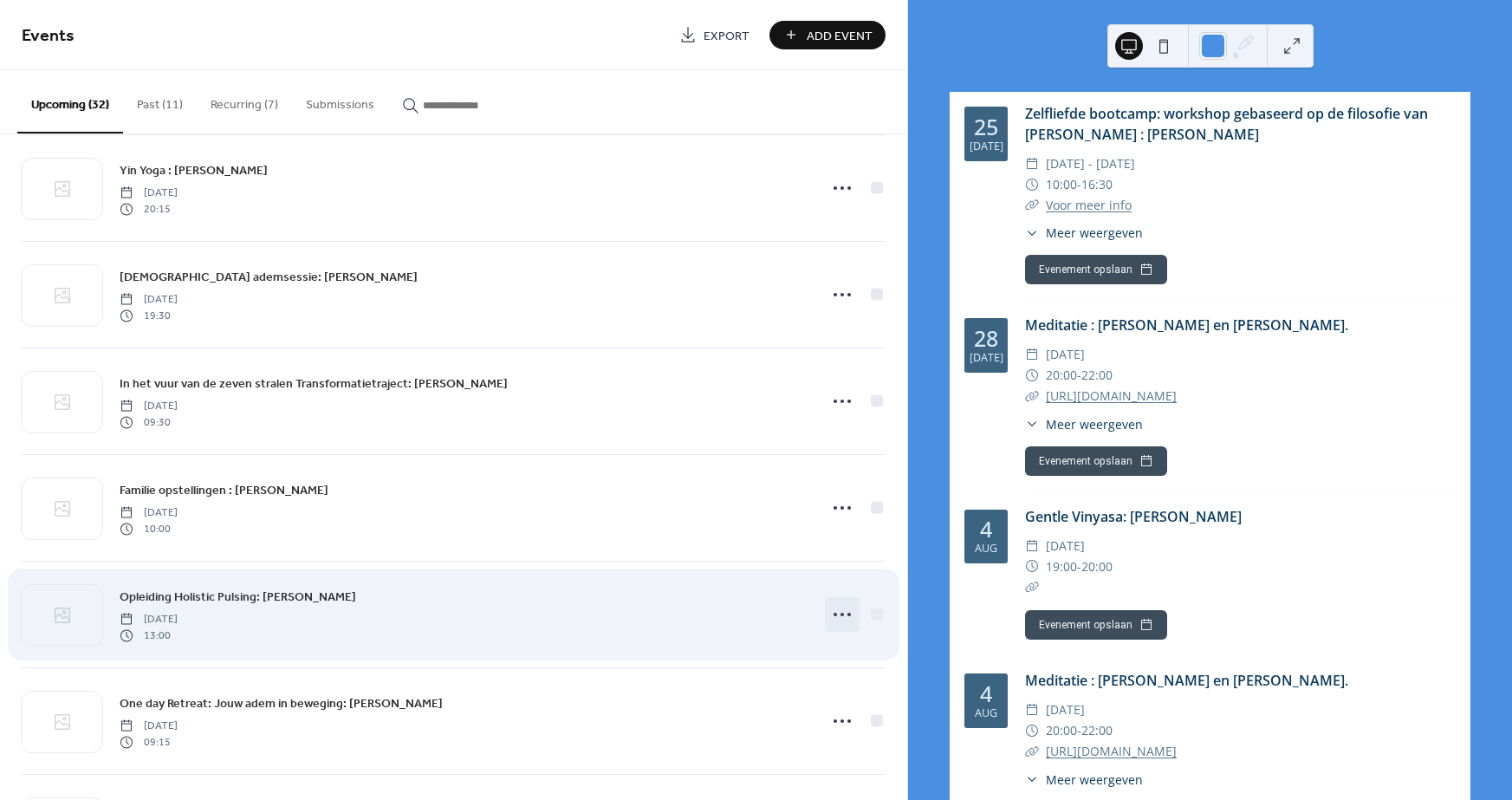 click 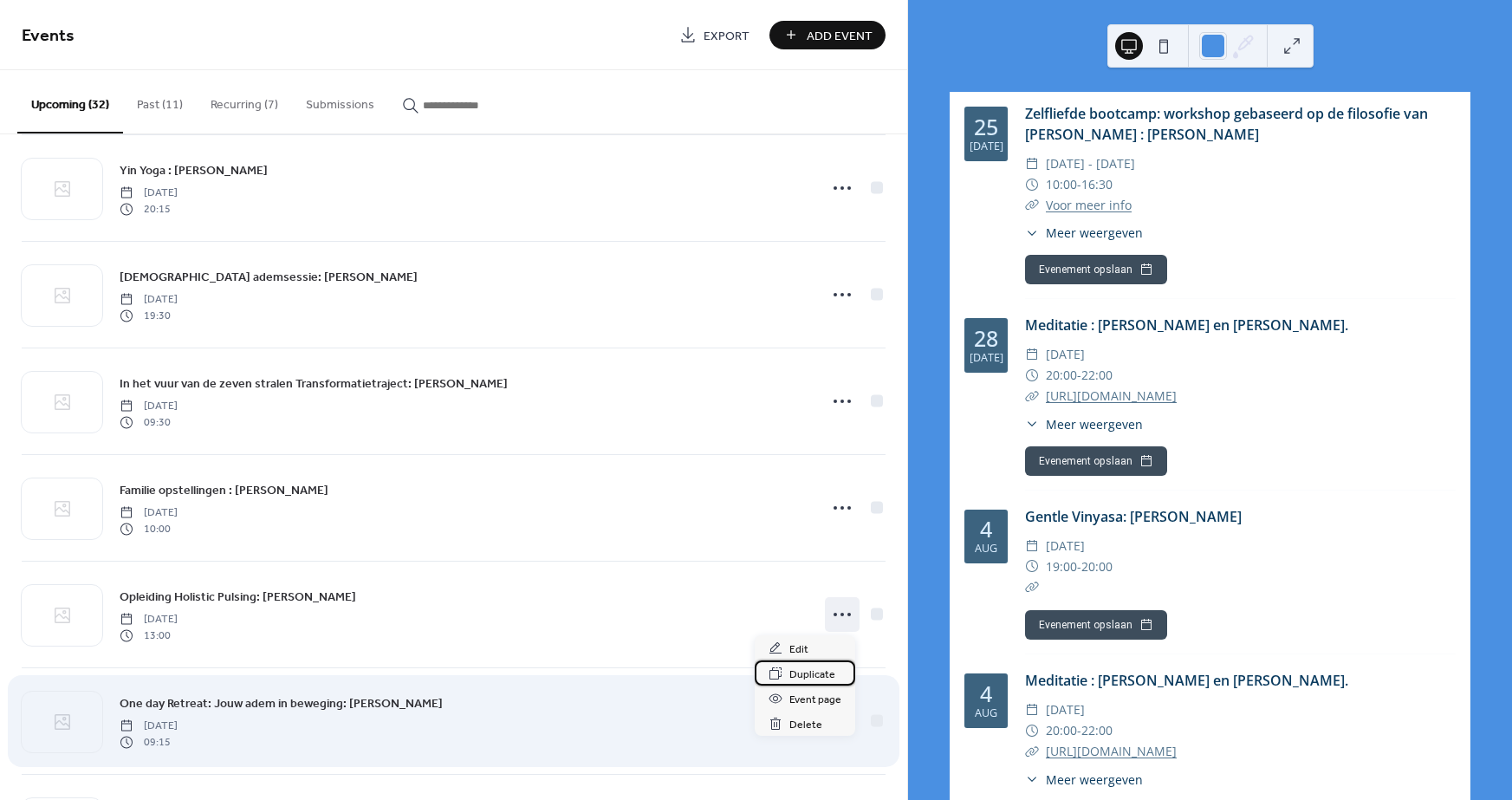 click on "Duplicate" at bounding box center (812, 674) 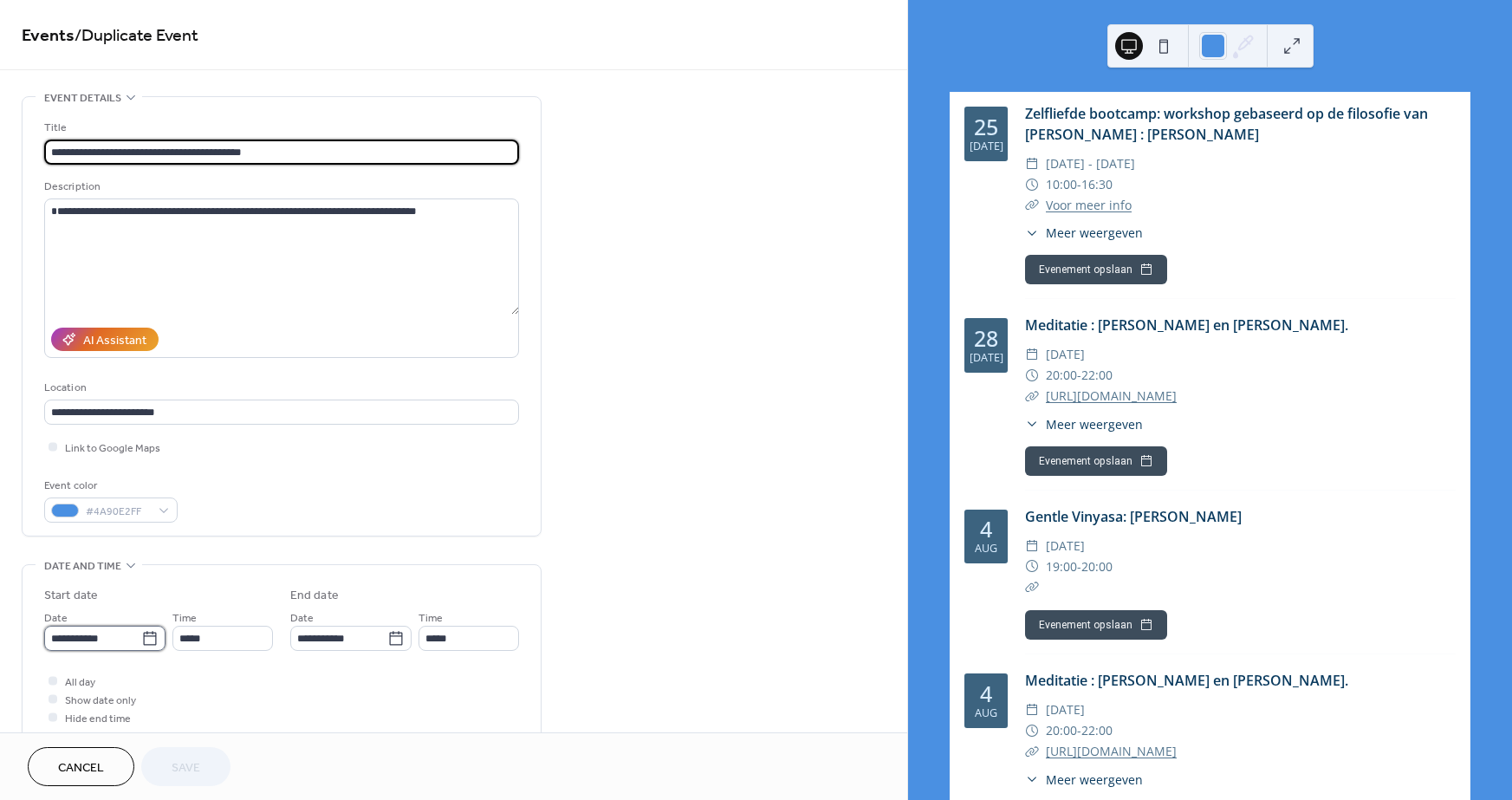 drag, startPoint x: 114, startPoint y: 641, endPoint x: 122, endPoint y: 636, distance: 9.43398 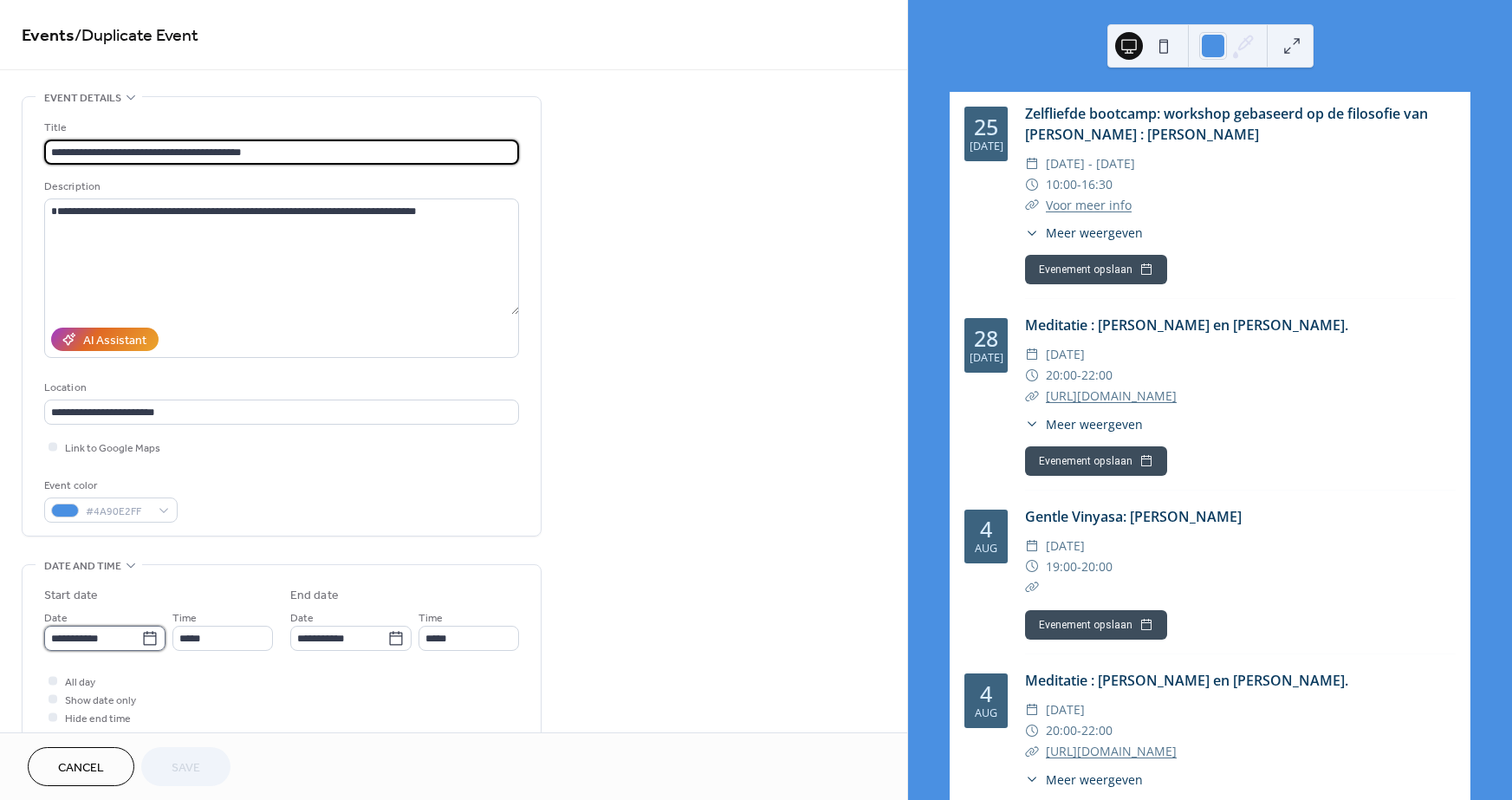 click on "**********" at bounding box center (93, 638) 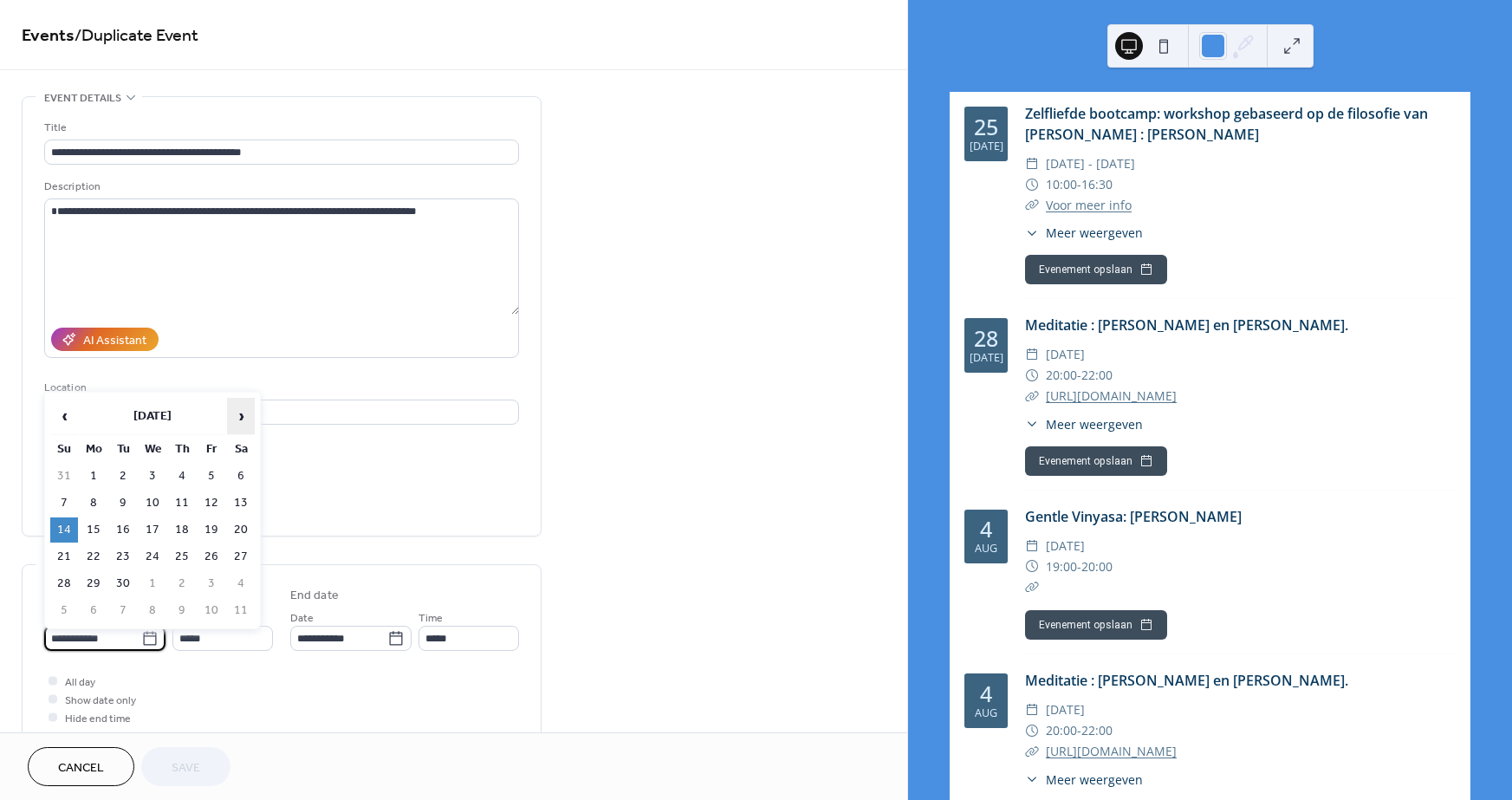 click on "›" at bounding box center (241, 416) 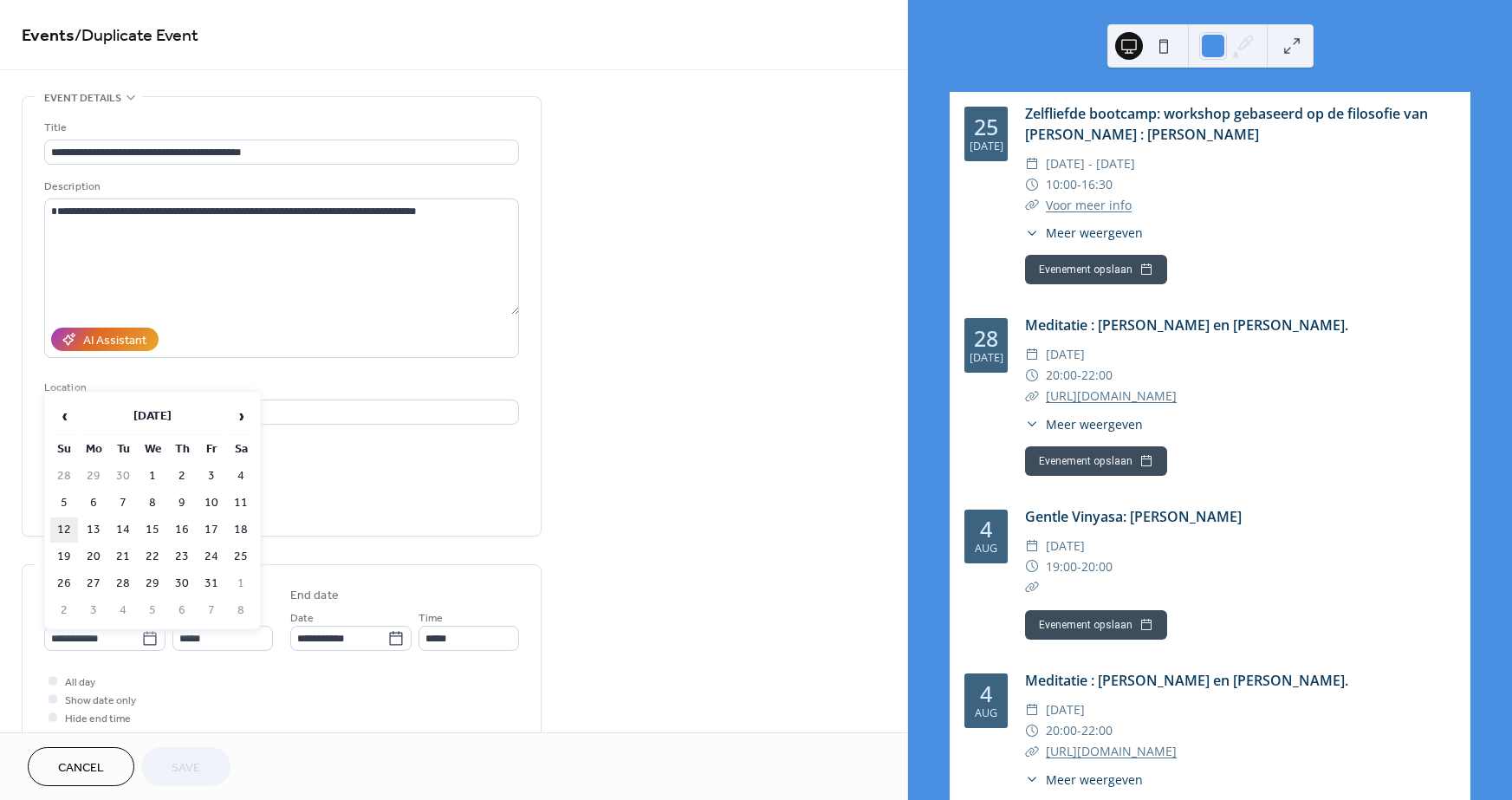 click on "12" at bounding box center (64, 530) 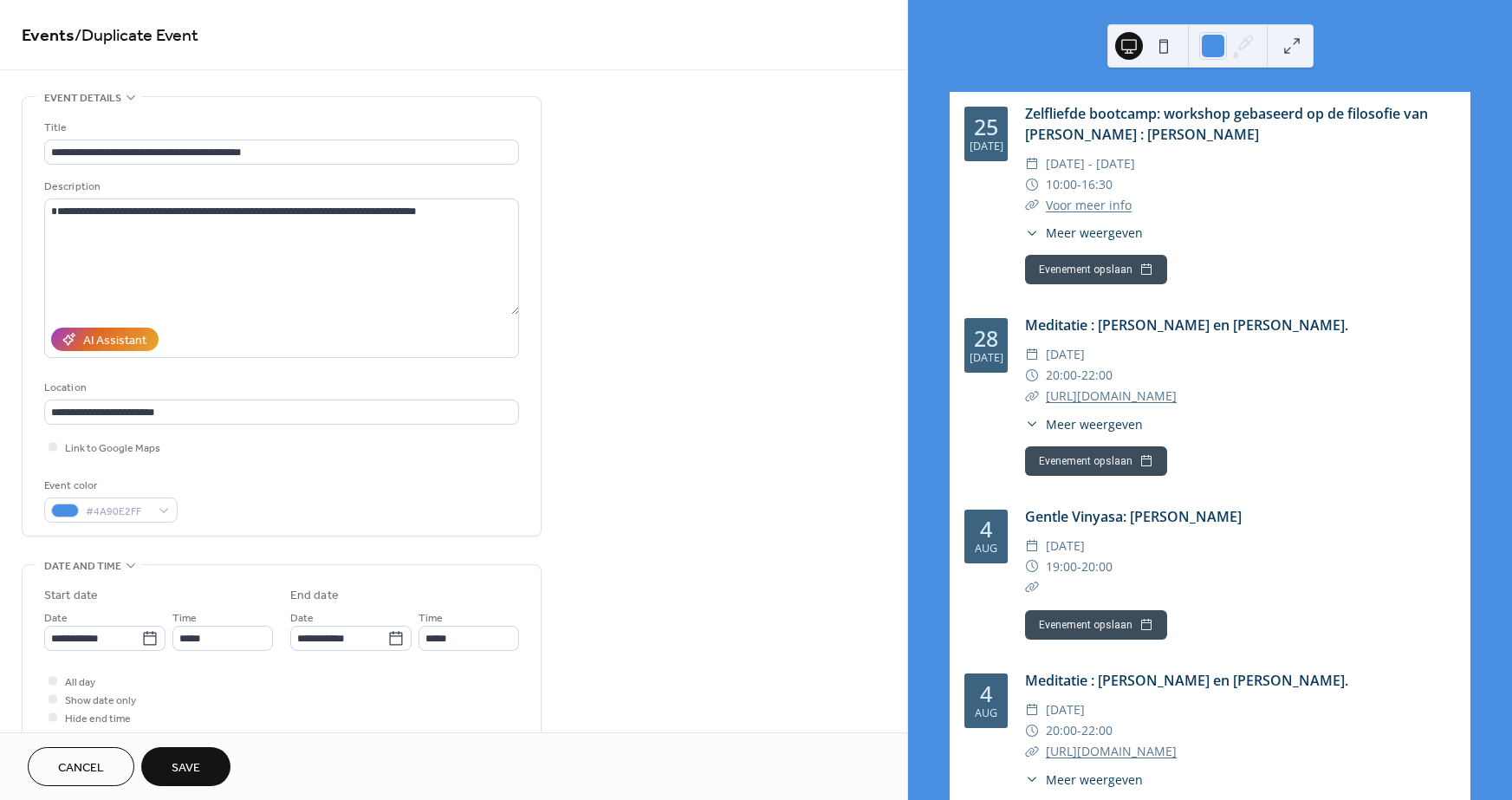type on "**********" 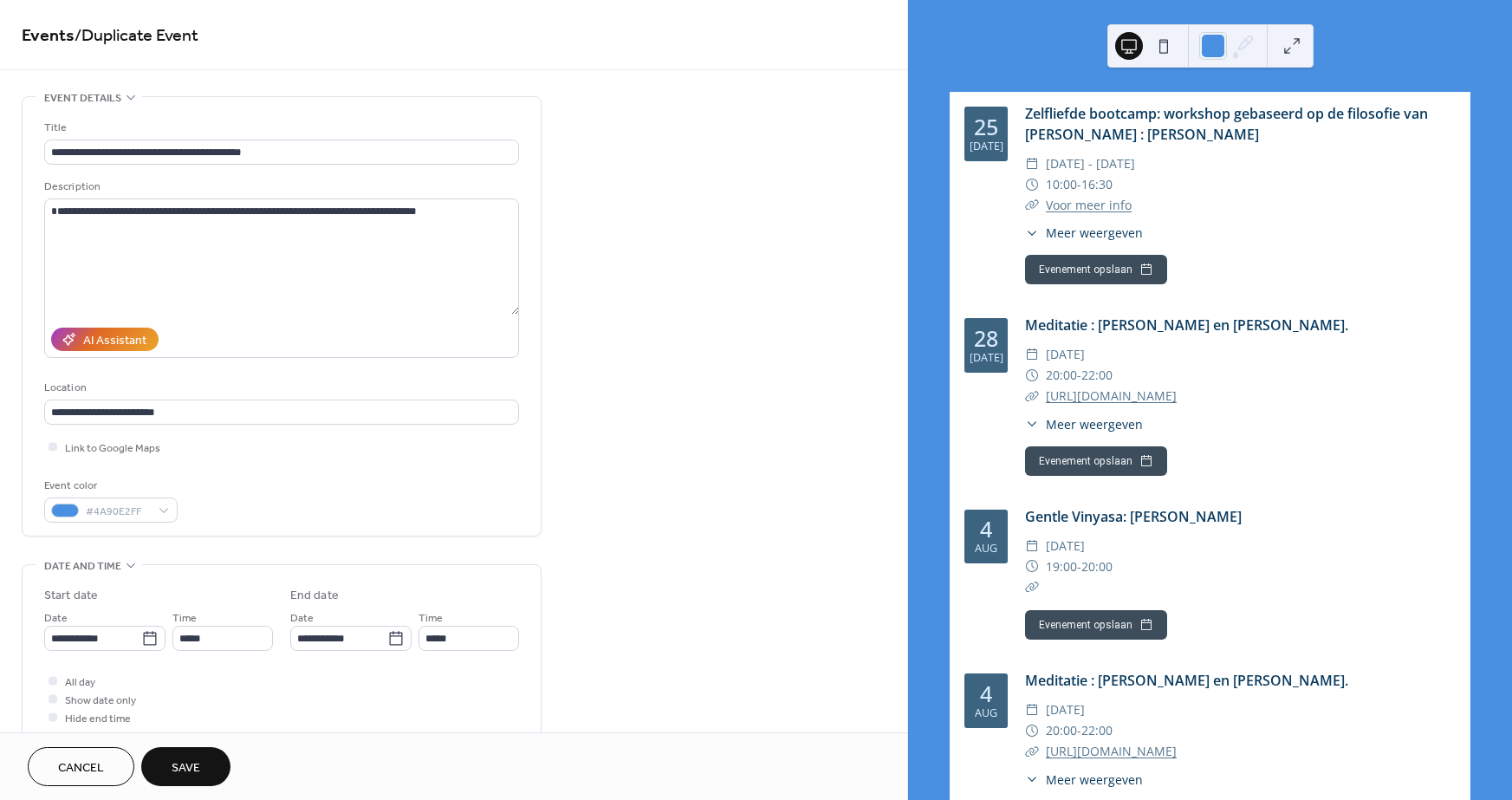 type on "**********" 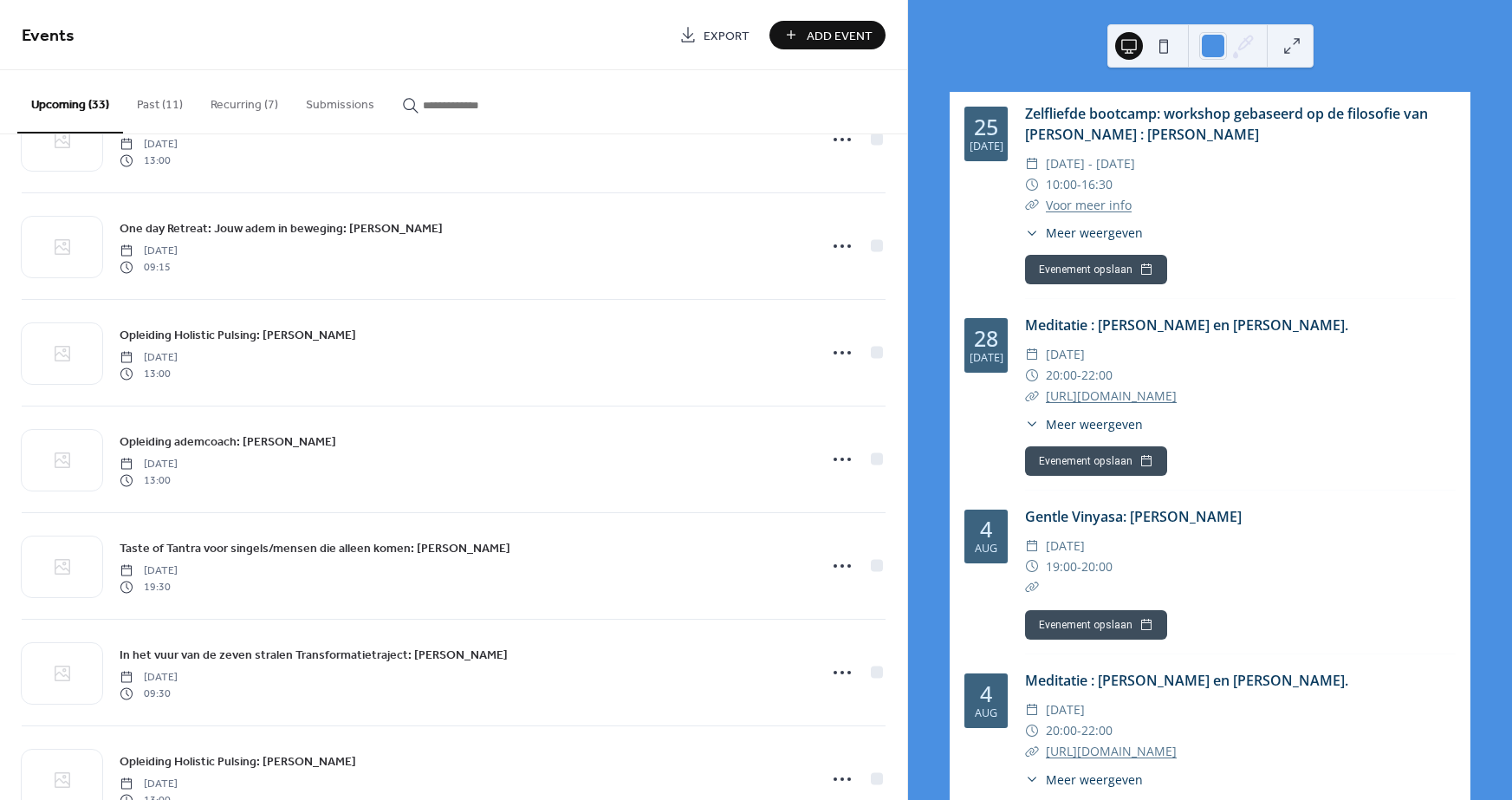 scroll, scrollTop: 928, scrollLeft: 0, axis: vertical 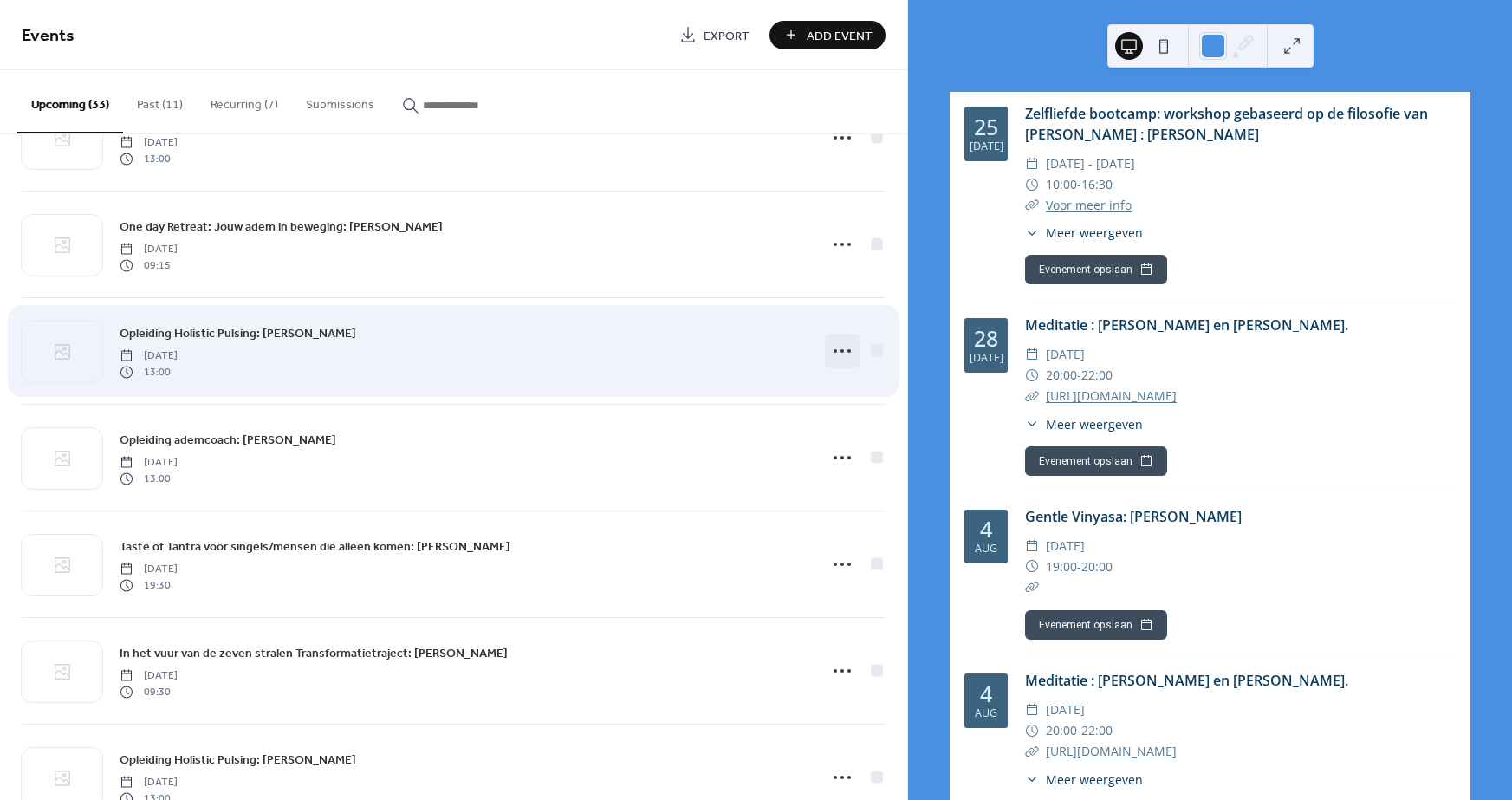 click 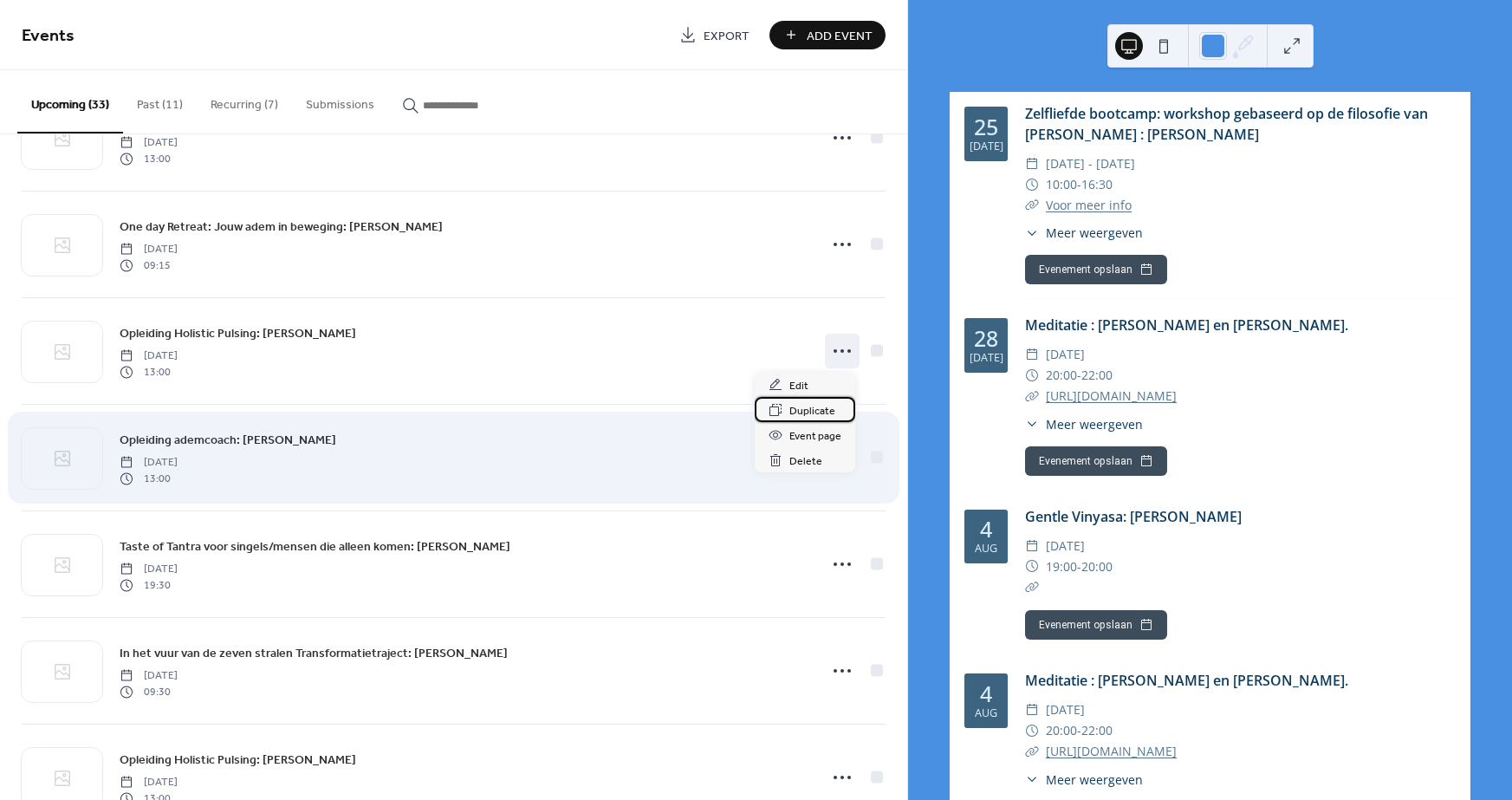 click on "Duplicate" at bounding box center [812, 411] 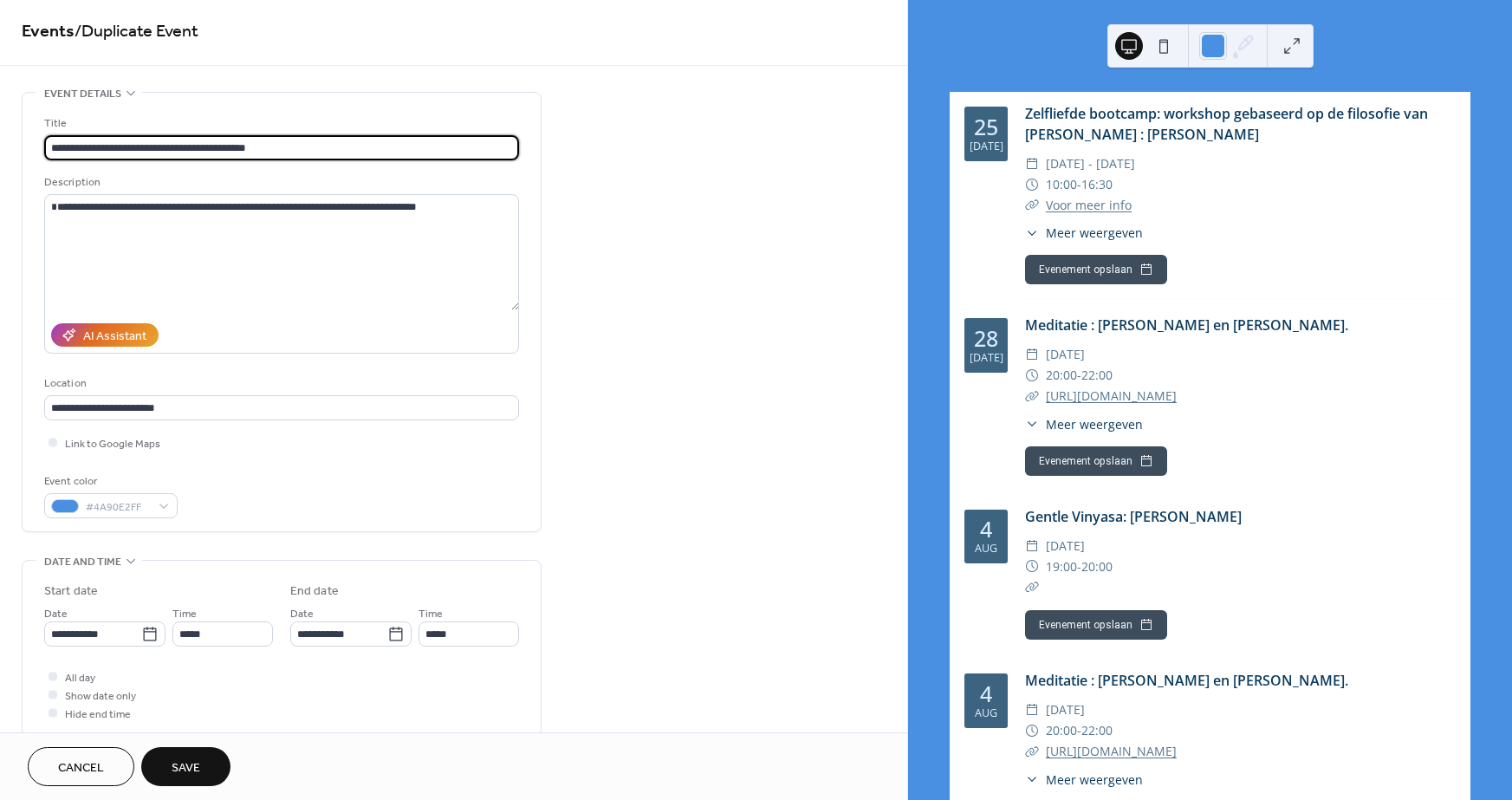 scroll, scrollTop: 6, scrollLeft: 0, axis: vertical 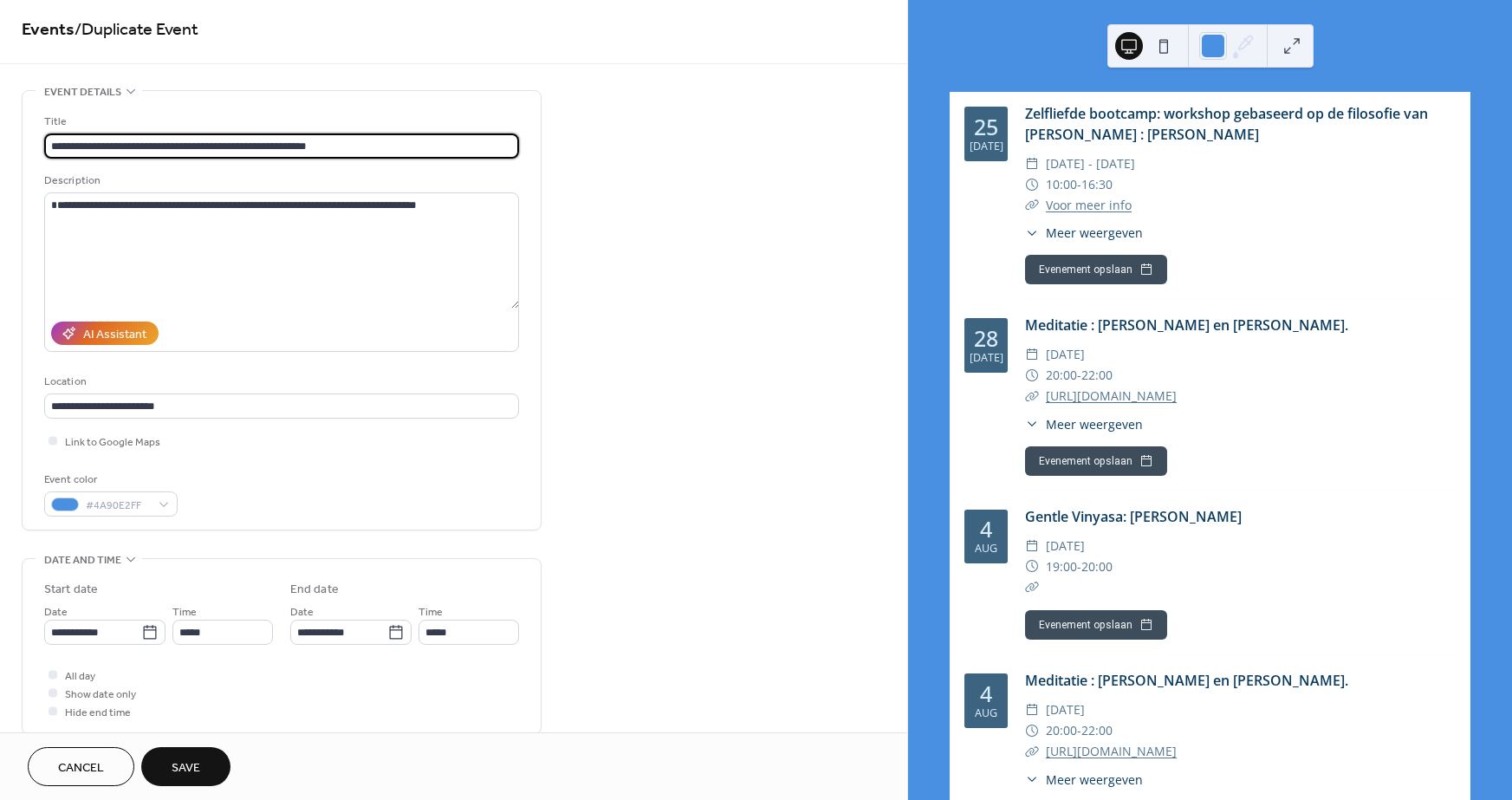 drag, startPoint x: 251, startPoint y: 146, endPoint x: 170, endPoint y: 146, distance: 81 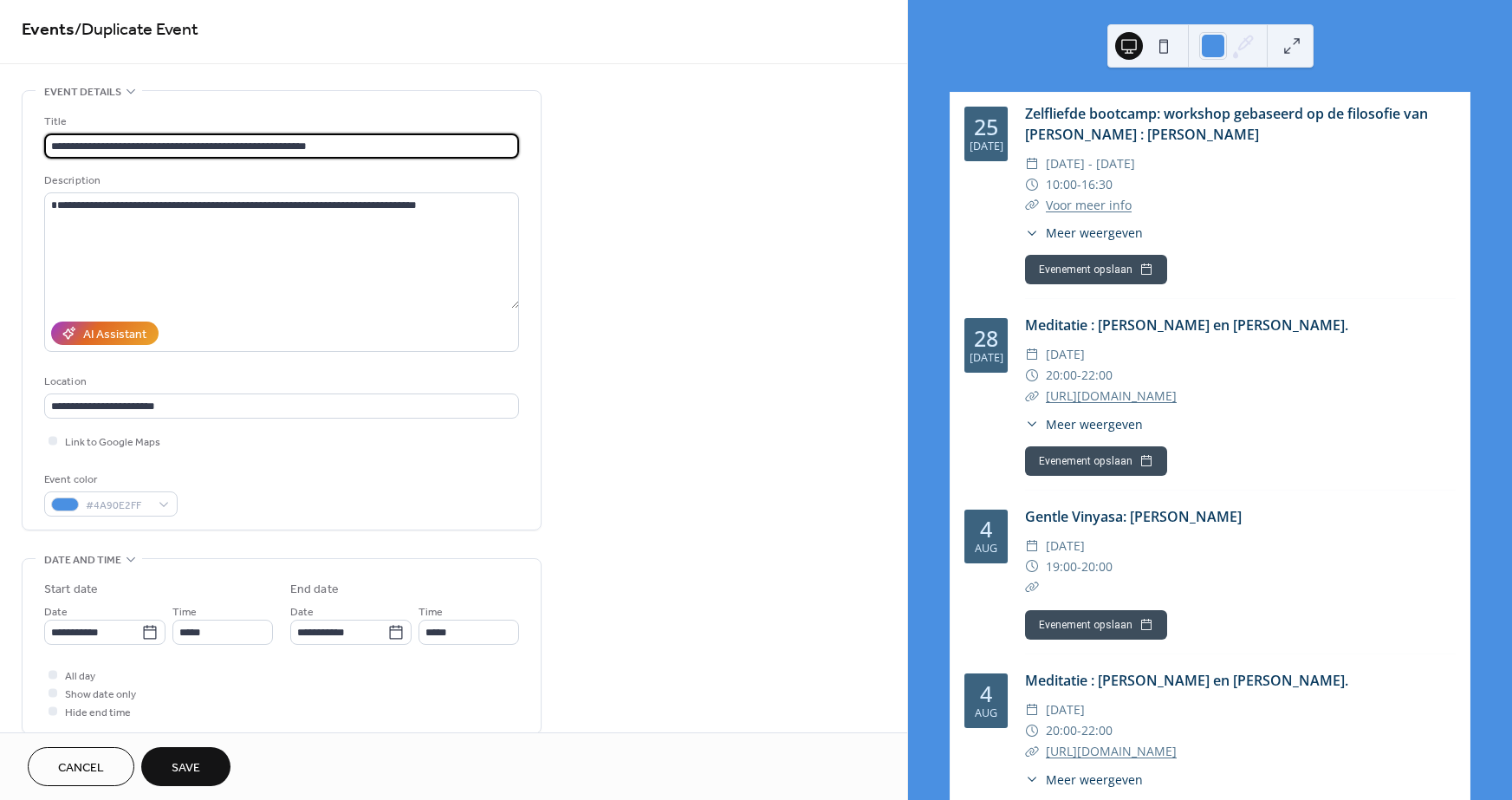 click on "**********" at bounding box center (282, 146) 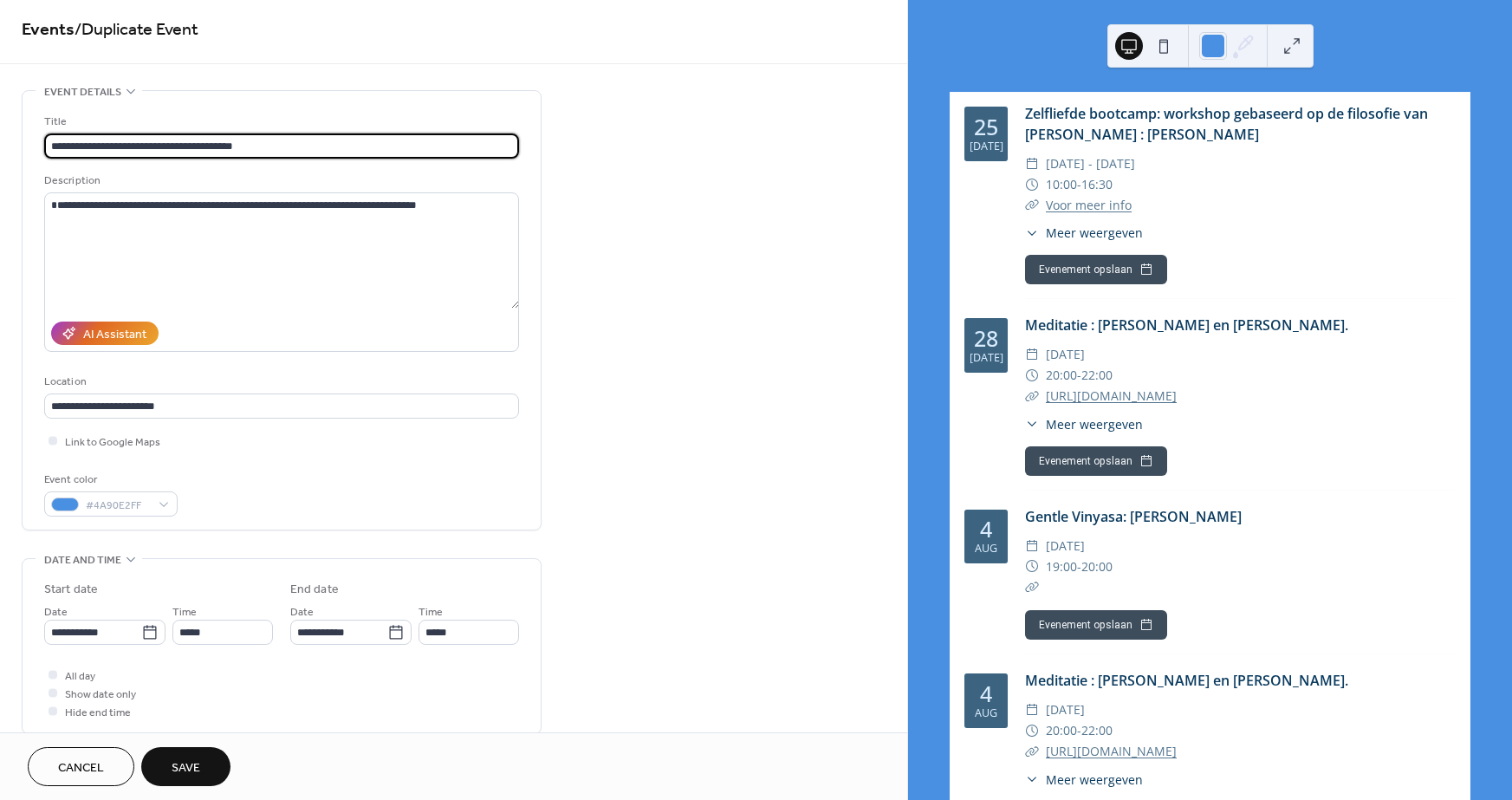 click on "**********" at bounding box center (282, 146) 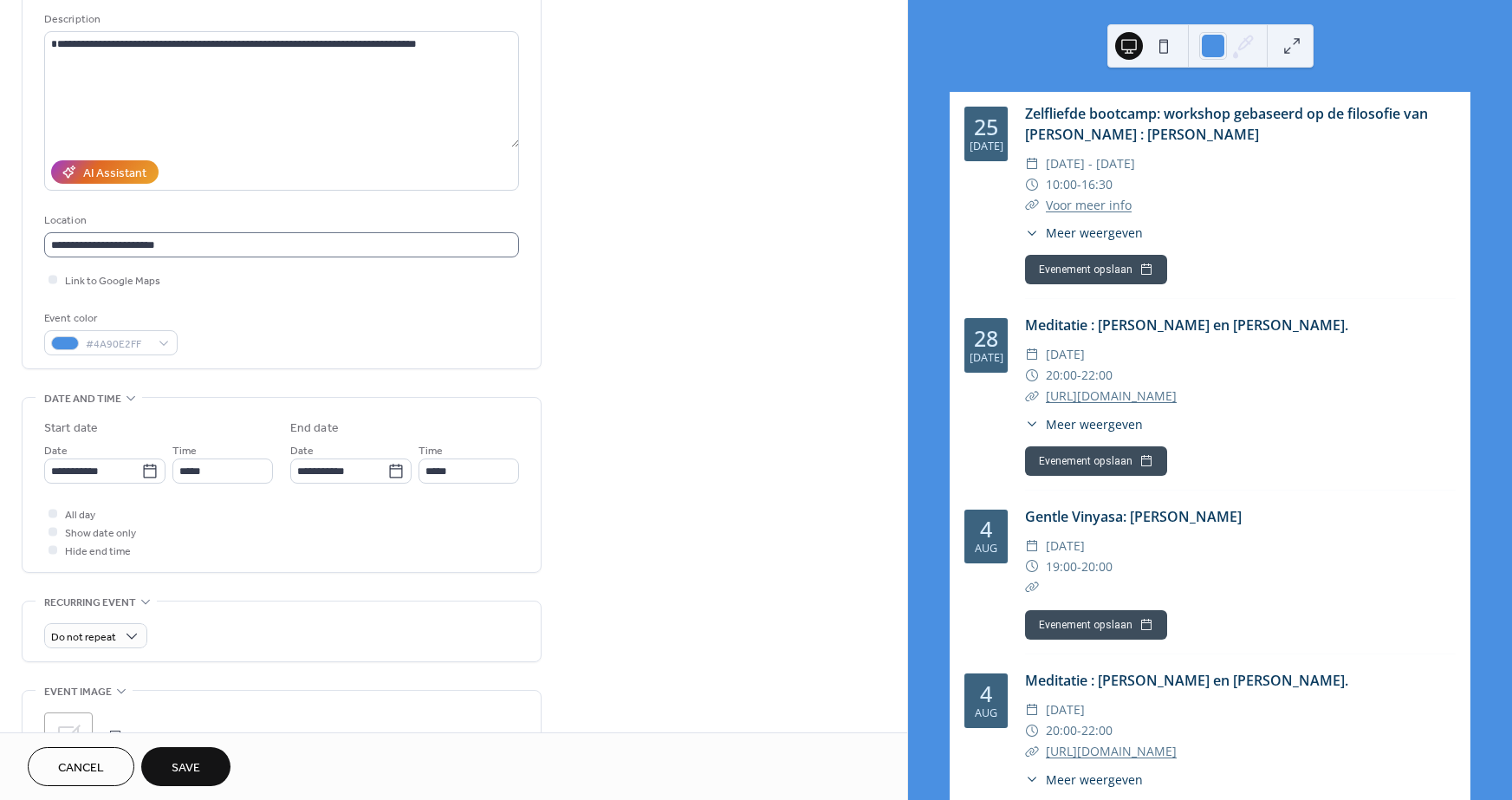 scroll, scrollTop: 179, scrollLeft: 0, axis: vertical 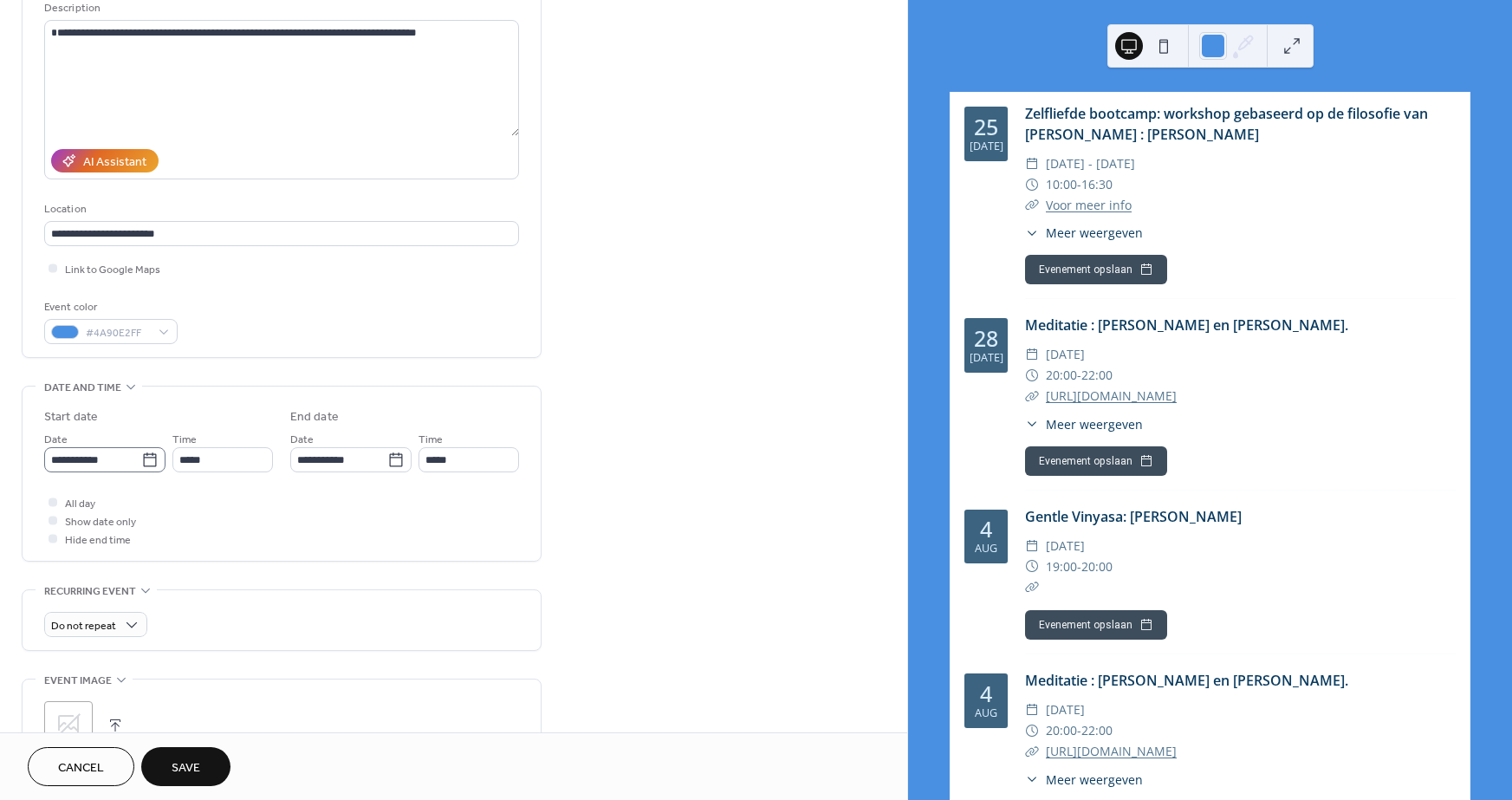type on "**********" 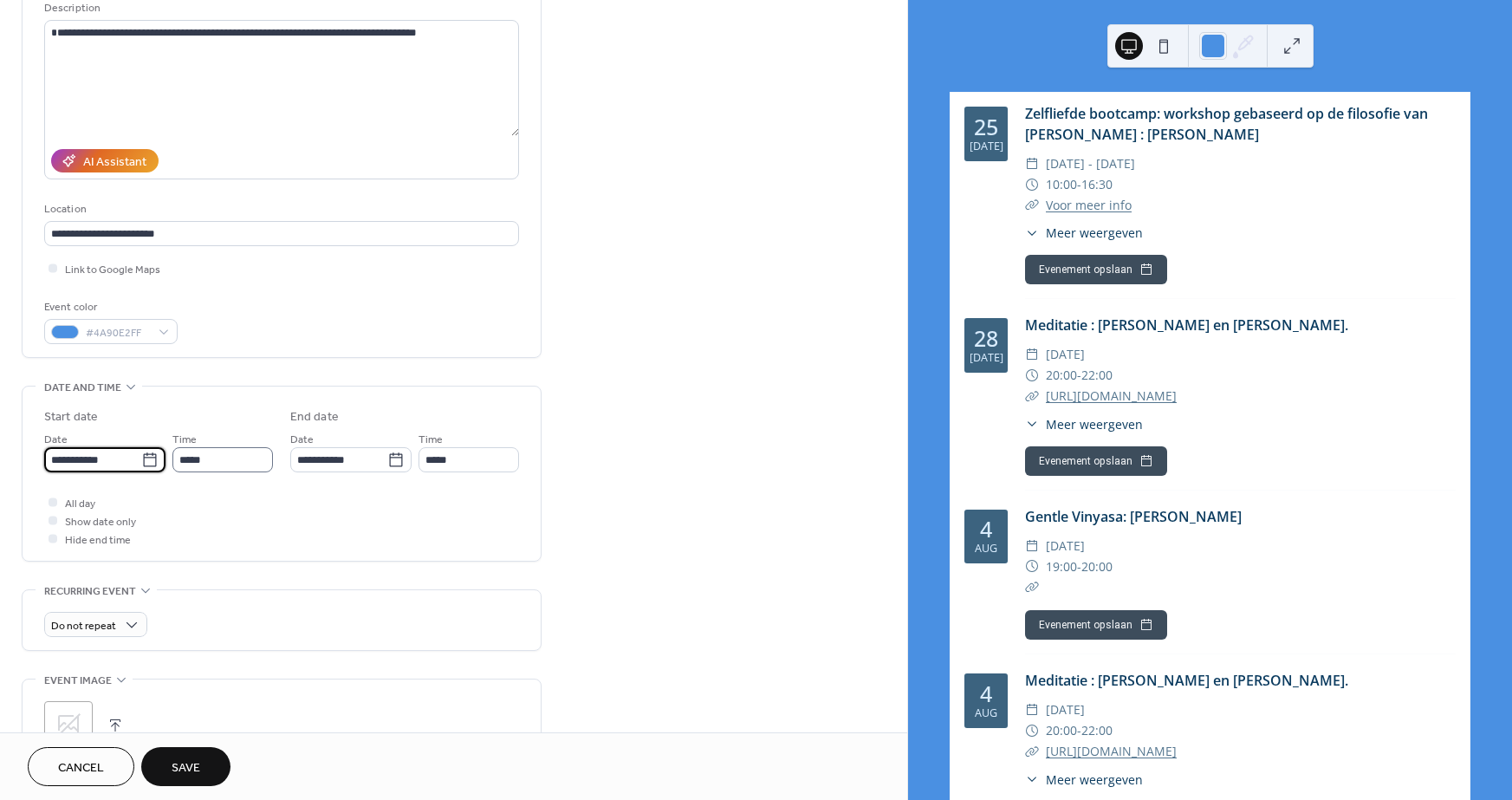 drag, startPoint x: 125, startPoint y: 455, endPoint x: 257, endPoint y: 463, distance: 132.2422 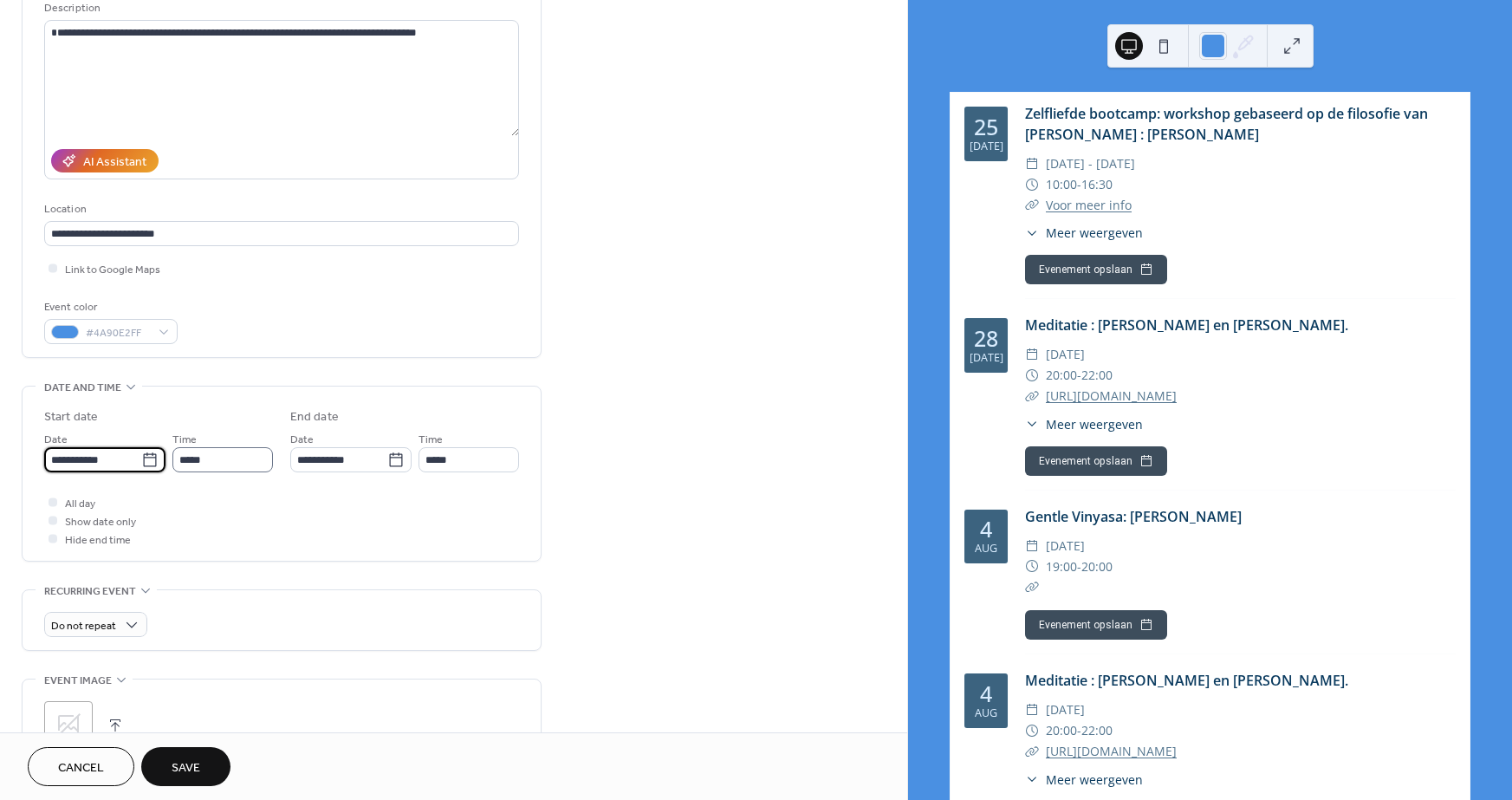 click on "**********" at bounding box center (93, 459) 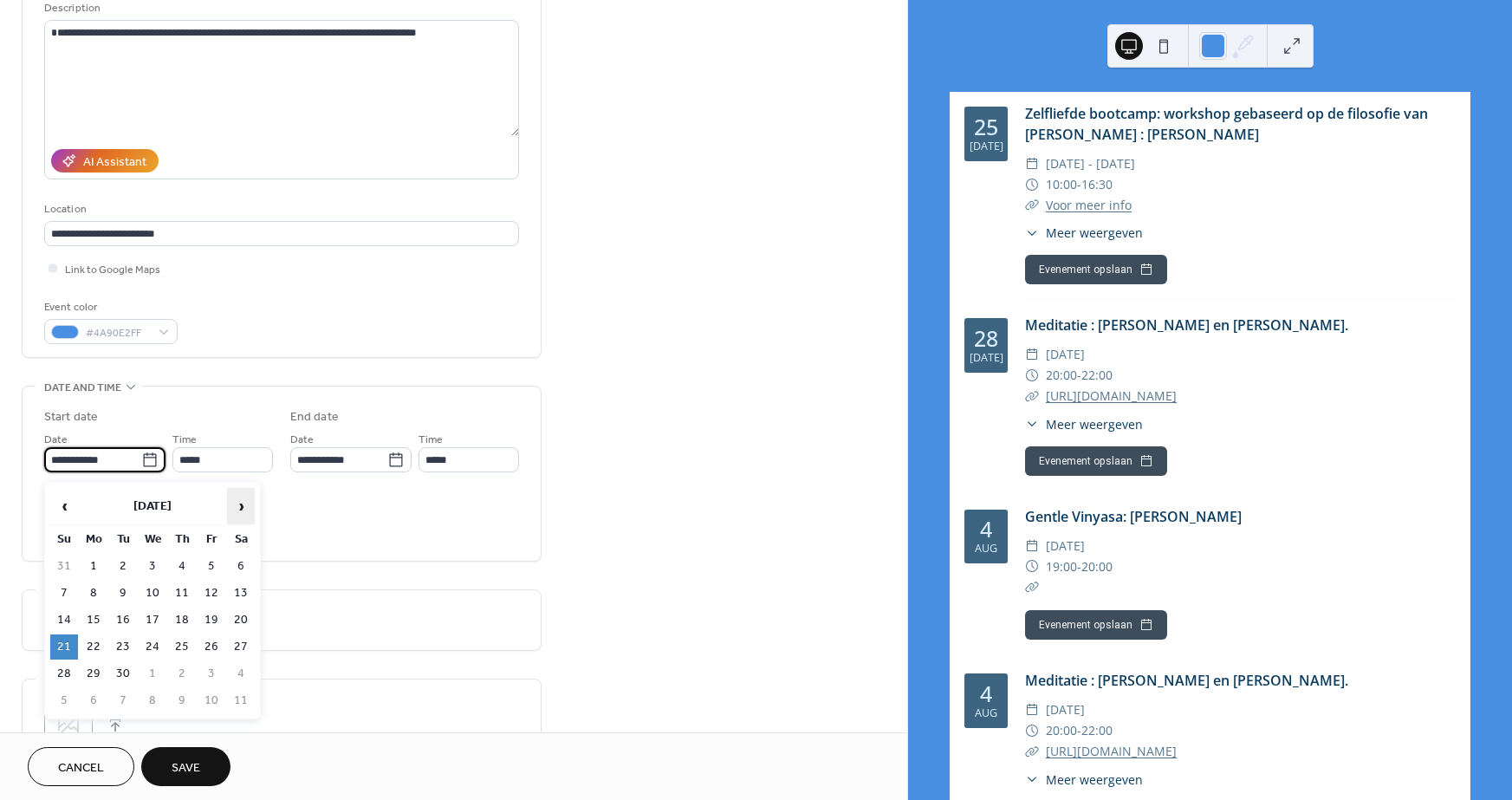 click on "›" at bounding box center [241, 506] 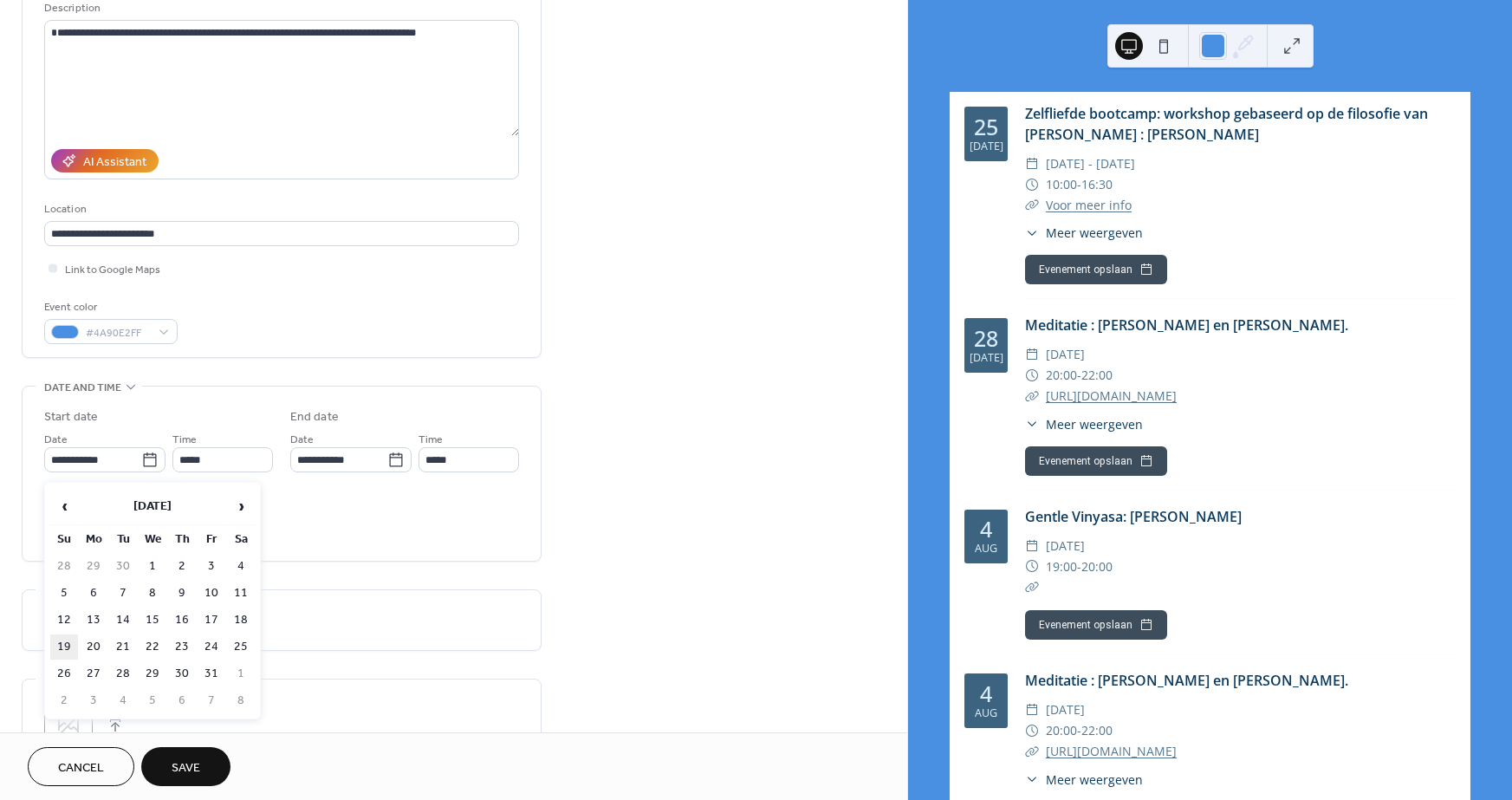 click on "19" at bounding box center [64, 647] 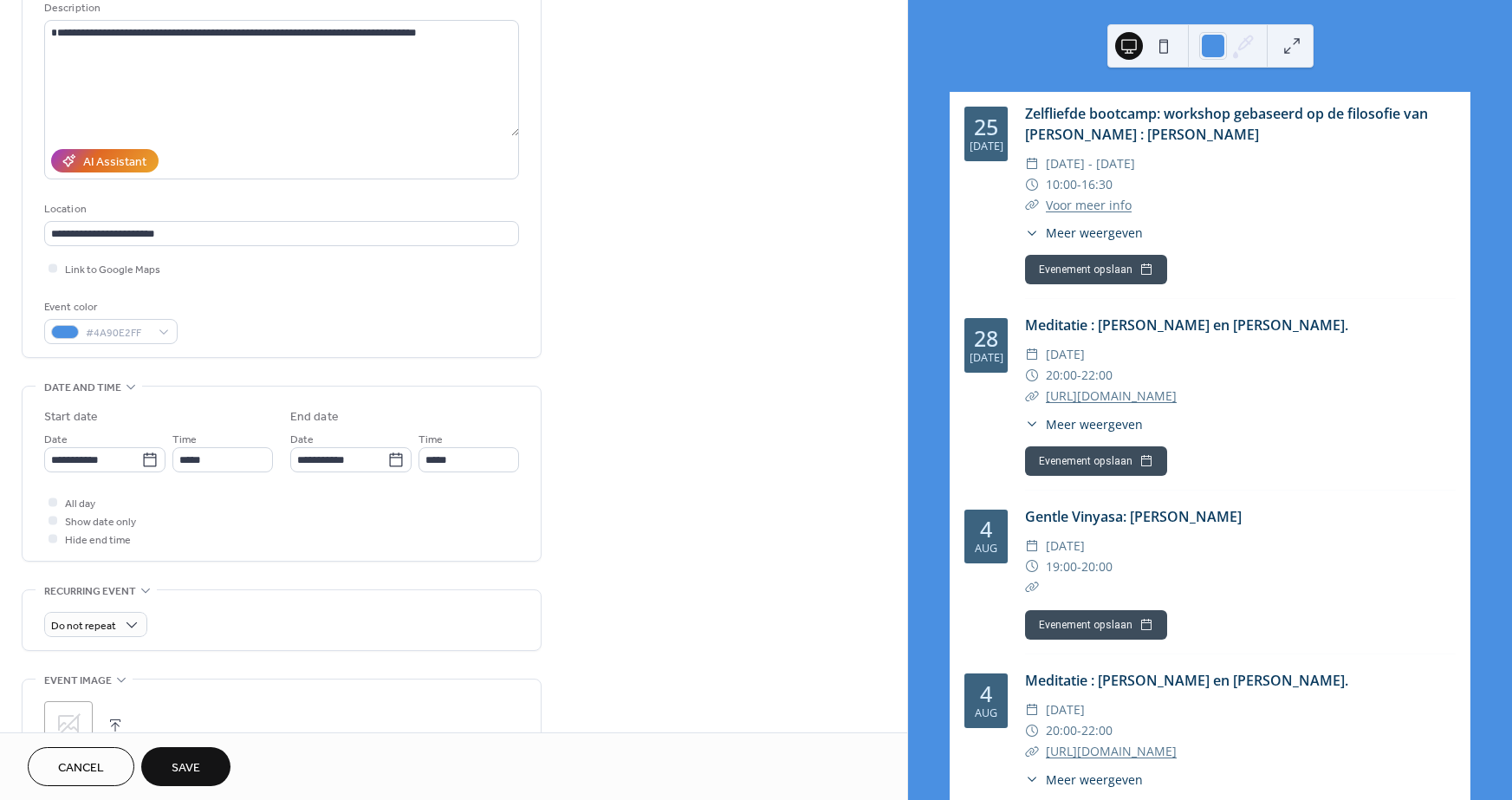 click on "Save" at bounding box center (185, 768) 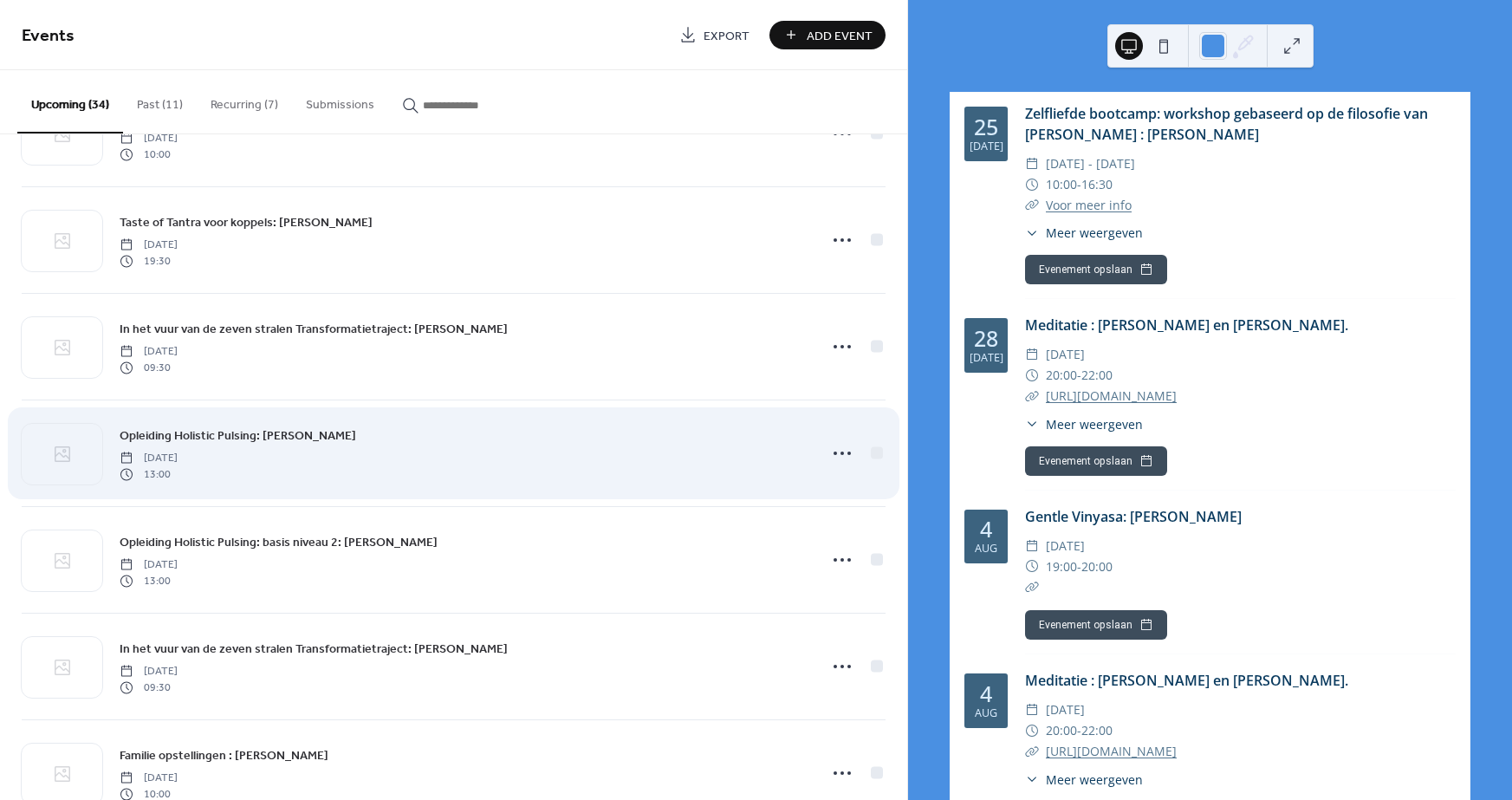 scroll, scrollTop: 1682, scrollLeft: 0, axis: vertical 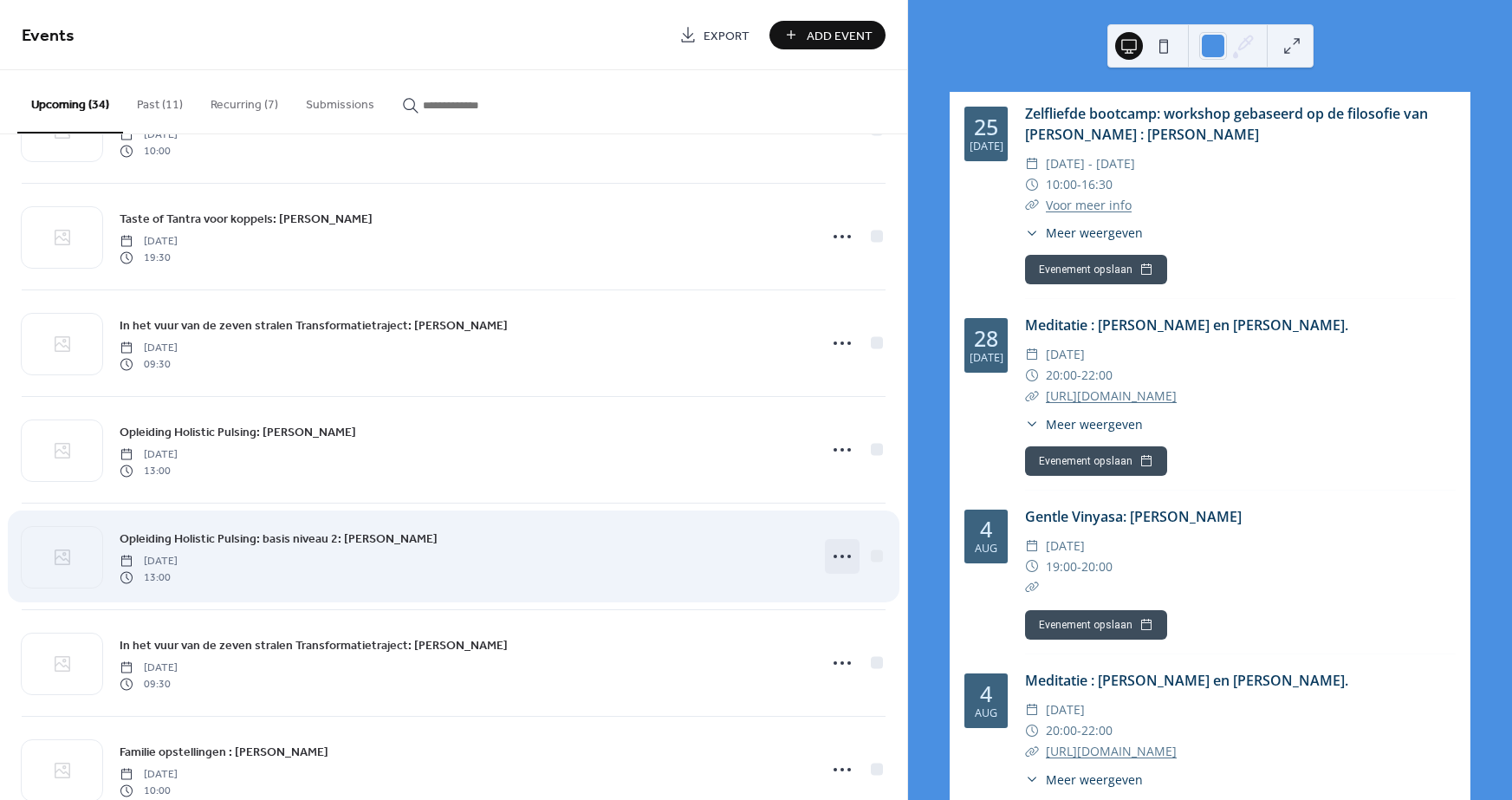 click 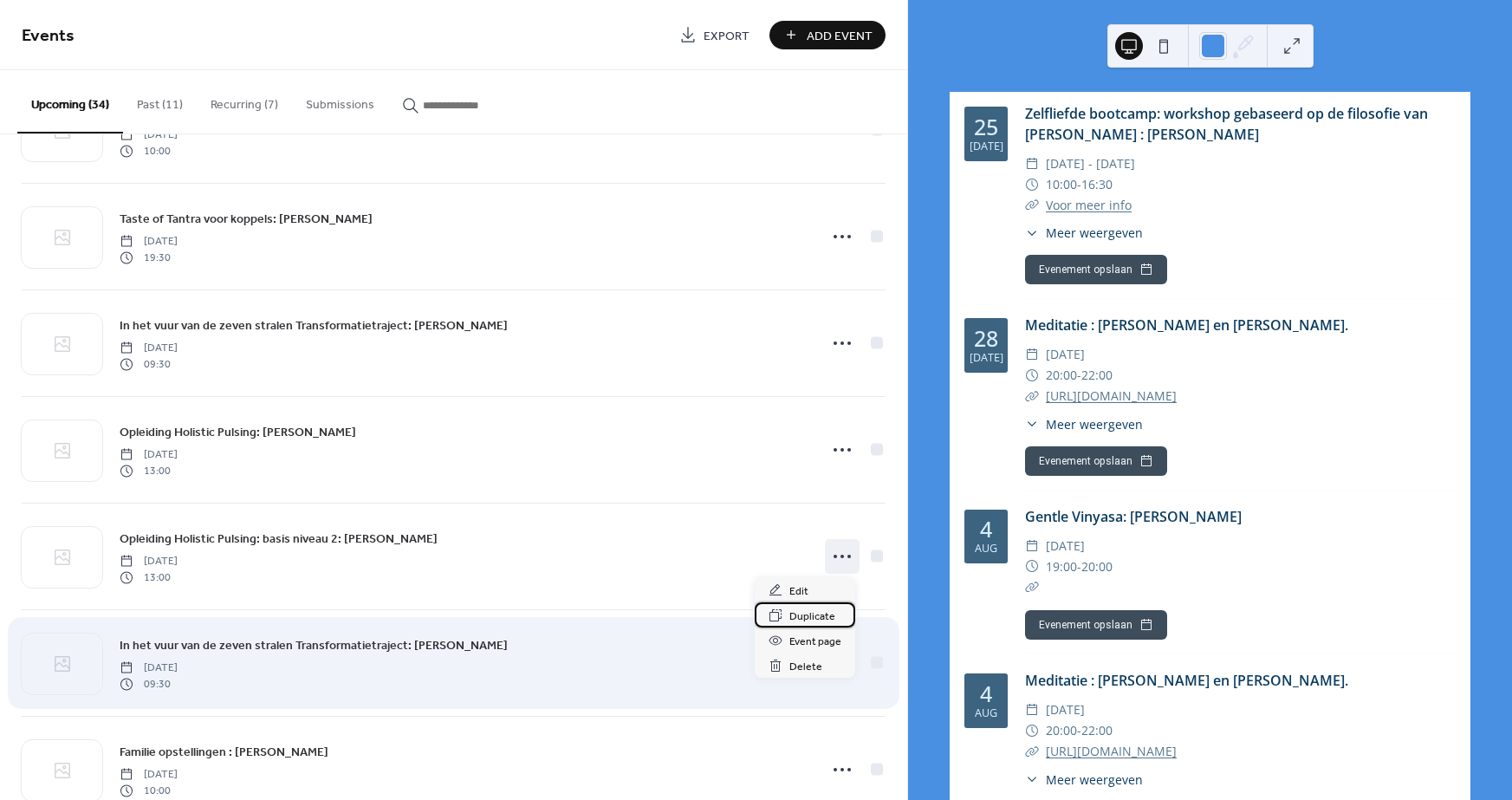 click on "Duplicate" at bounding box center [812, 616] 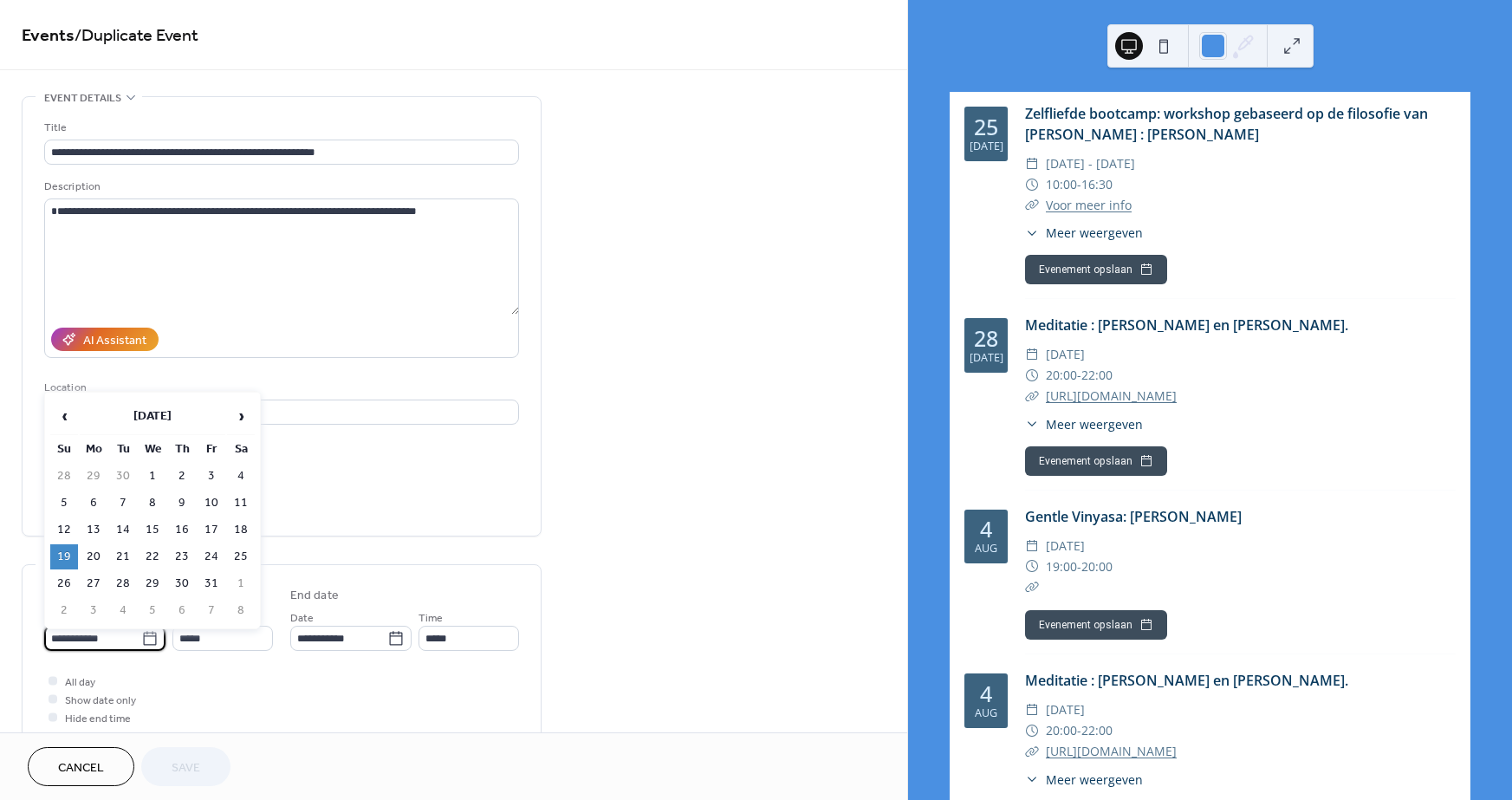 click on "**********" at bounding box center [93, 638] 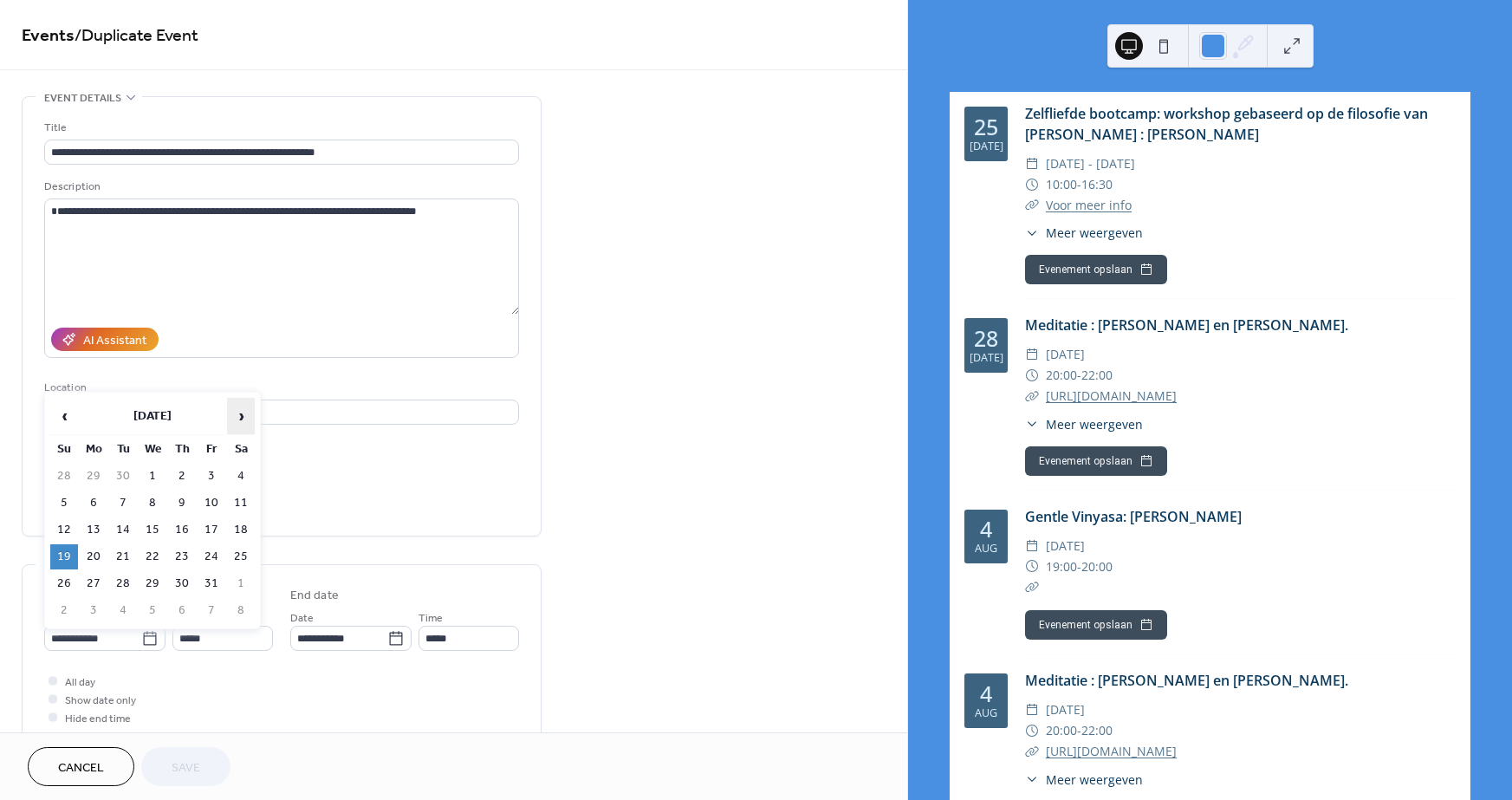 click on "›" at bounding box center (241, 416) 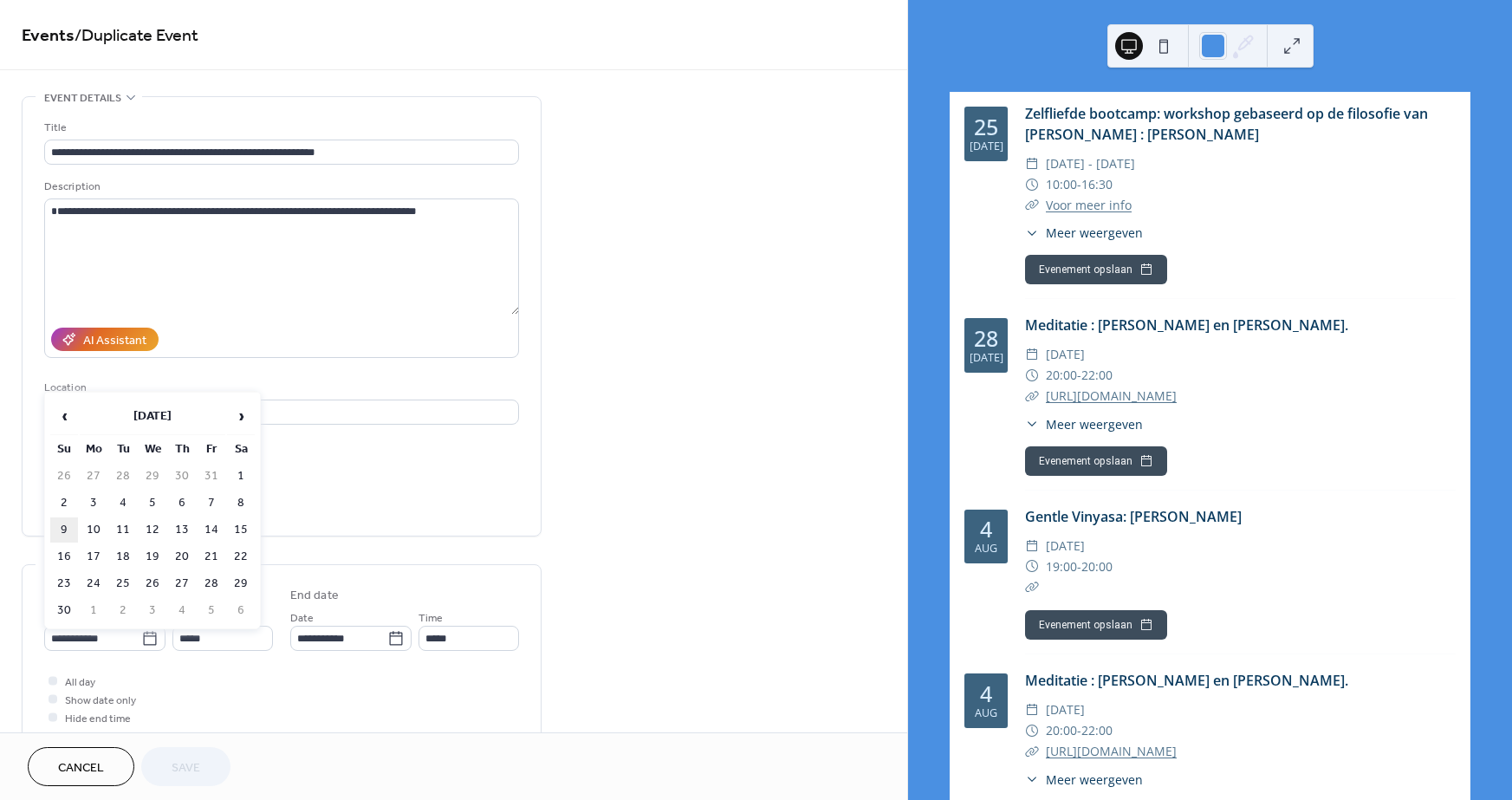 click on "9" at bounding box center (64, 530) 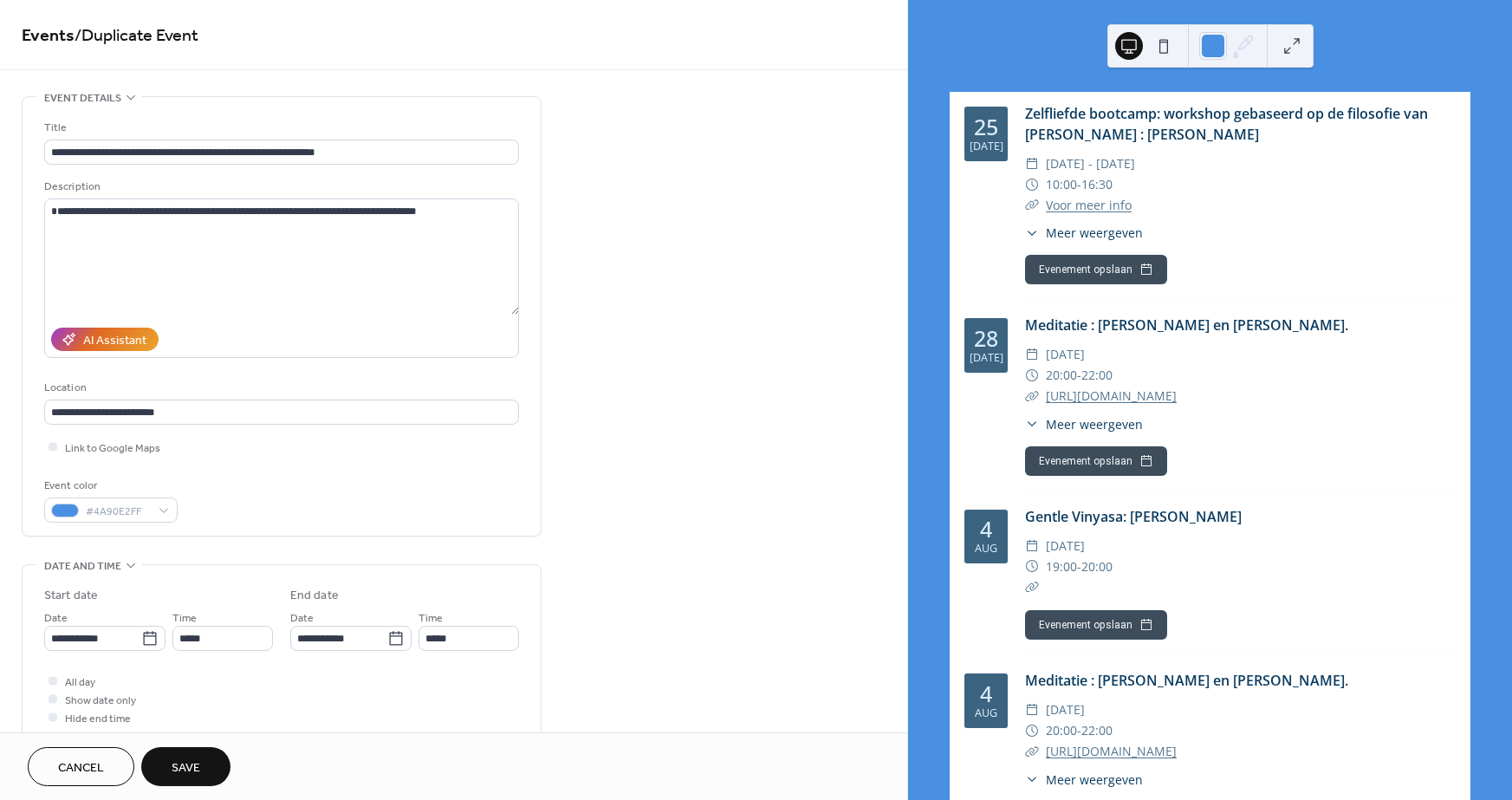 type on "**********" 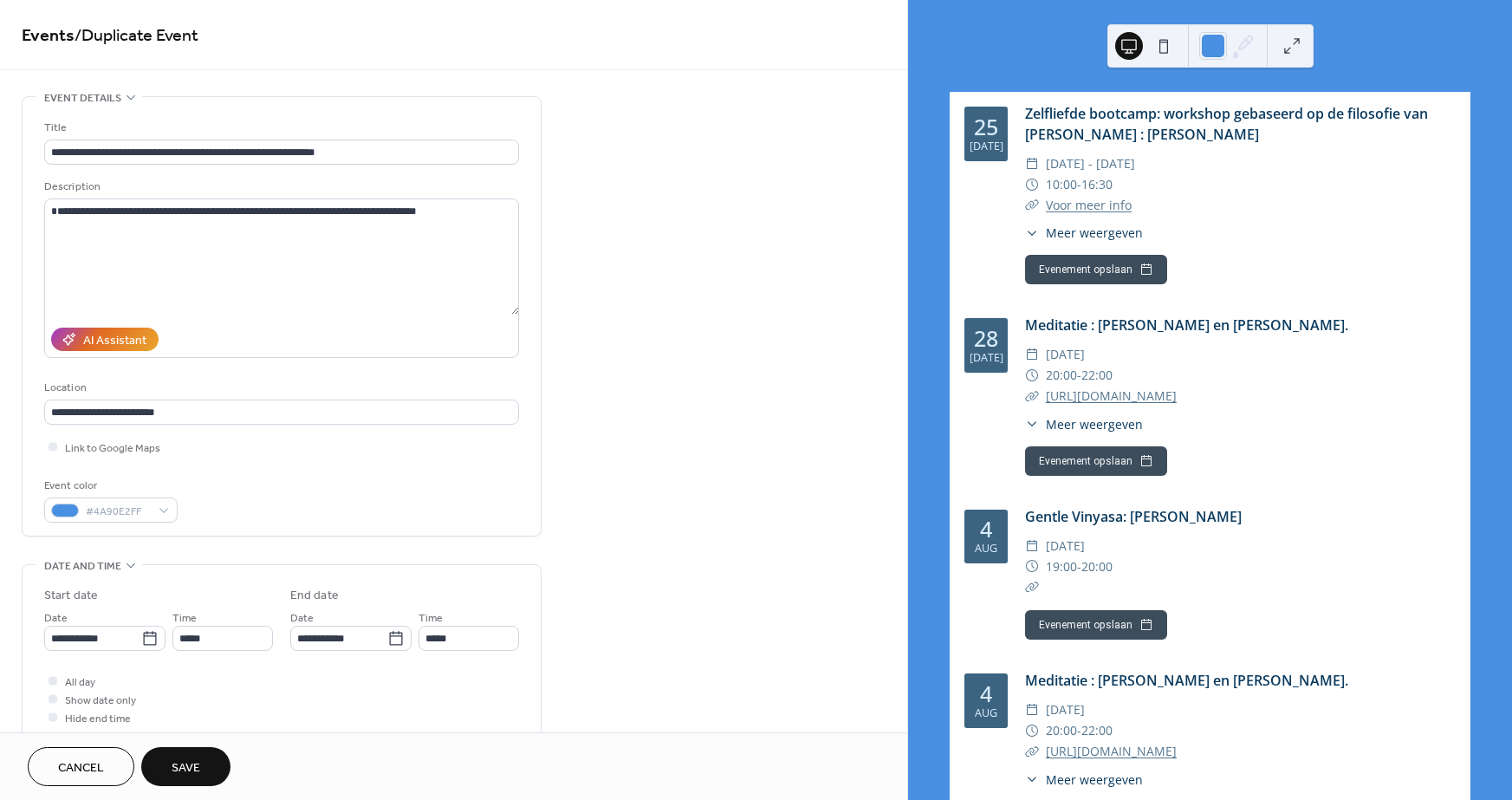 type on "**********" 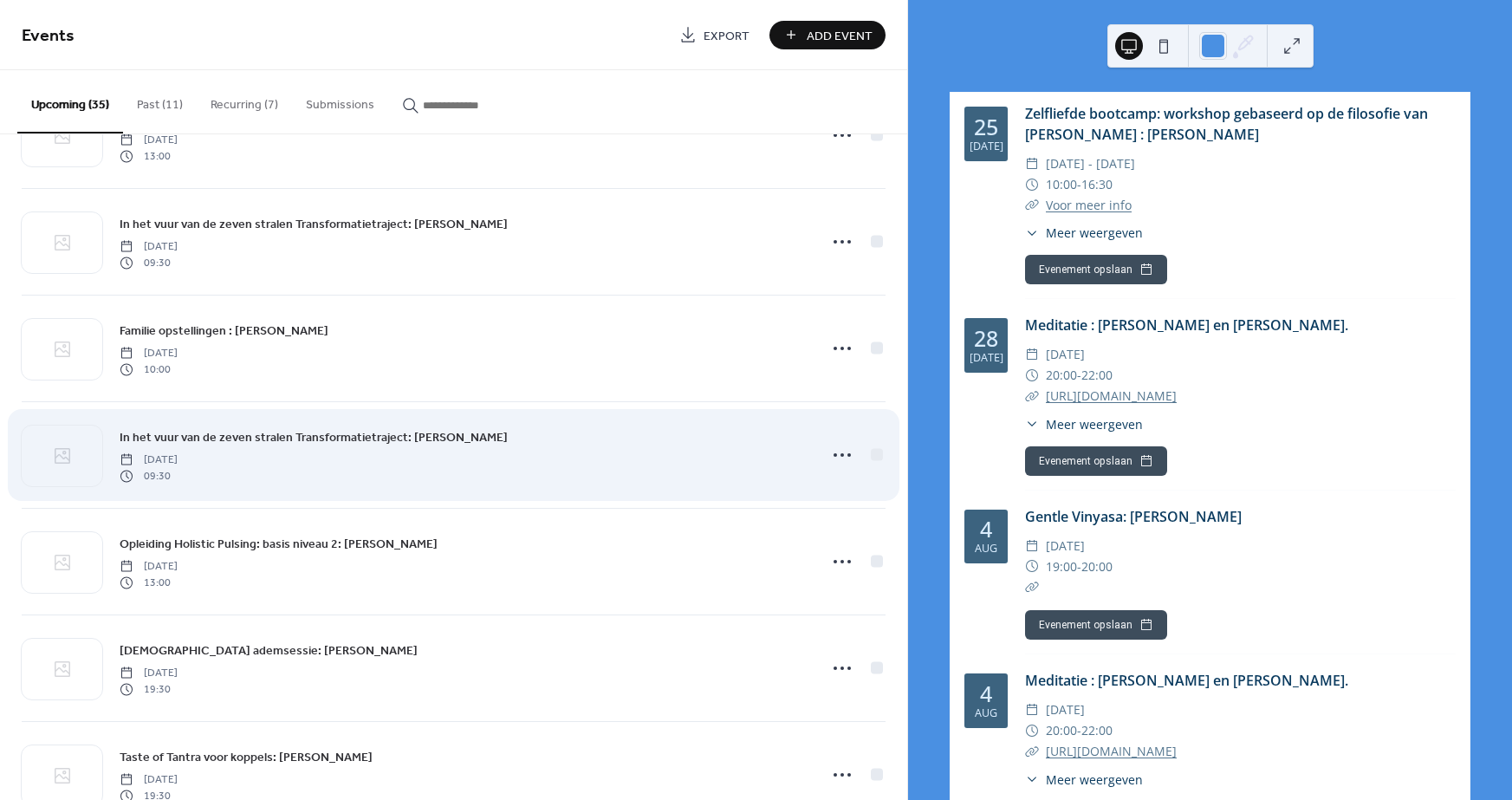 scroll, scrollTop: 2114, scrollLeft: 0, axis: vertical 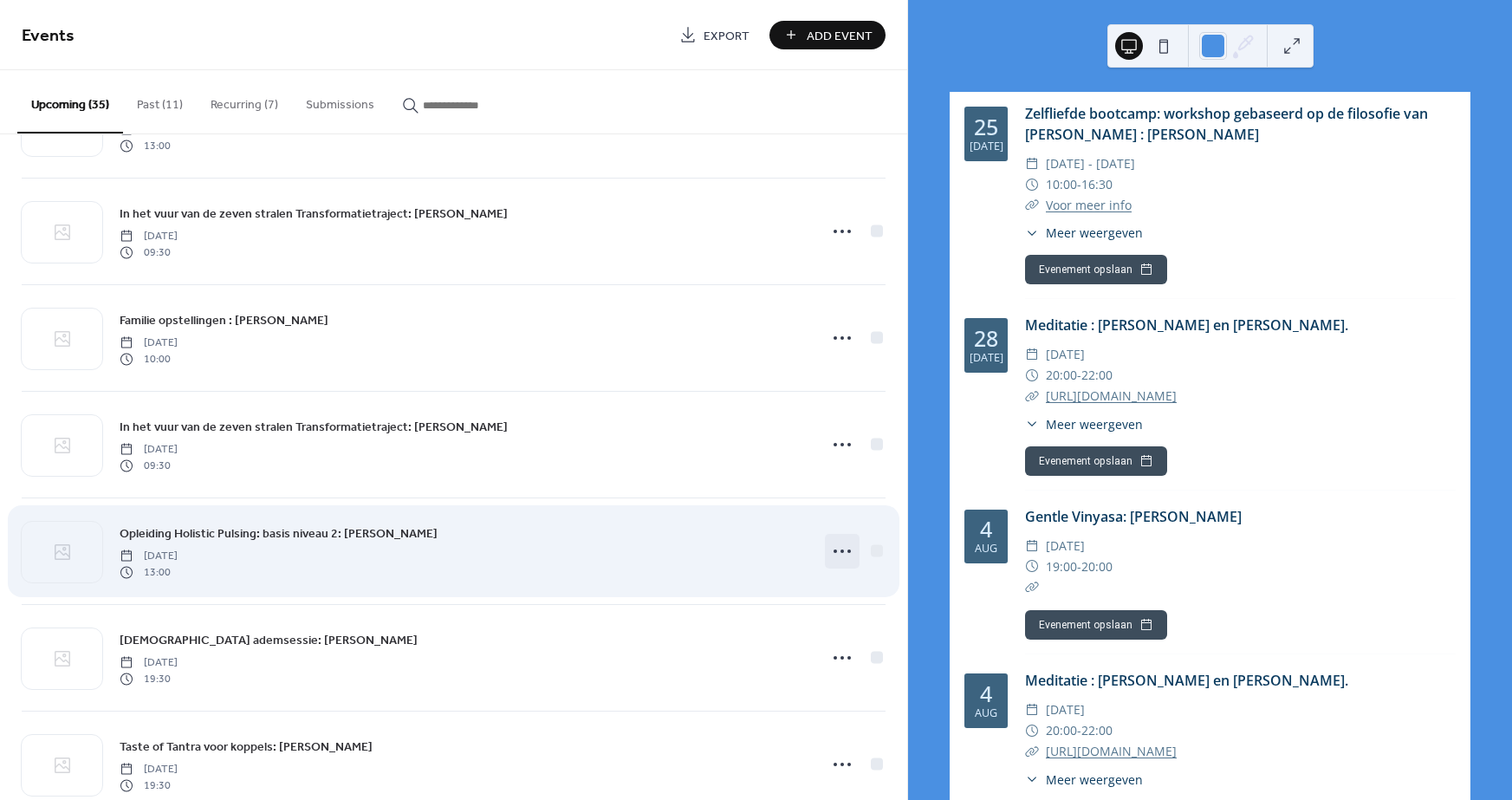 click 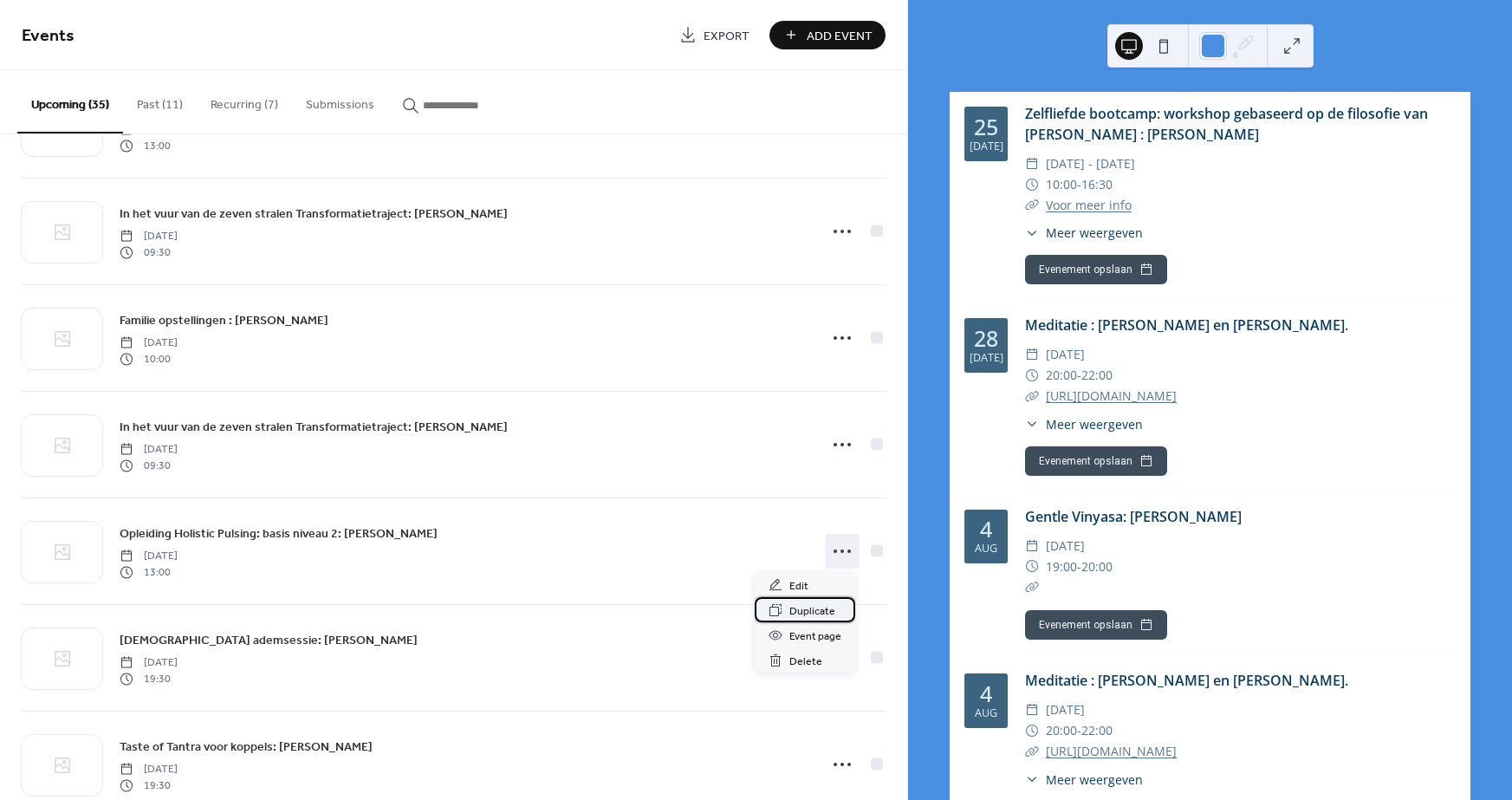 click on "Duplicate" at bounding box center [812, 611] 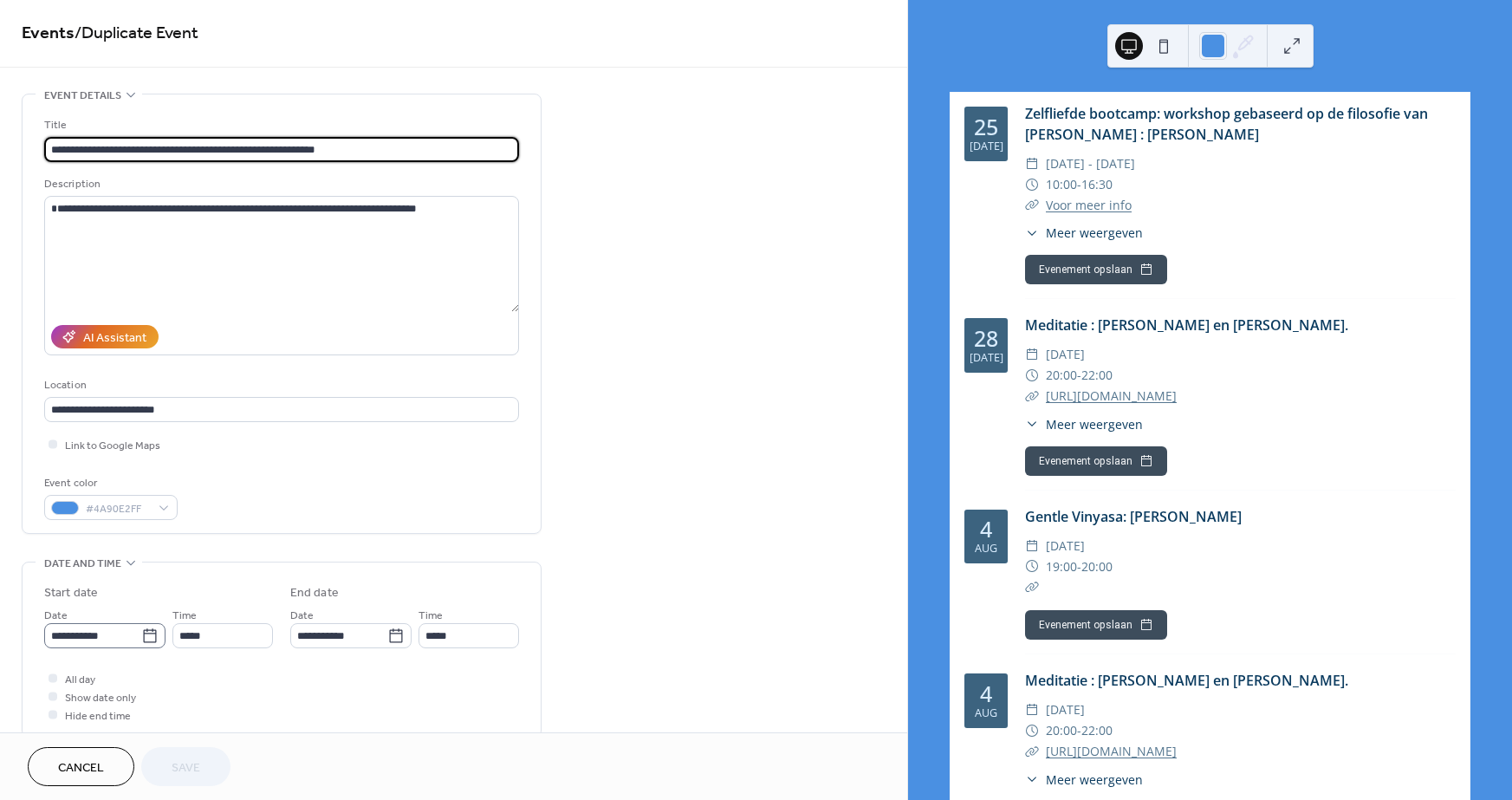 scroll, scrollTop: 0, scrollLeft: 0, axis: both 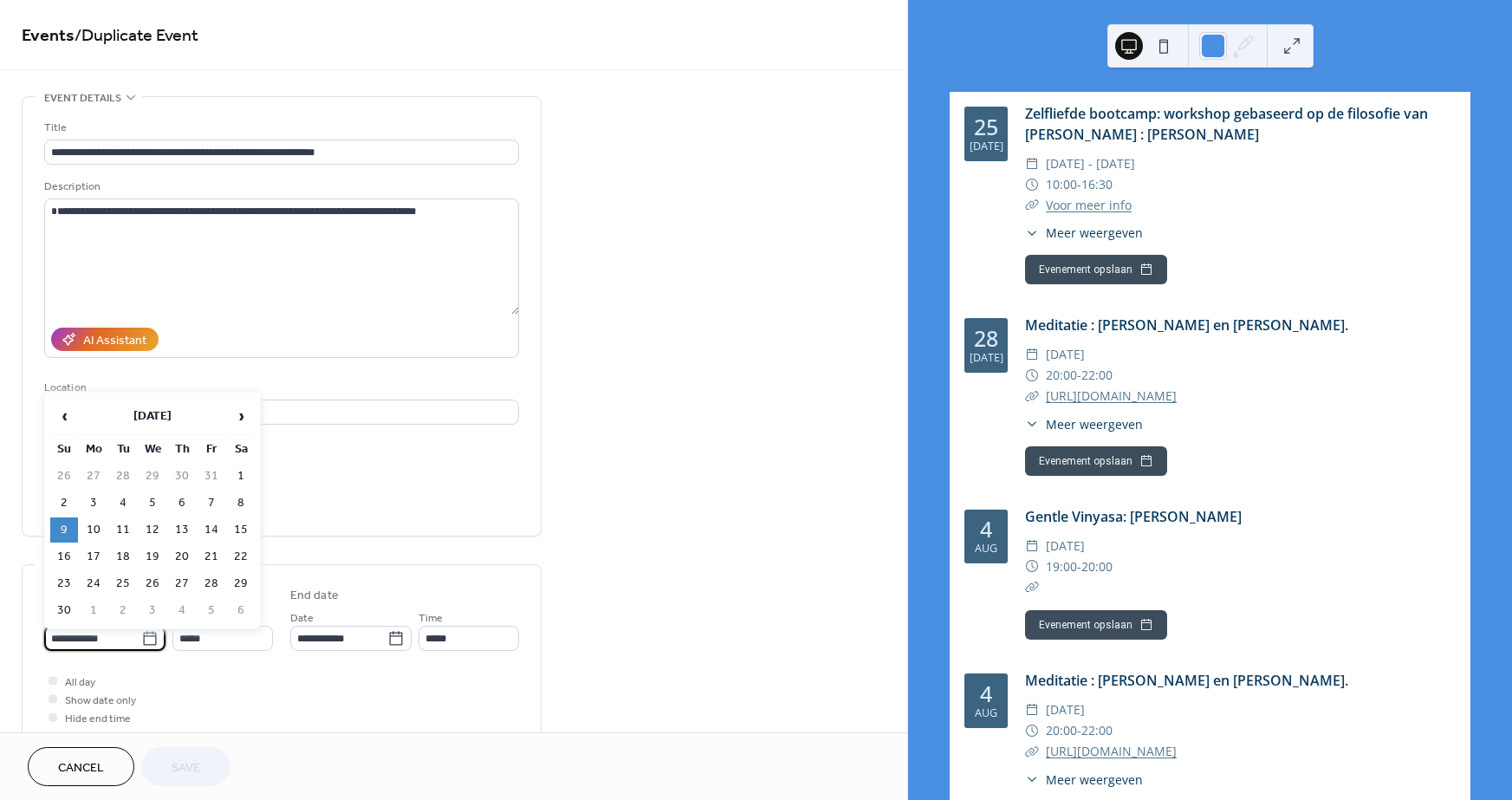 click on "**********" at bounding box center (93, 638) 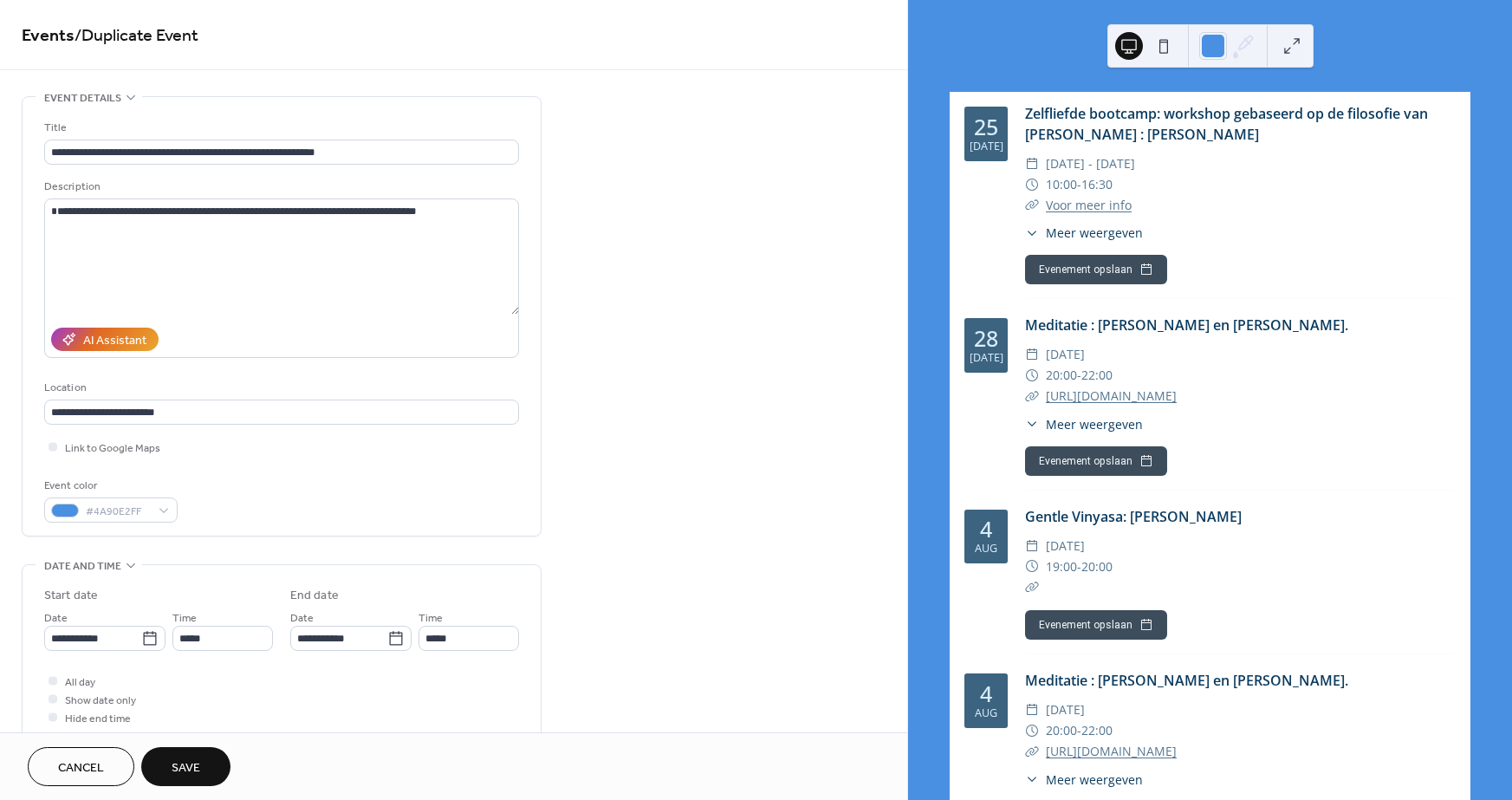 click on "Save" at bounding box center [185, 766] 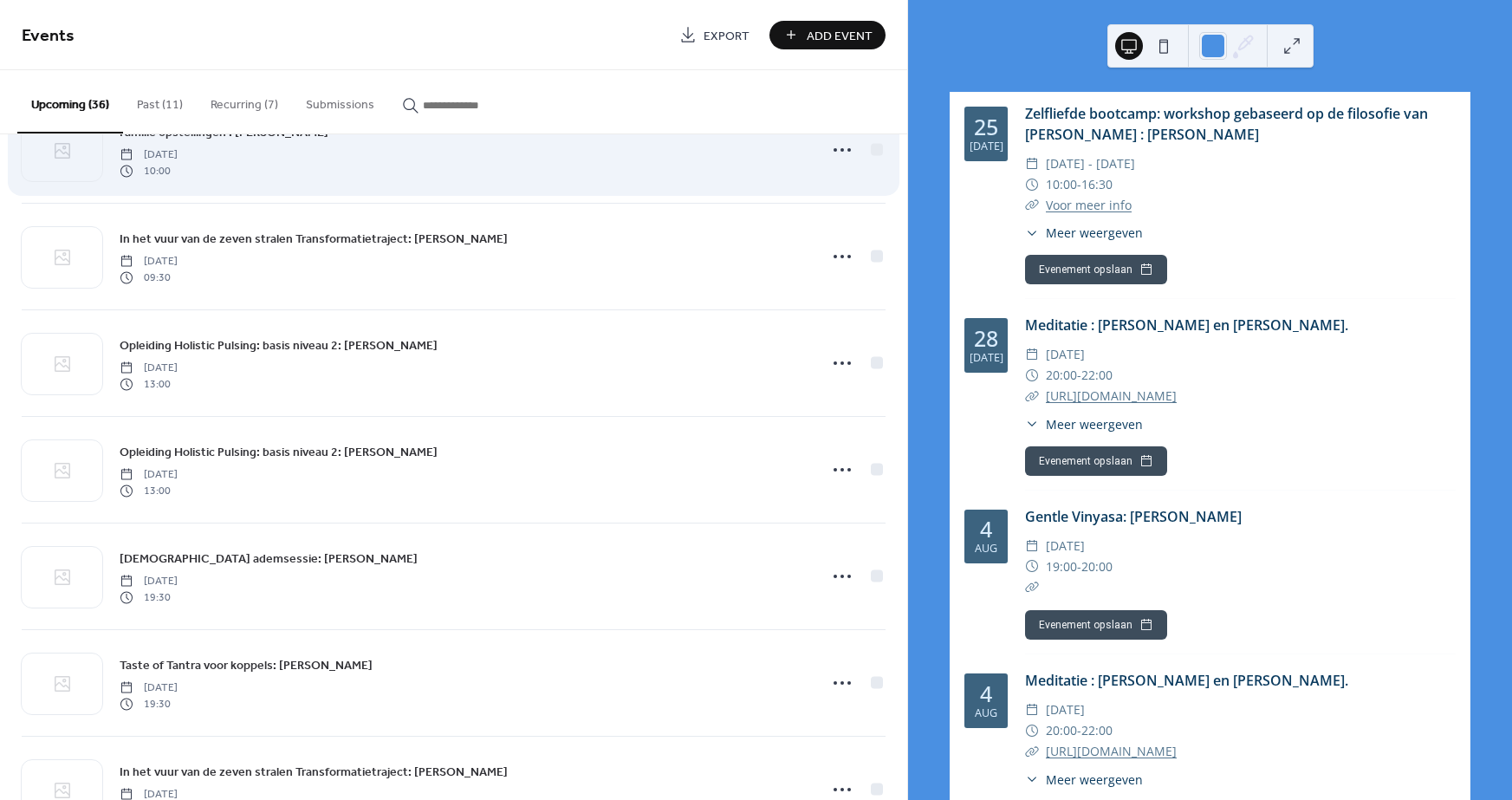 scroll, scrollTop: 2304, scrollLeft: 0, axis: vertical 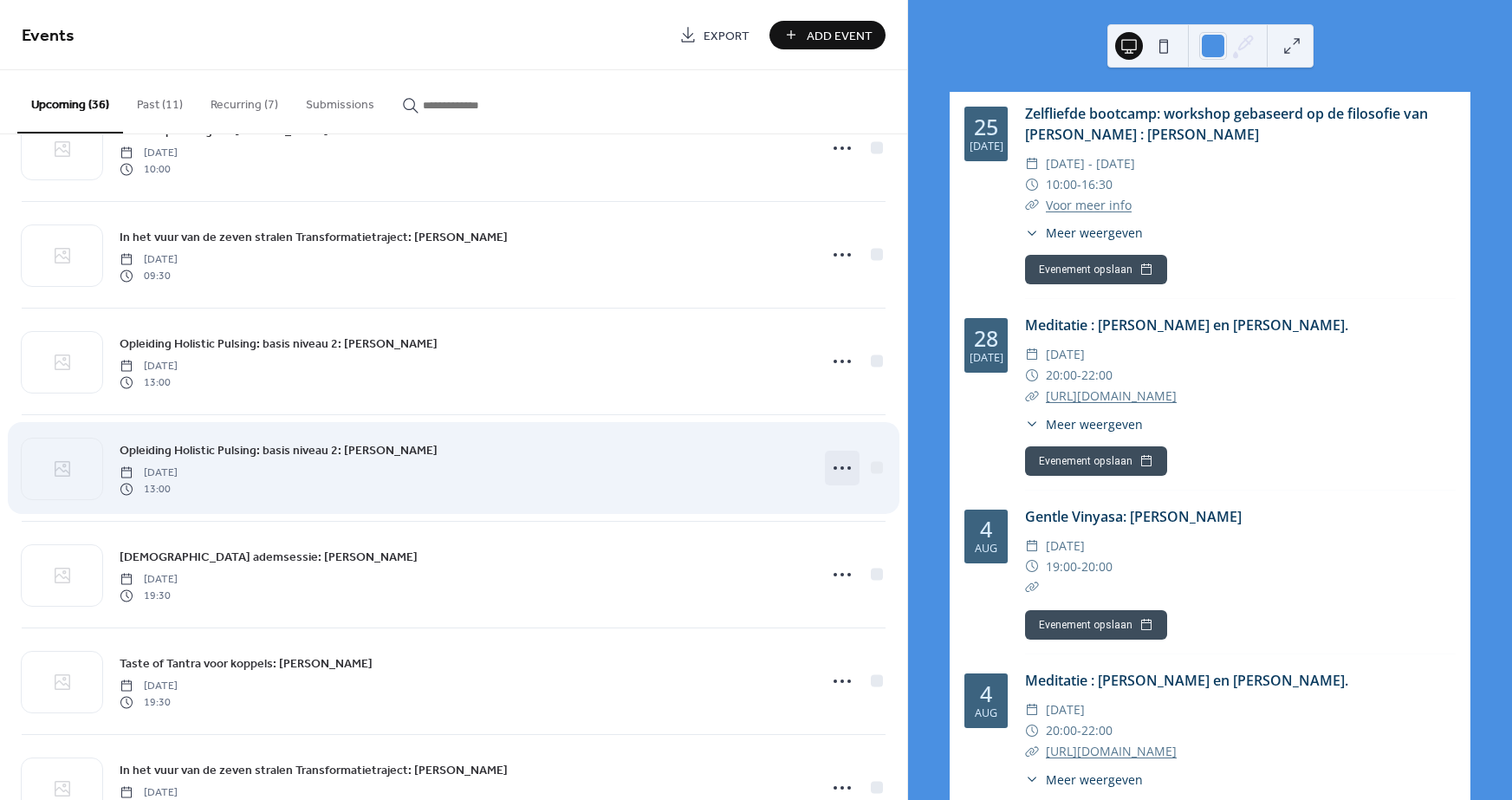 click 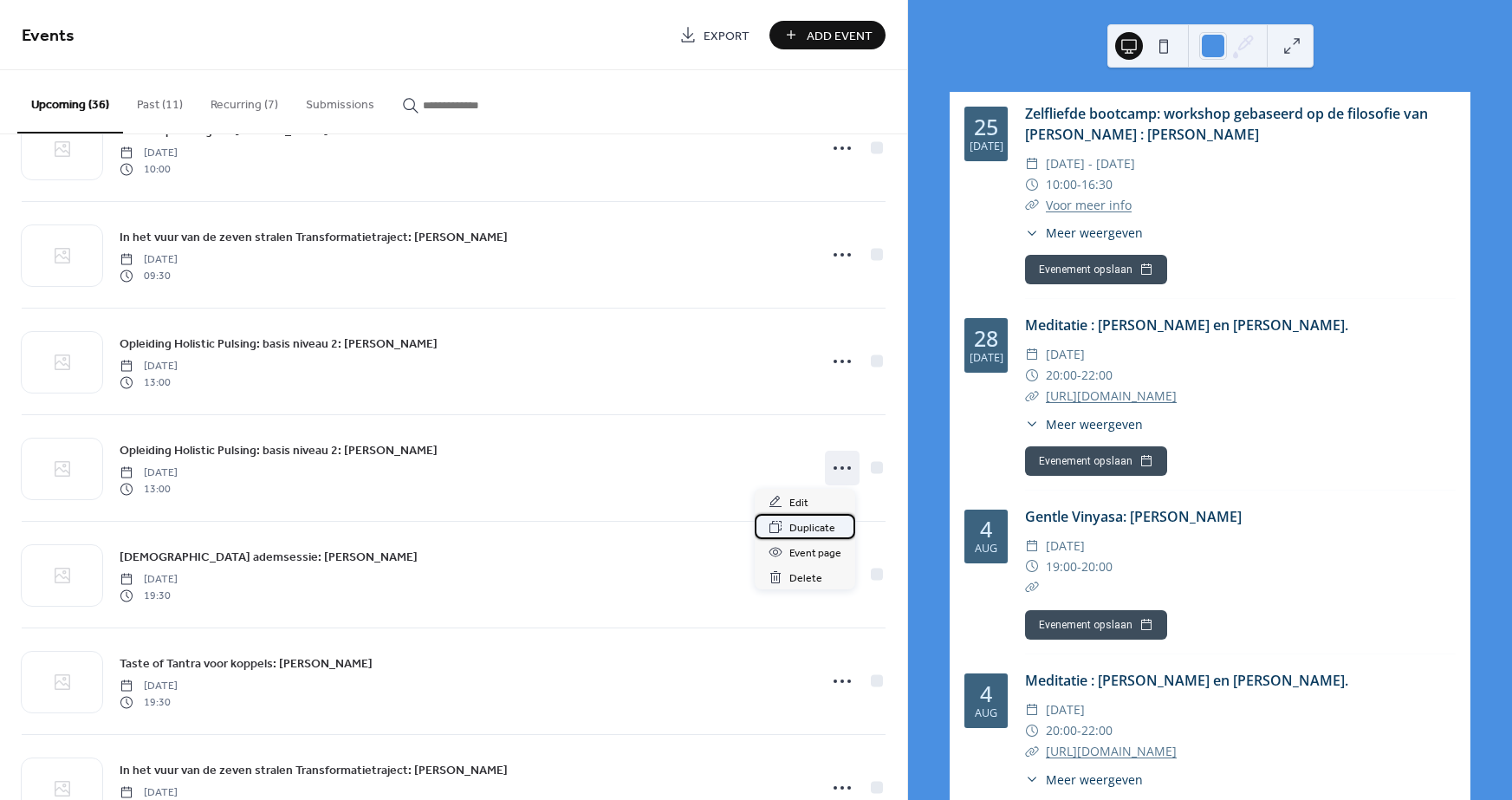 click on "Duplicate" at bounding box center (812, 528) 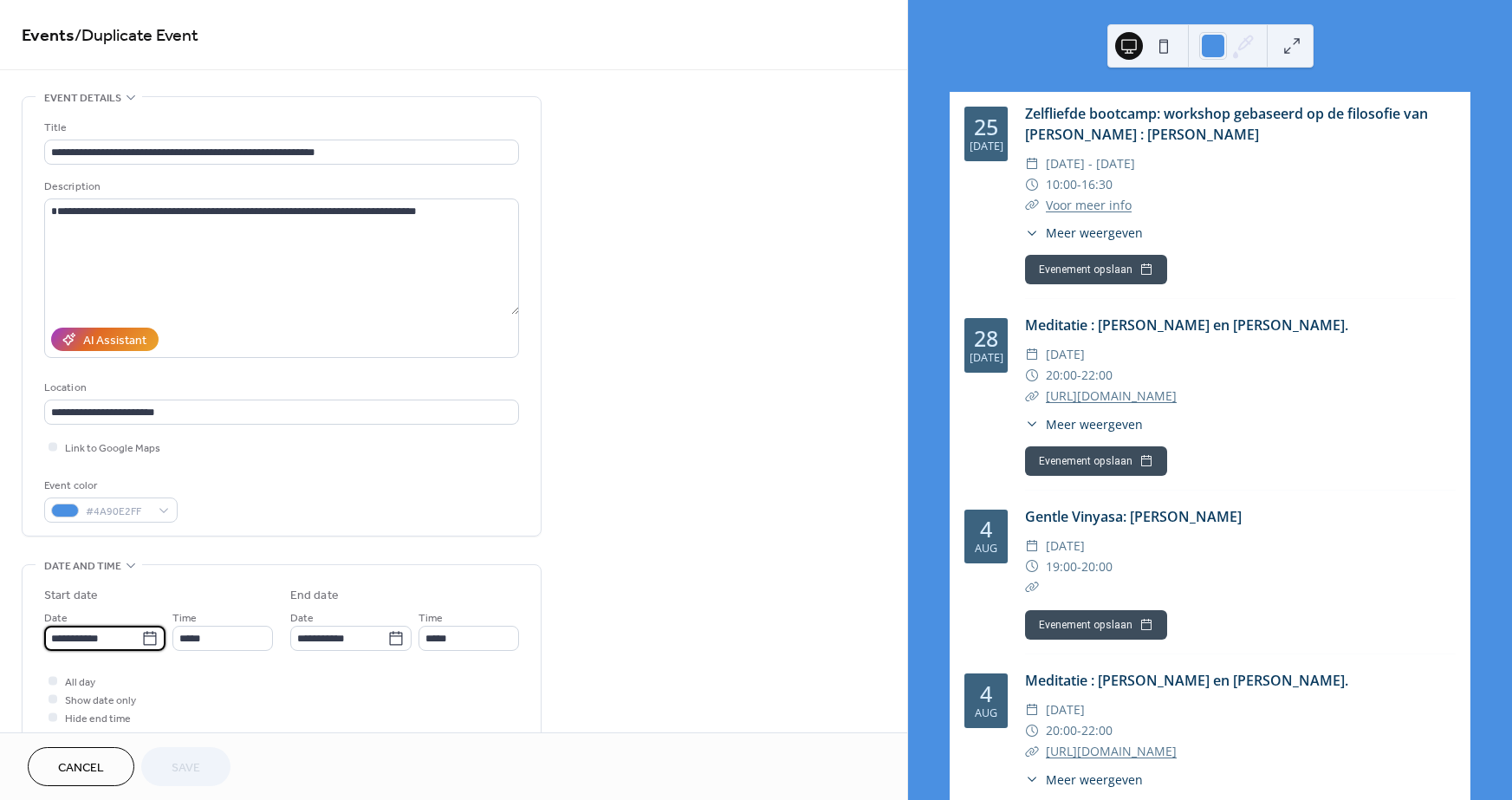 click on "**********" at bounding box center [93, 638] 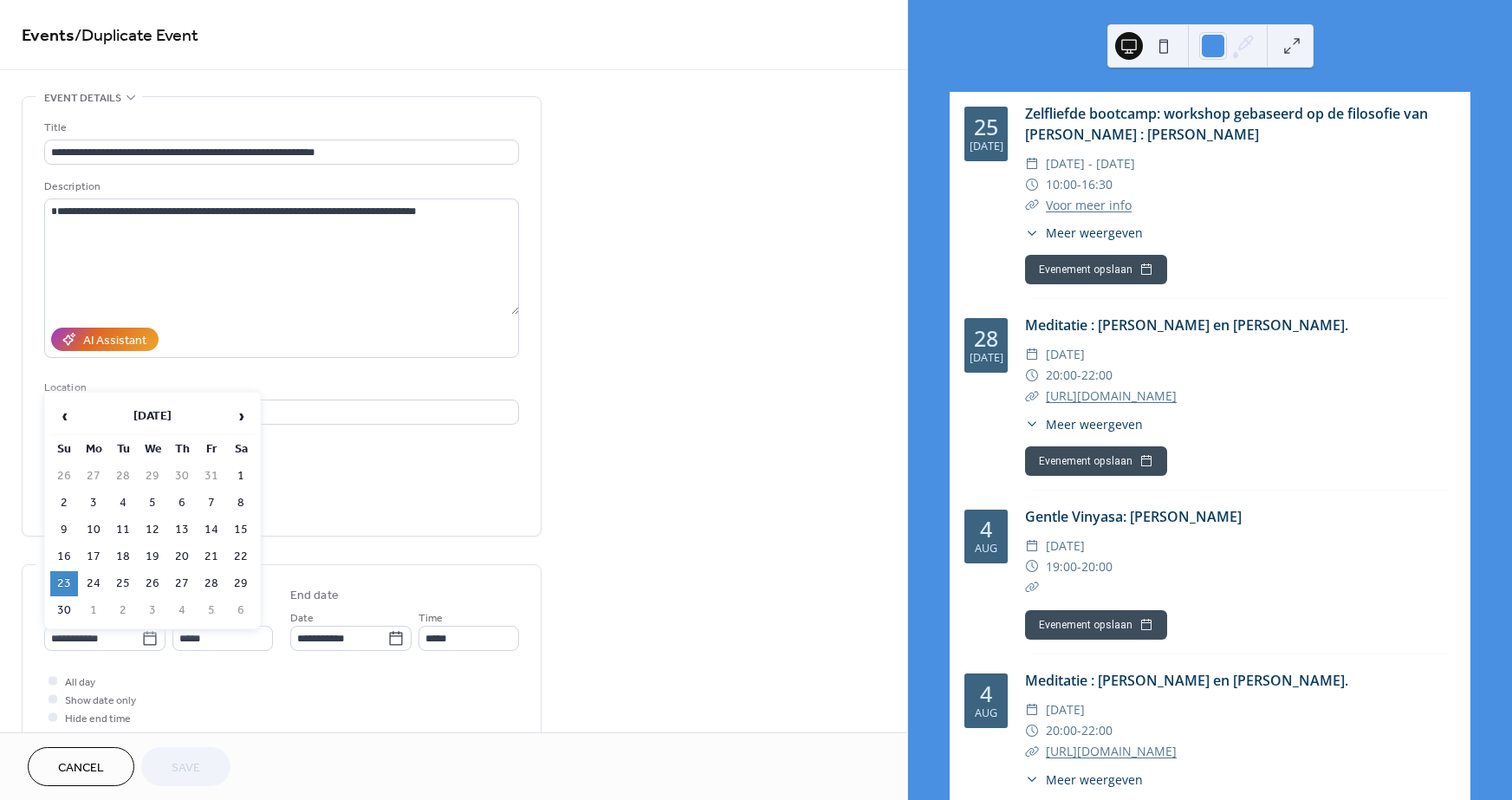 drag, startPoint x: 237, startPoint y: 416, endPoint x: 172, endPoint y: 490, distance: 98.49365 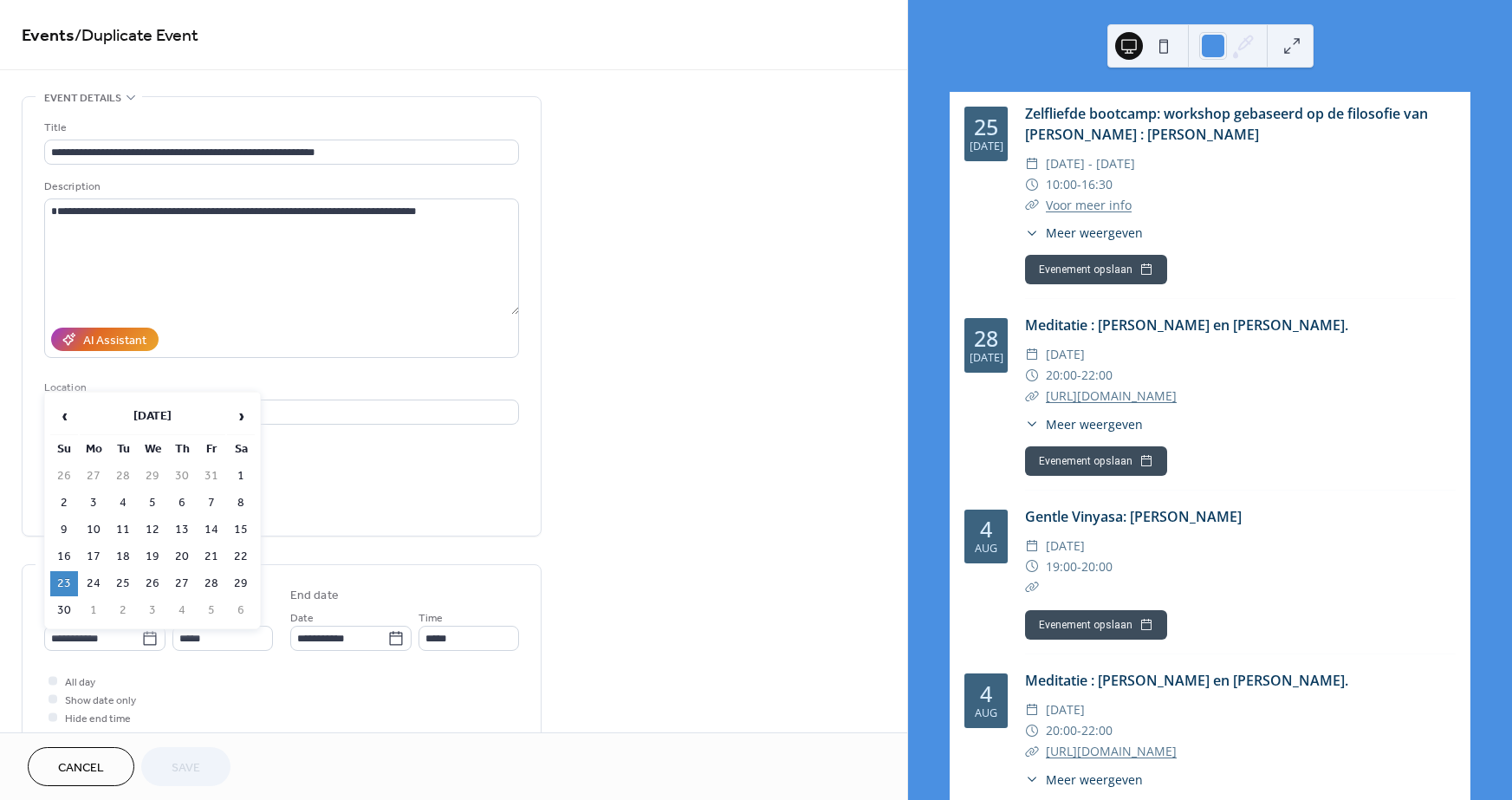 click on "›" at bounding box center [241, 416] 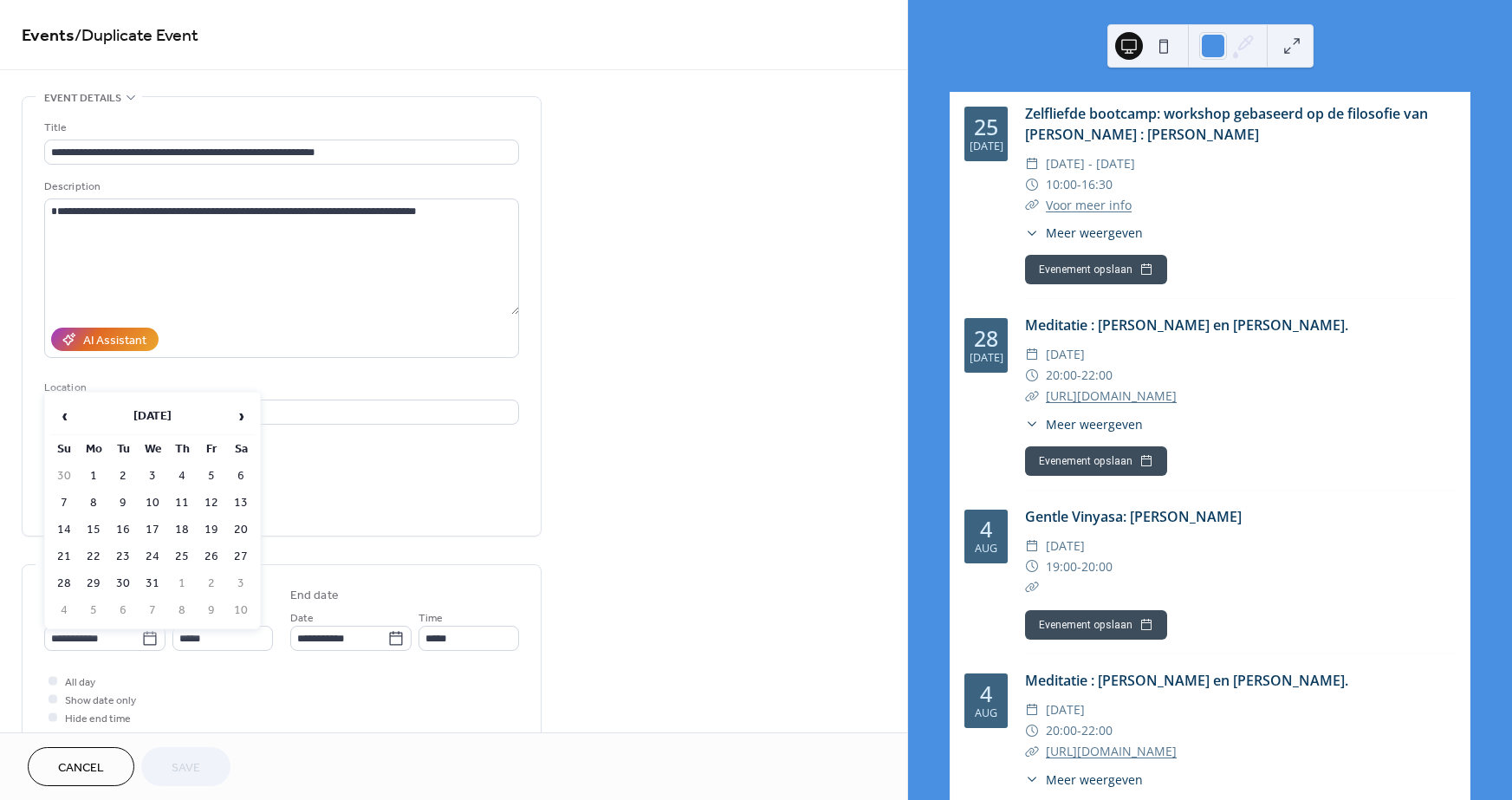 click on "14" at bounding box center (64, 530) 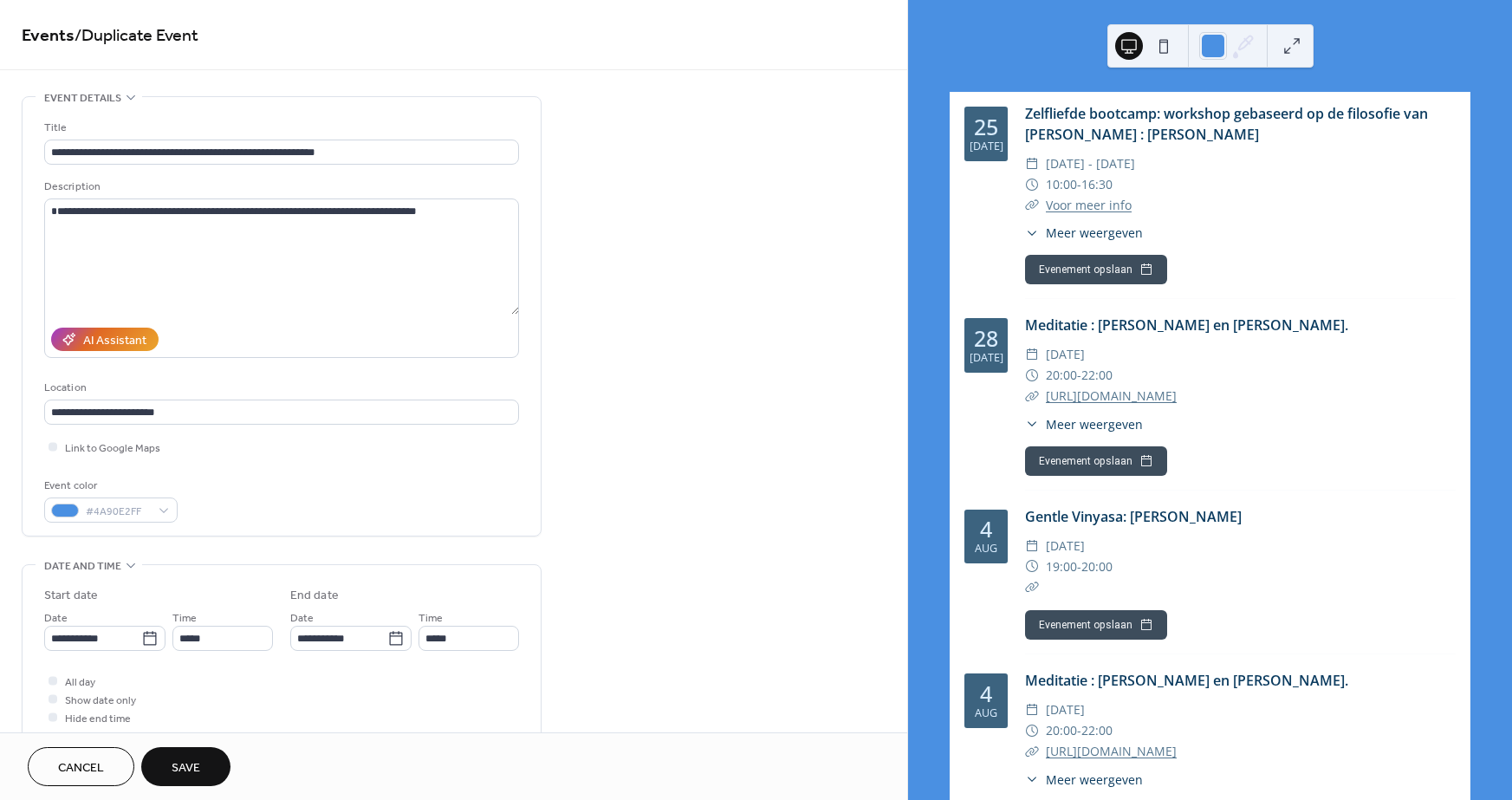 click on "Save" at bounding box center [185, 768] 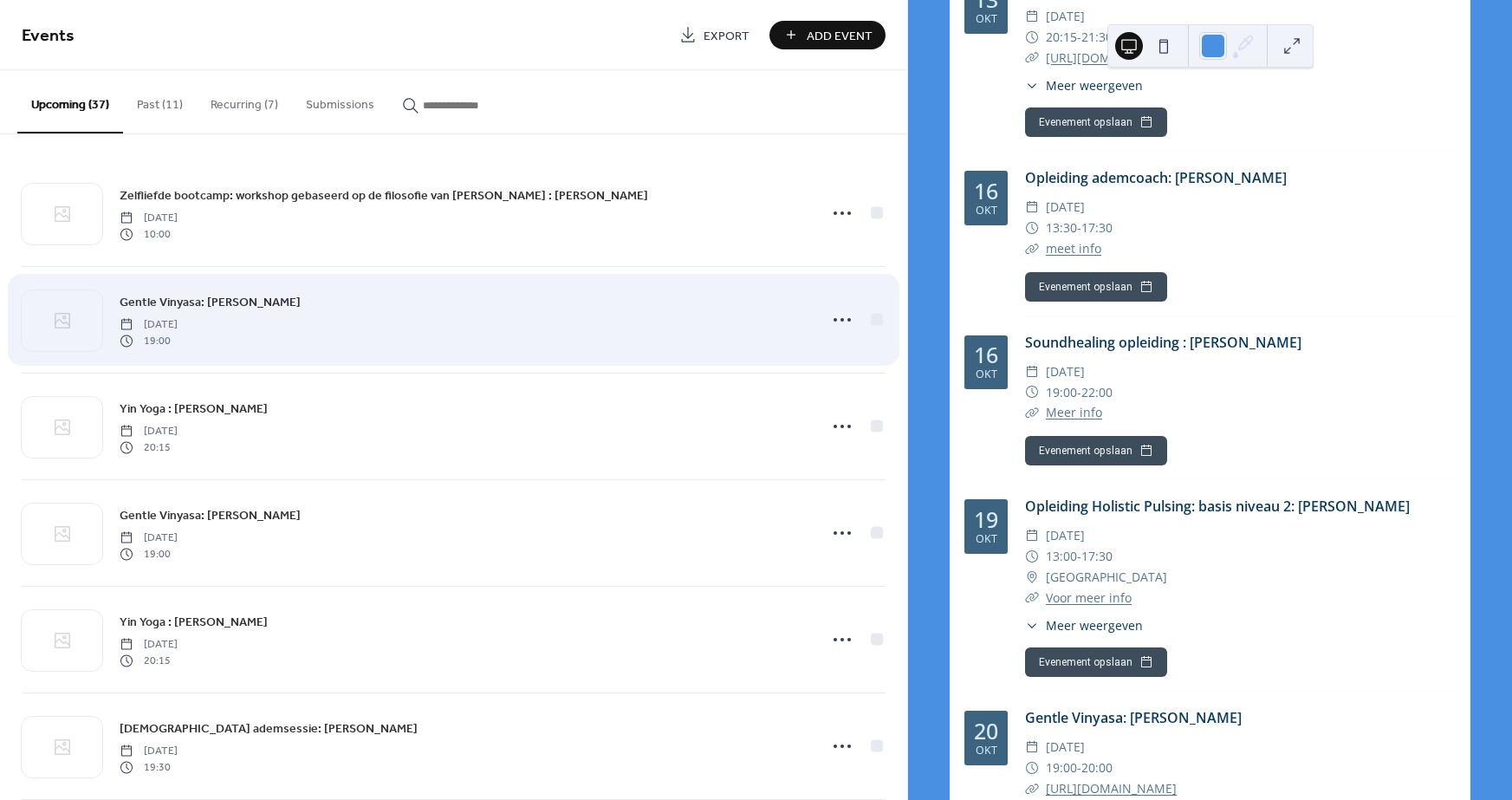 scroll, scrollTop: 8728, scrollLeft: 0, axis: vertical 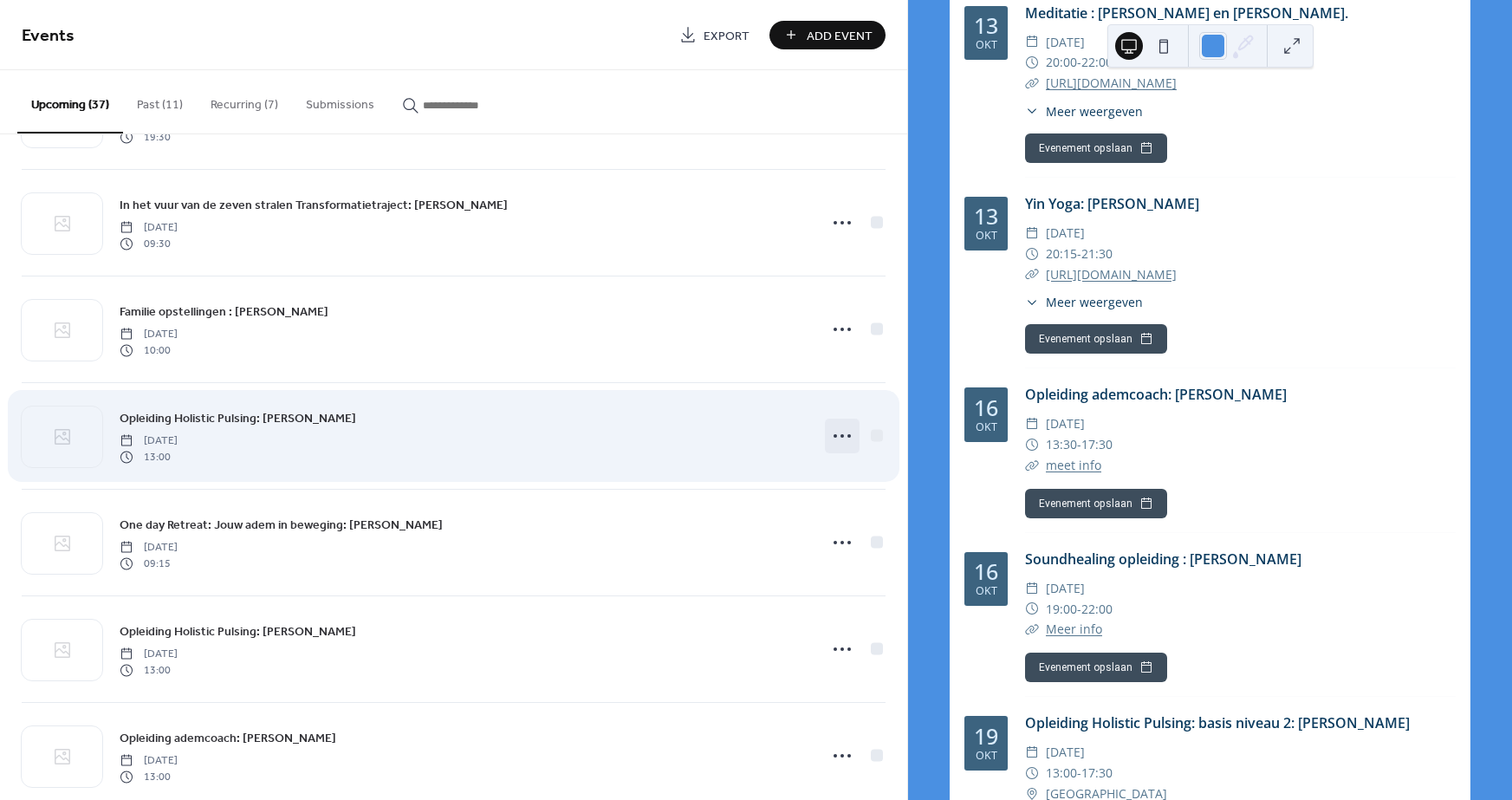 click 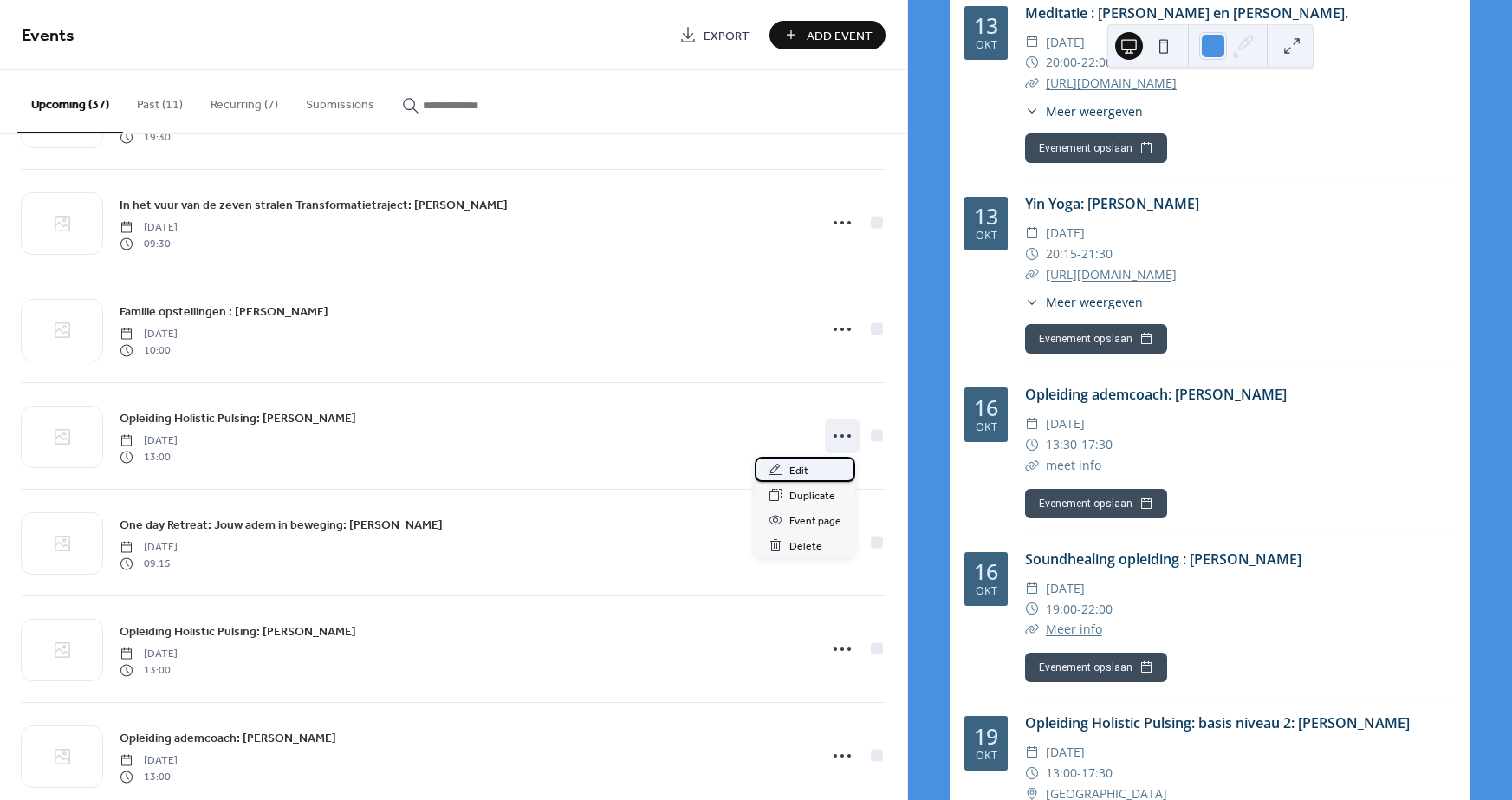 click on "Edit" at bounding box center (799, 471) 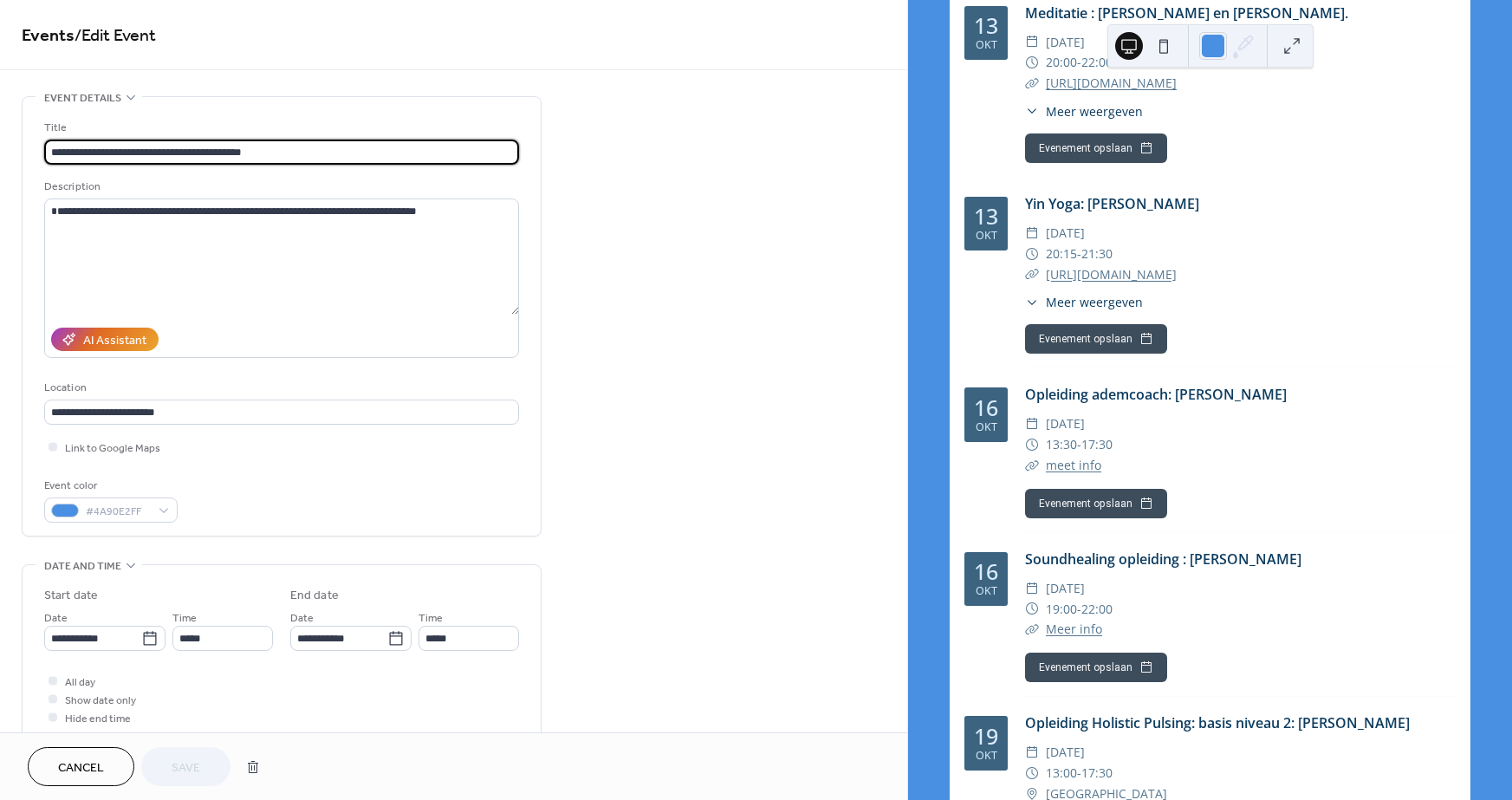 click on "**********" at bounding box center [282, 152] 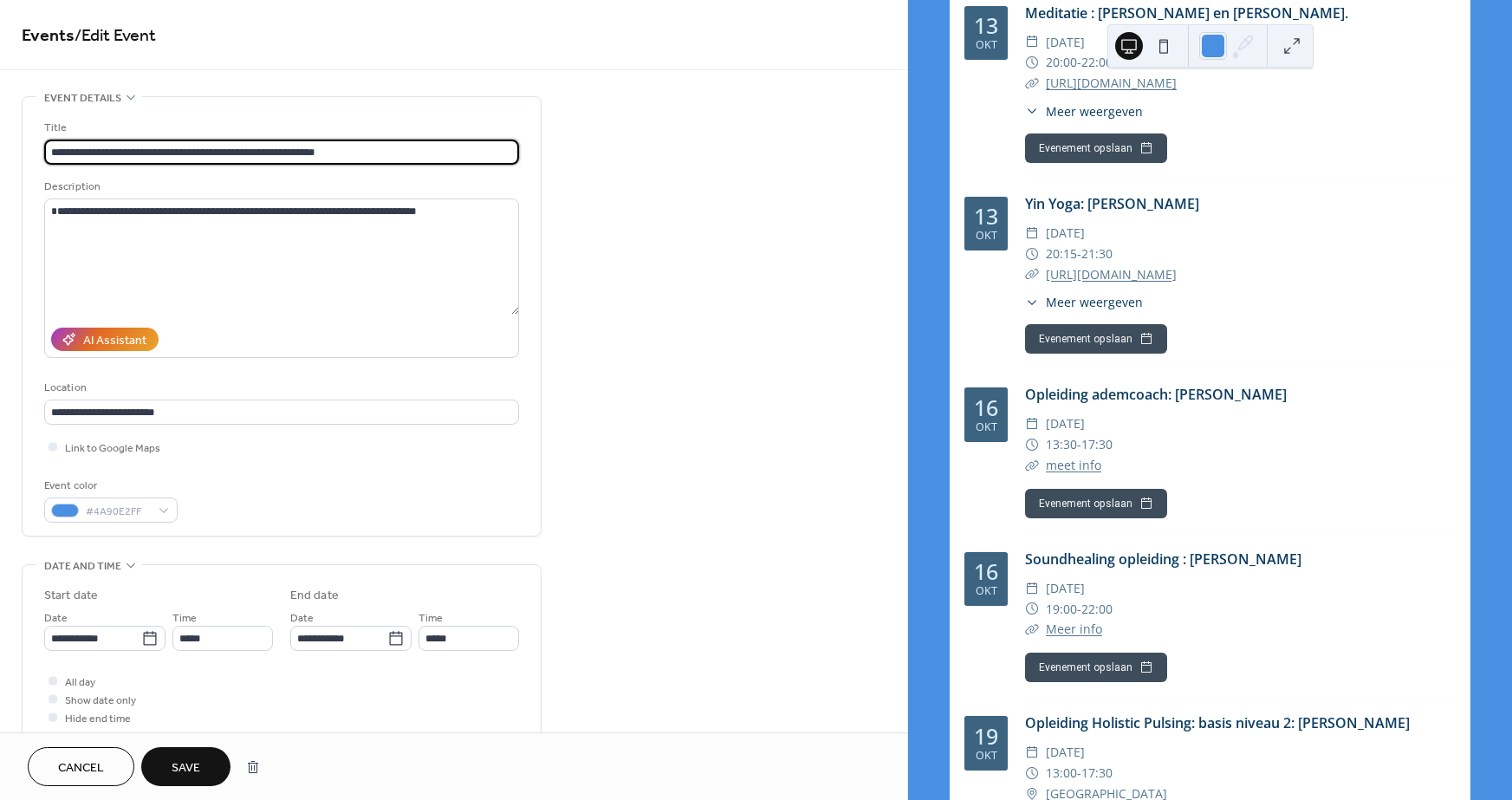 type on "**********" 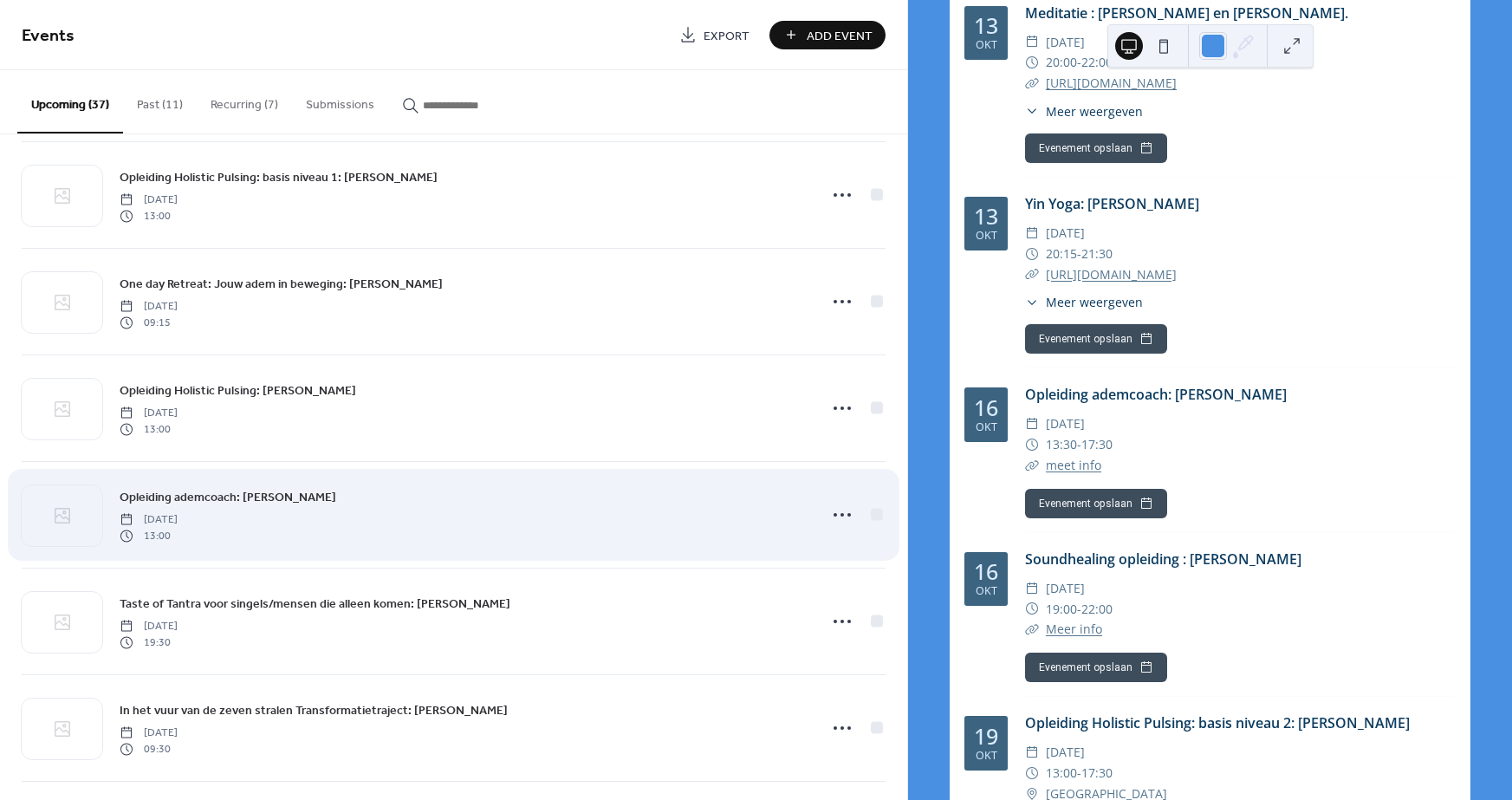 scroll, scrollTop: 875, scrollLeft: 0, axis: vertical 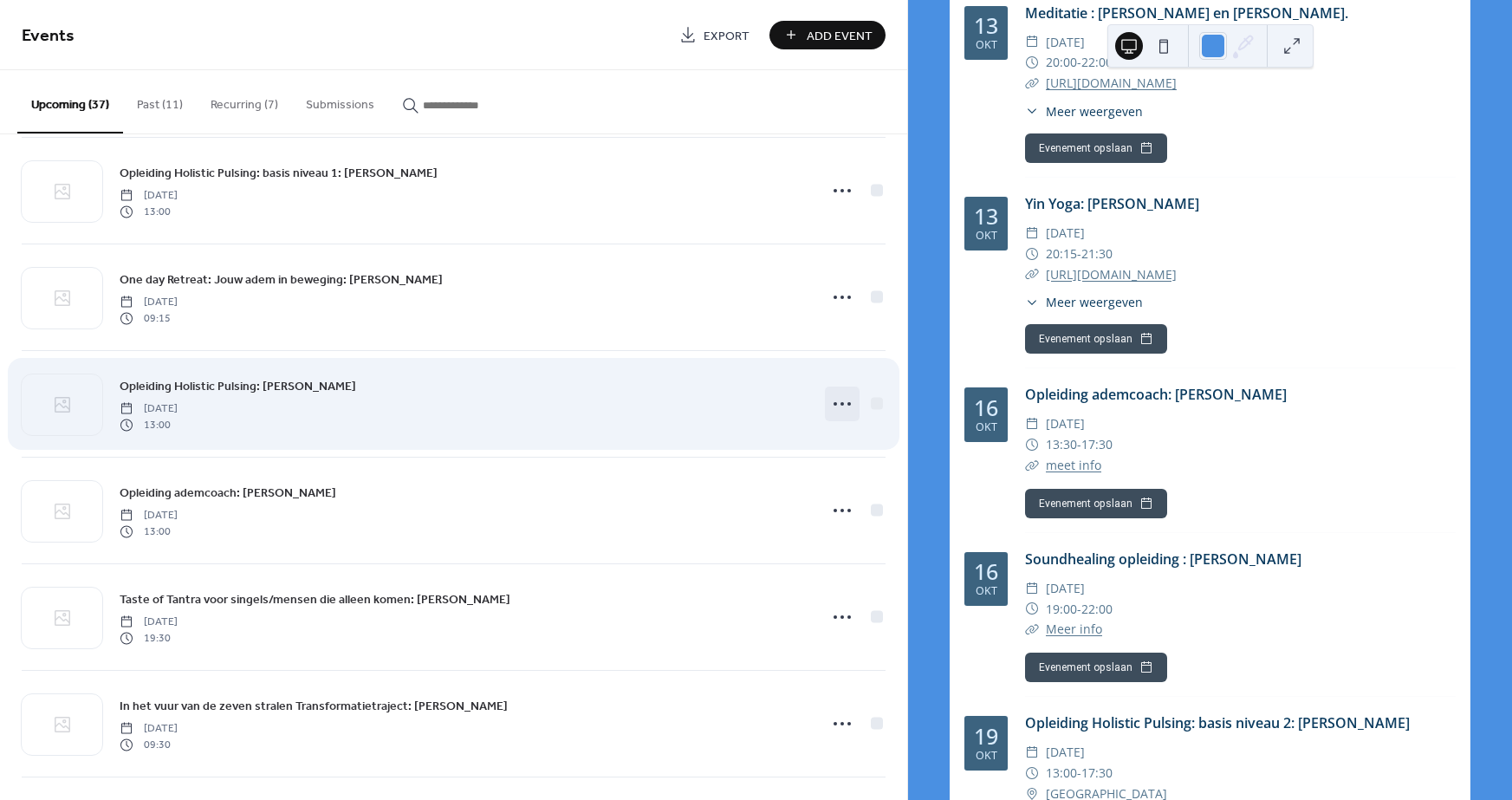click 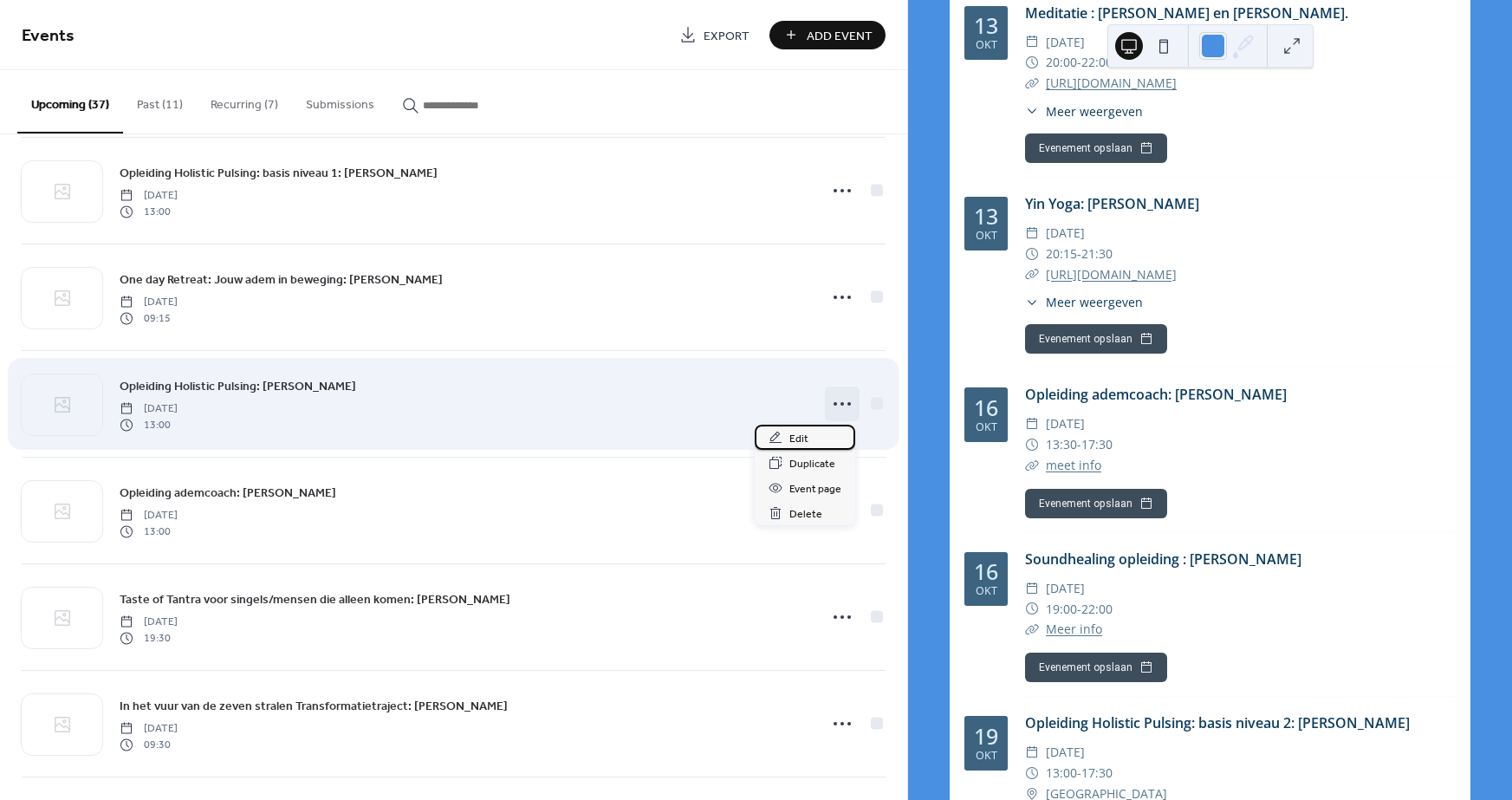 click on "Edit" at bounding box center [799, 439] 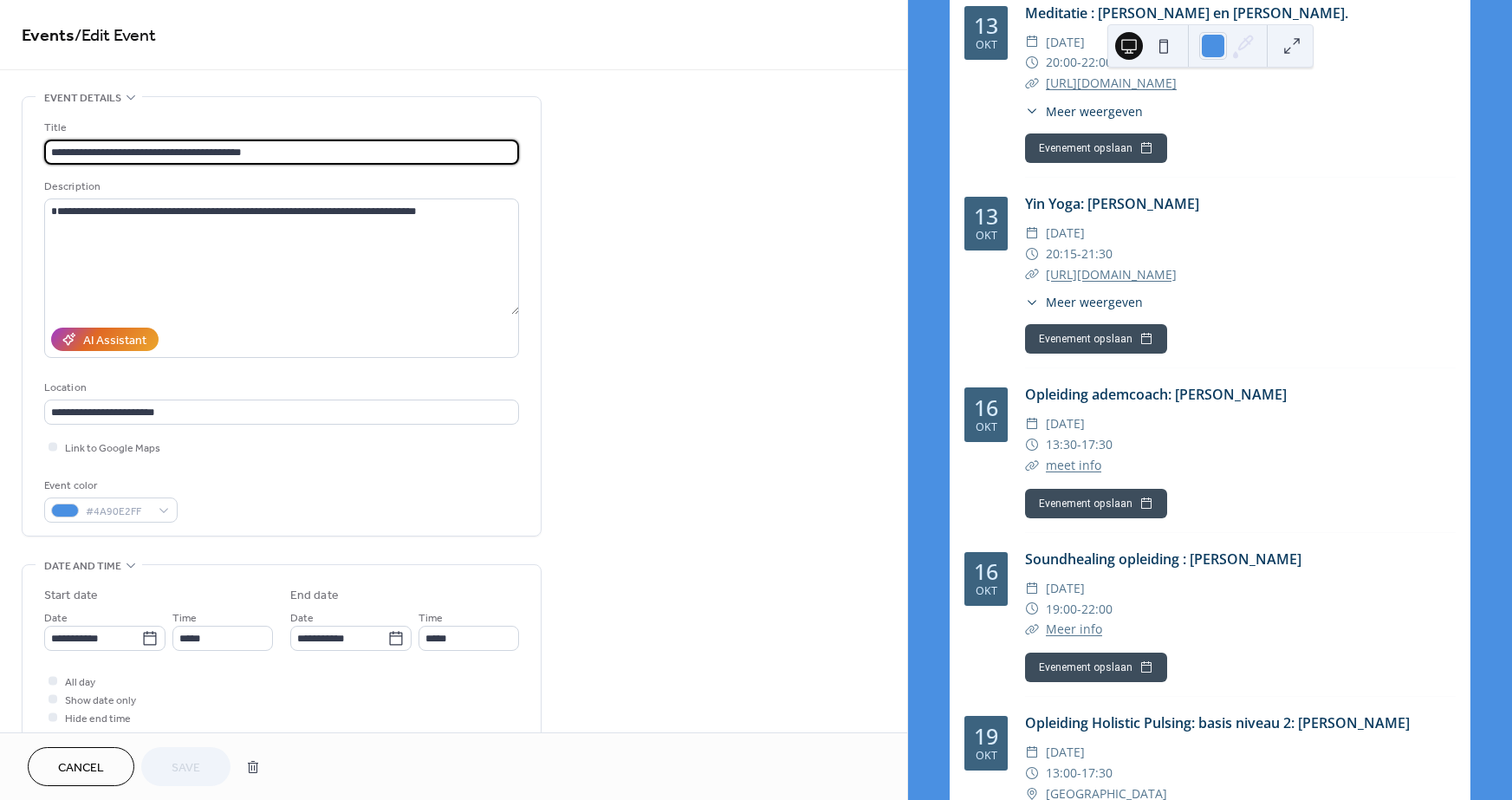 drag, startPoint x: 171, startPoint y: 151, endPoint x: 193, endPoint y: 168, distance: 27.80288 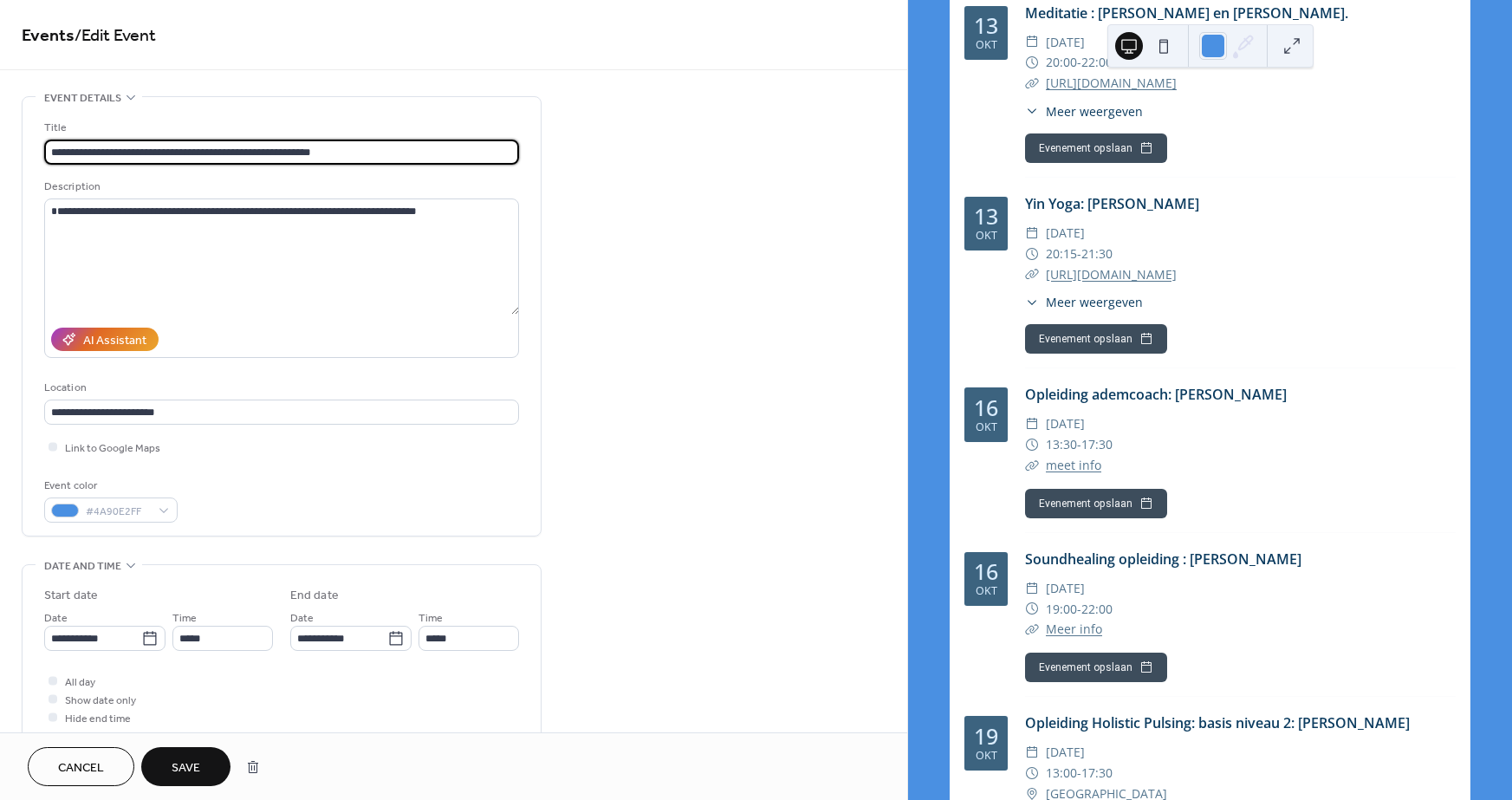 type on "**********" 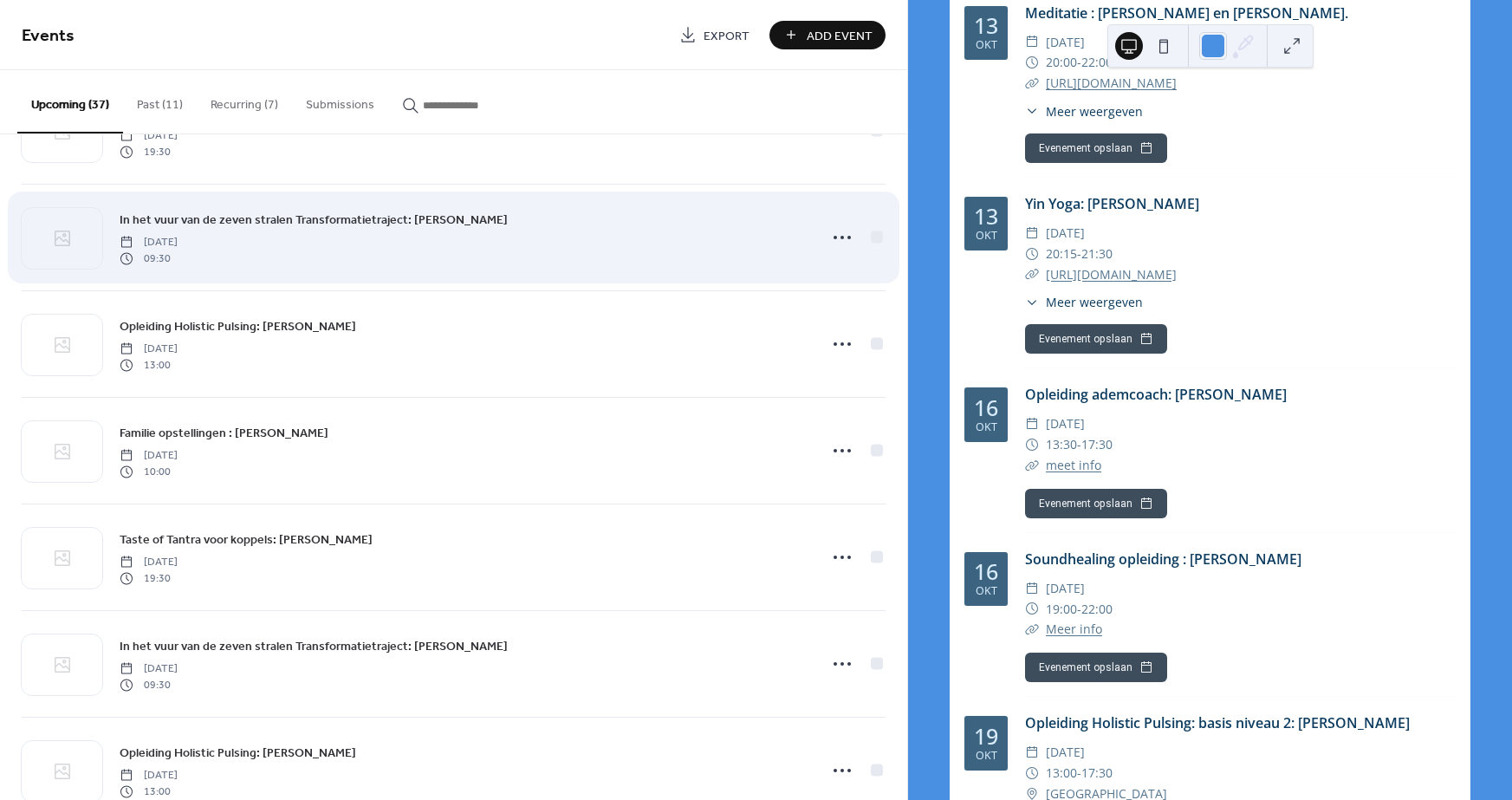 scroll, scrollTop: 1364, scrollLeft: 0, axis: vertical 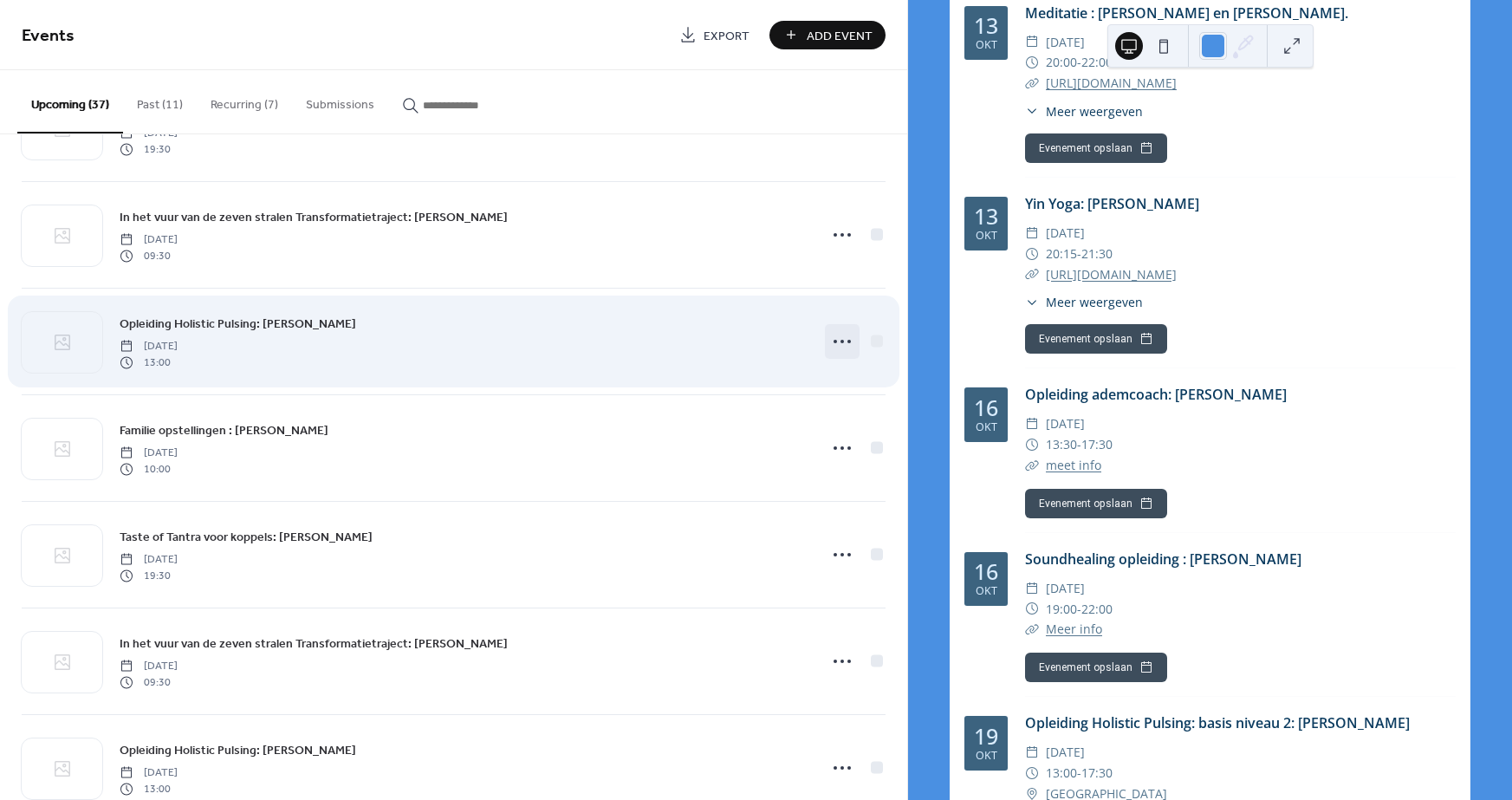 click 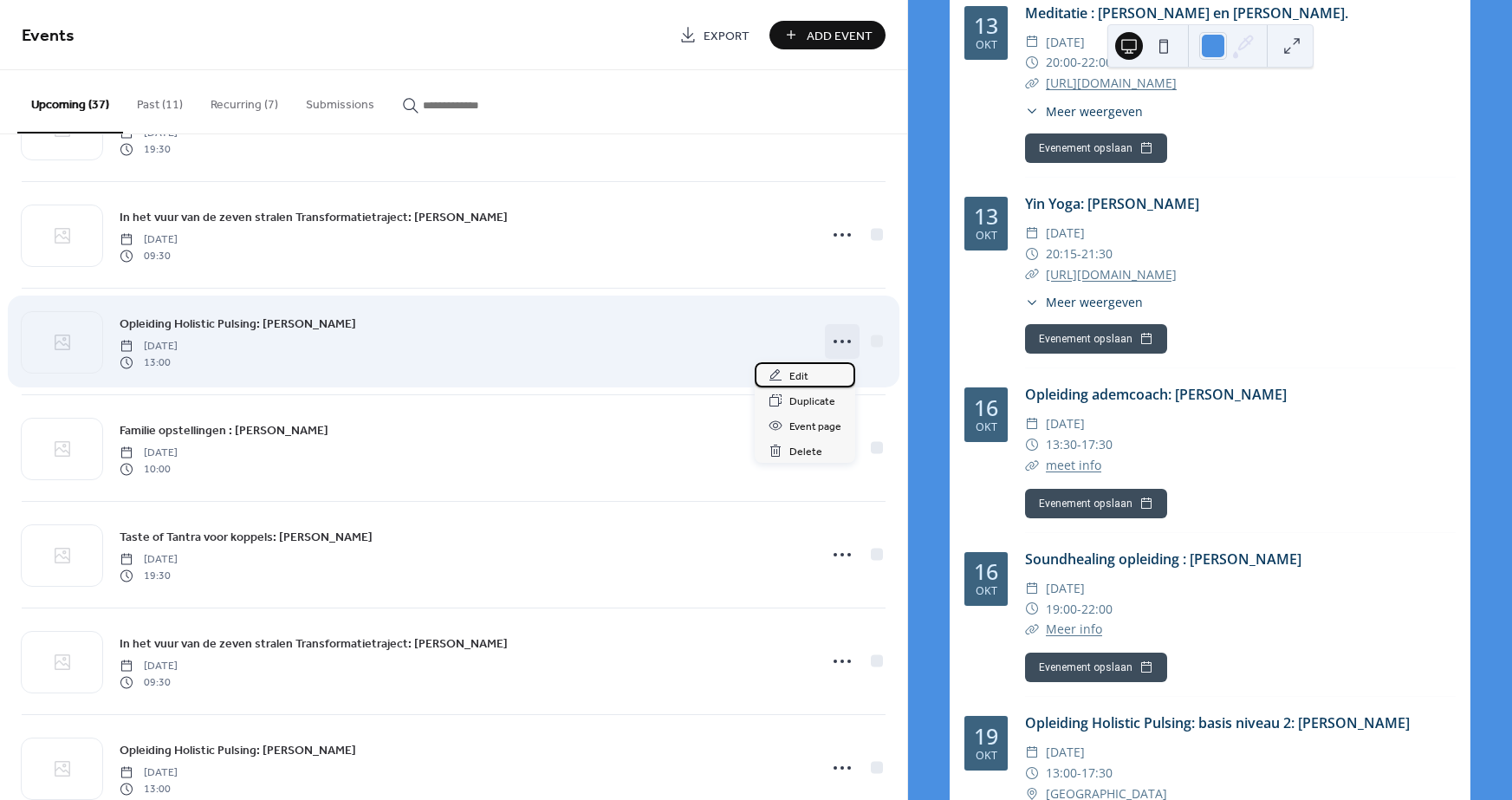 click on "Edit" at bounding box center (799, 376) 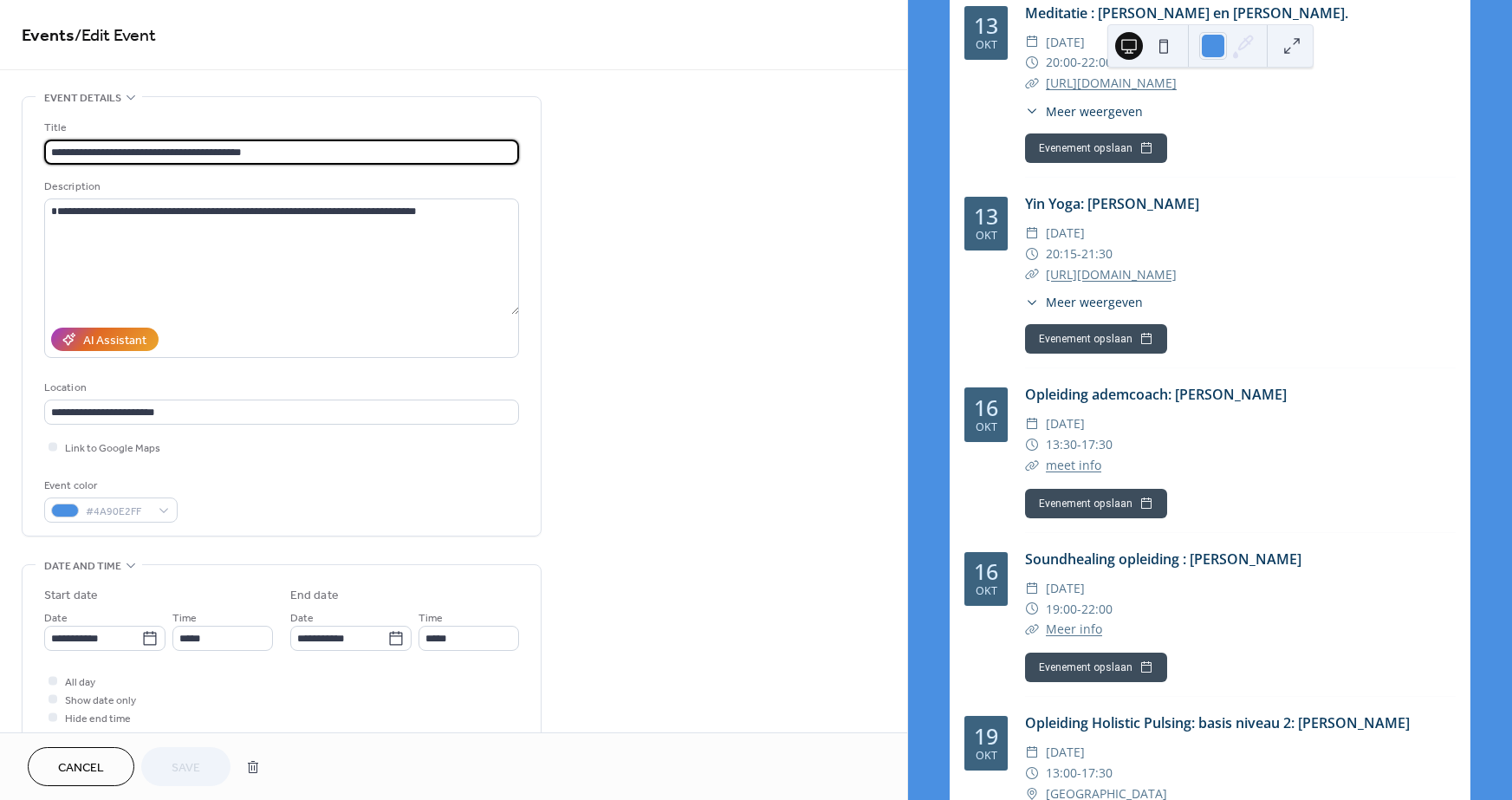 click on "**********" at bounding box center [282, 152] 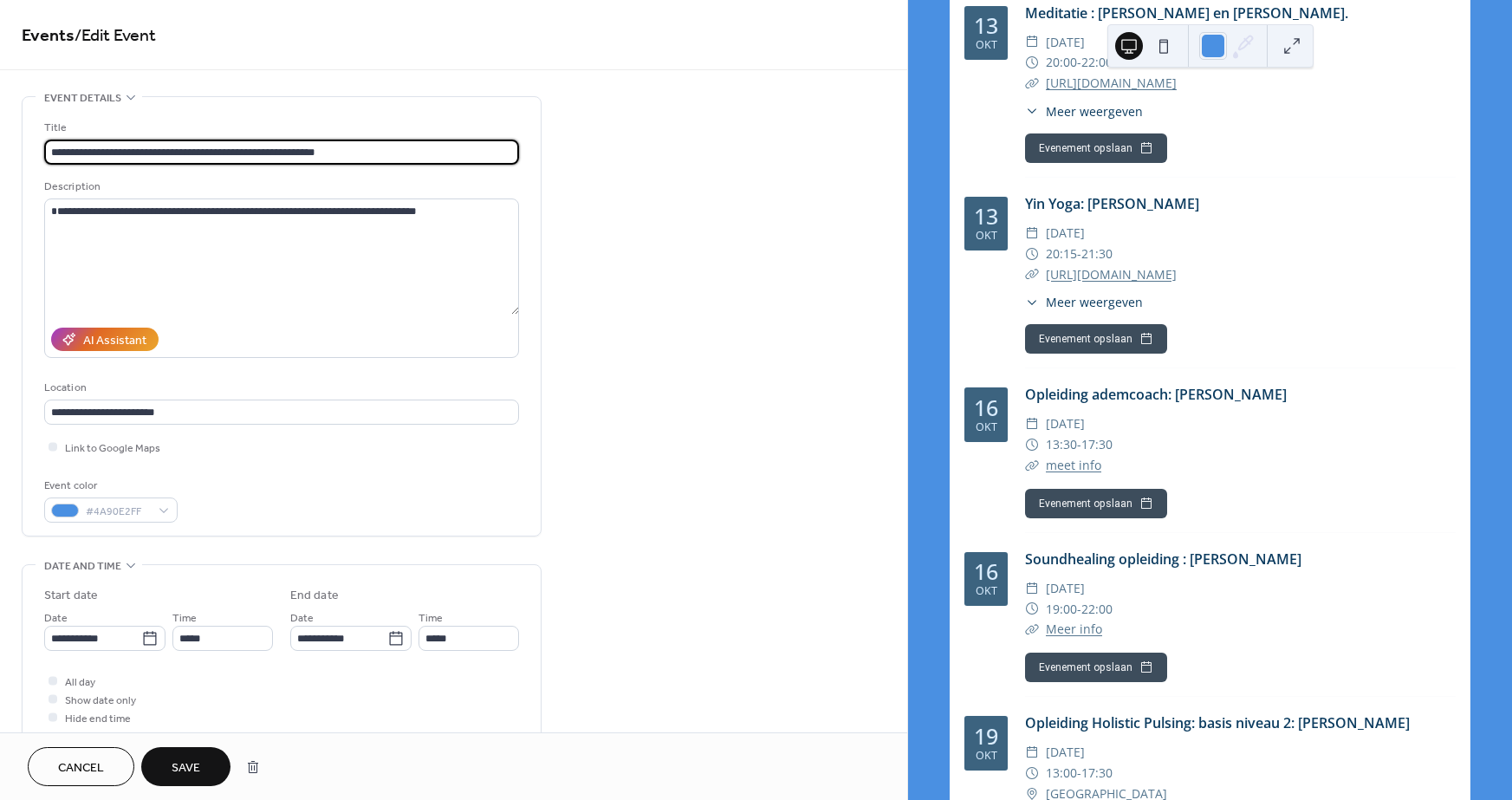 drag, startPoint x: 170, startPoint y: 152, endPoint x: 237, endPoint y: 153, distance: 67.00746 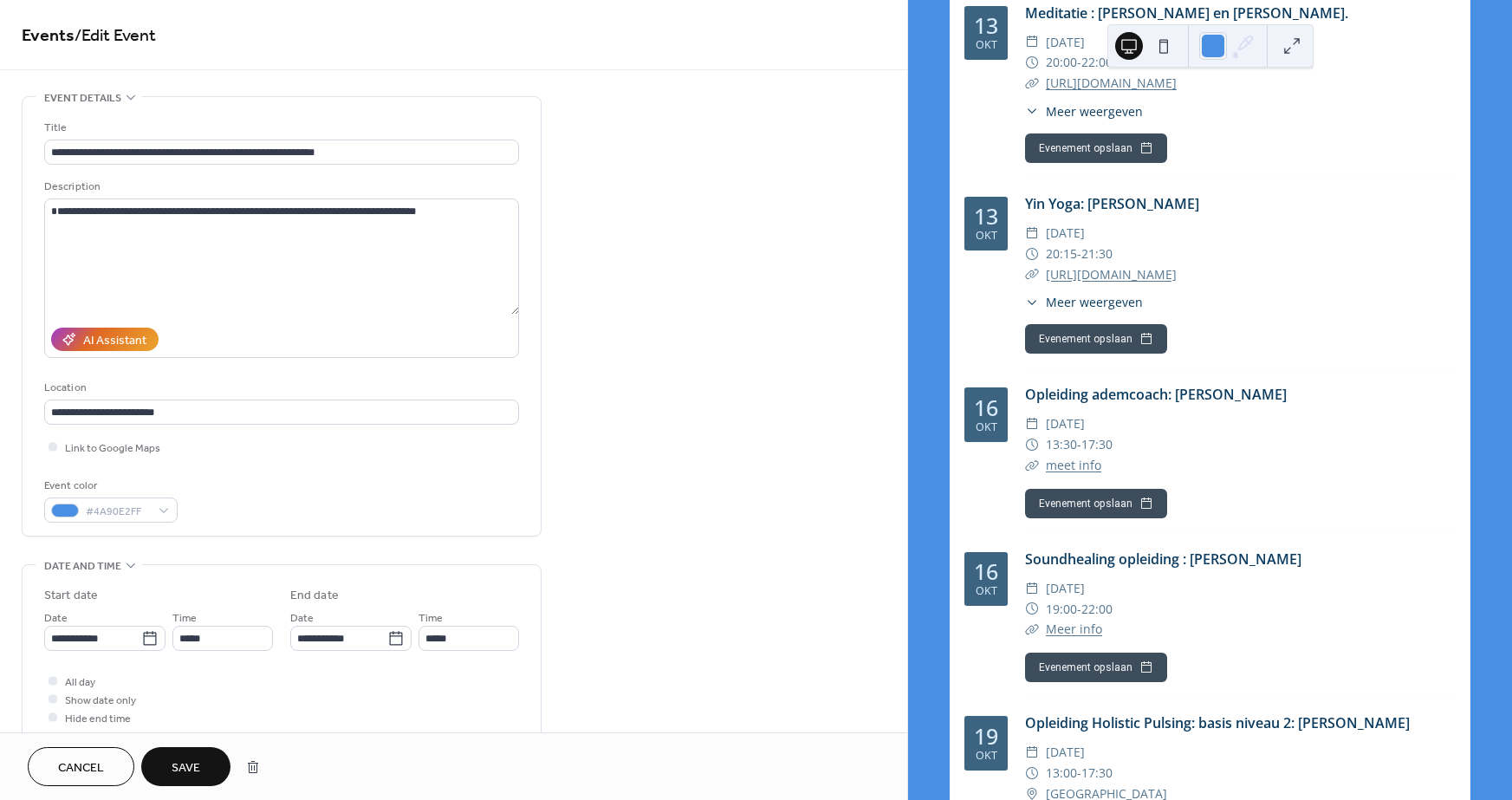 drag, startPoint x: 628, startPoint y: 174, endPoint x: 518, endPoint y: 352, distance: 209.2463 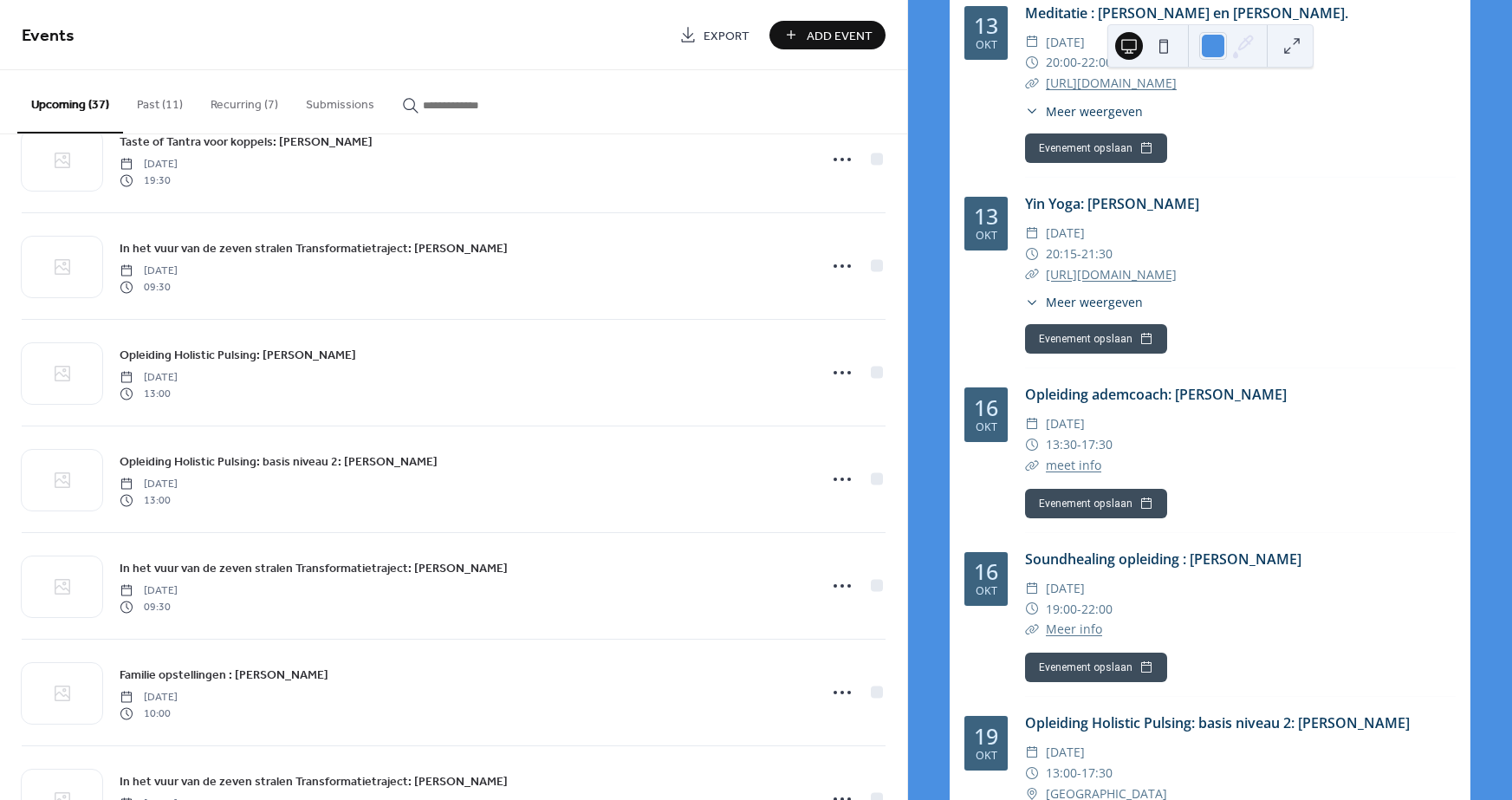 scroll, scrollTop: 1766, scrollLeft: 0, axis: vertical 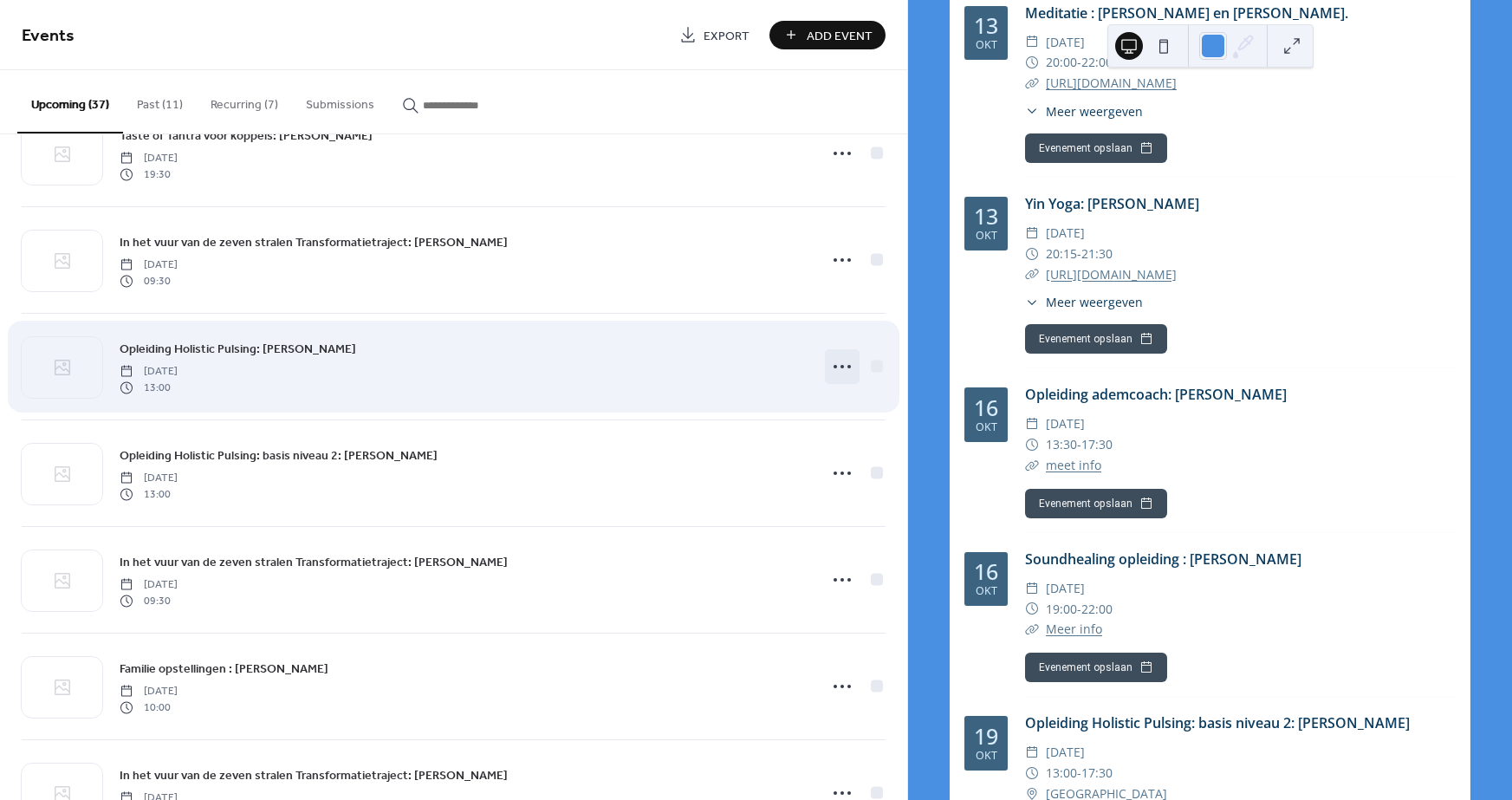click 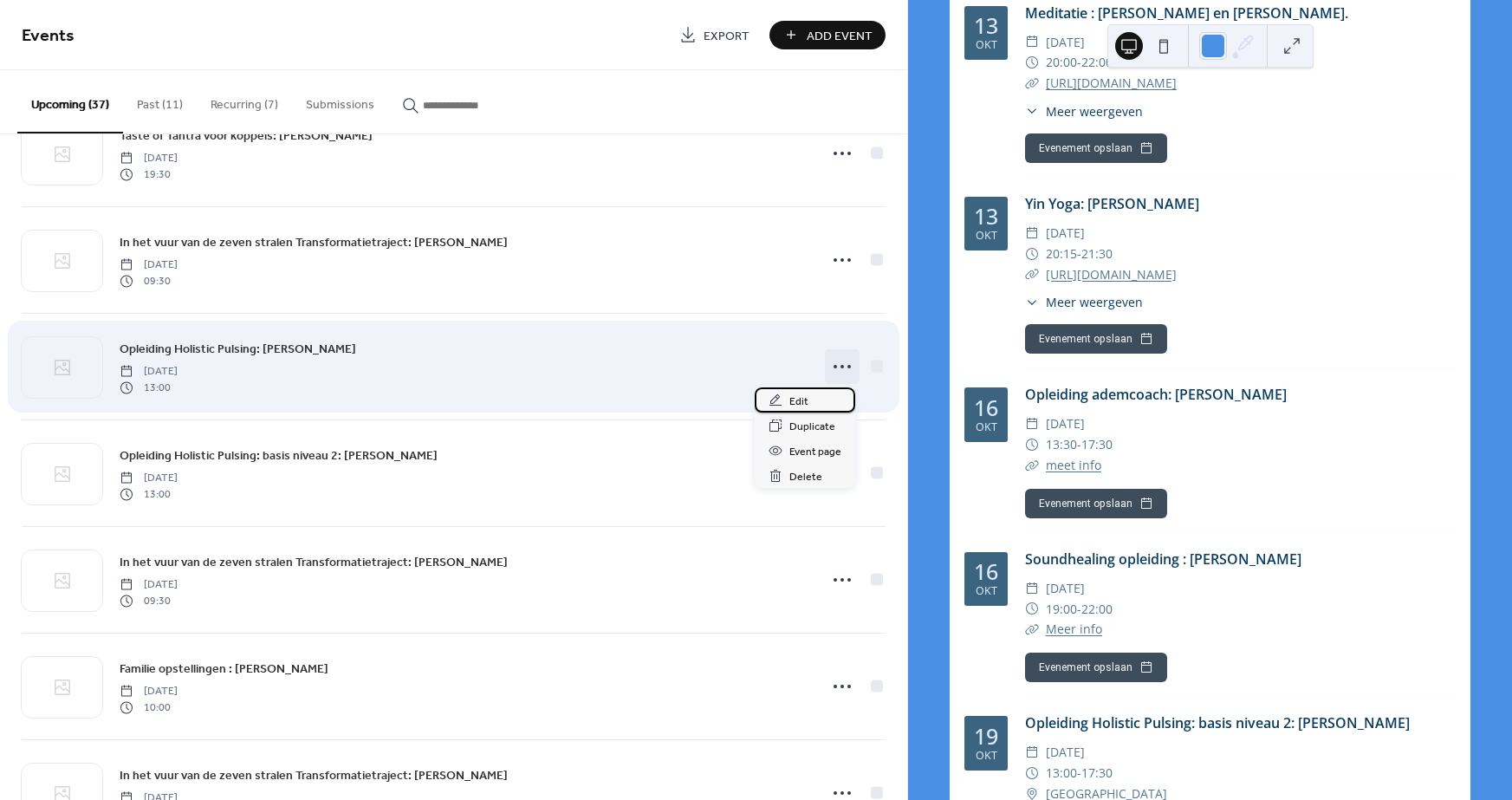 click on "Edit" at bounding box center (799, 401) 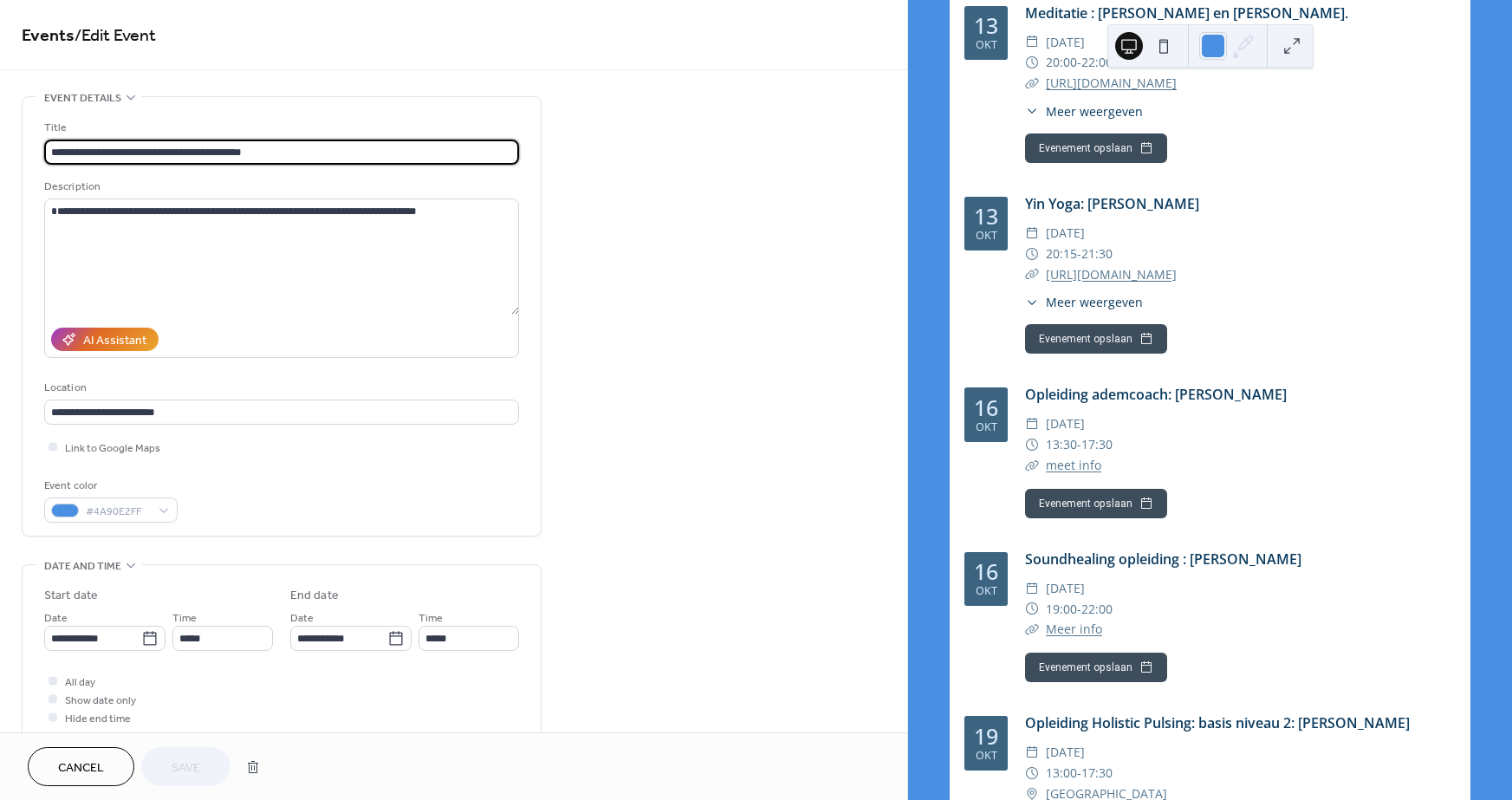 drag, startPoint x: 171, startPoint y: 152, endPoint x: 178, endPoint y: 164, distance: 13.892444 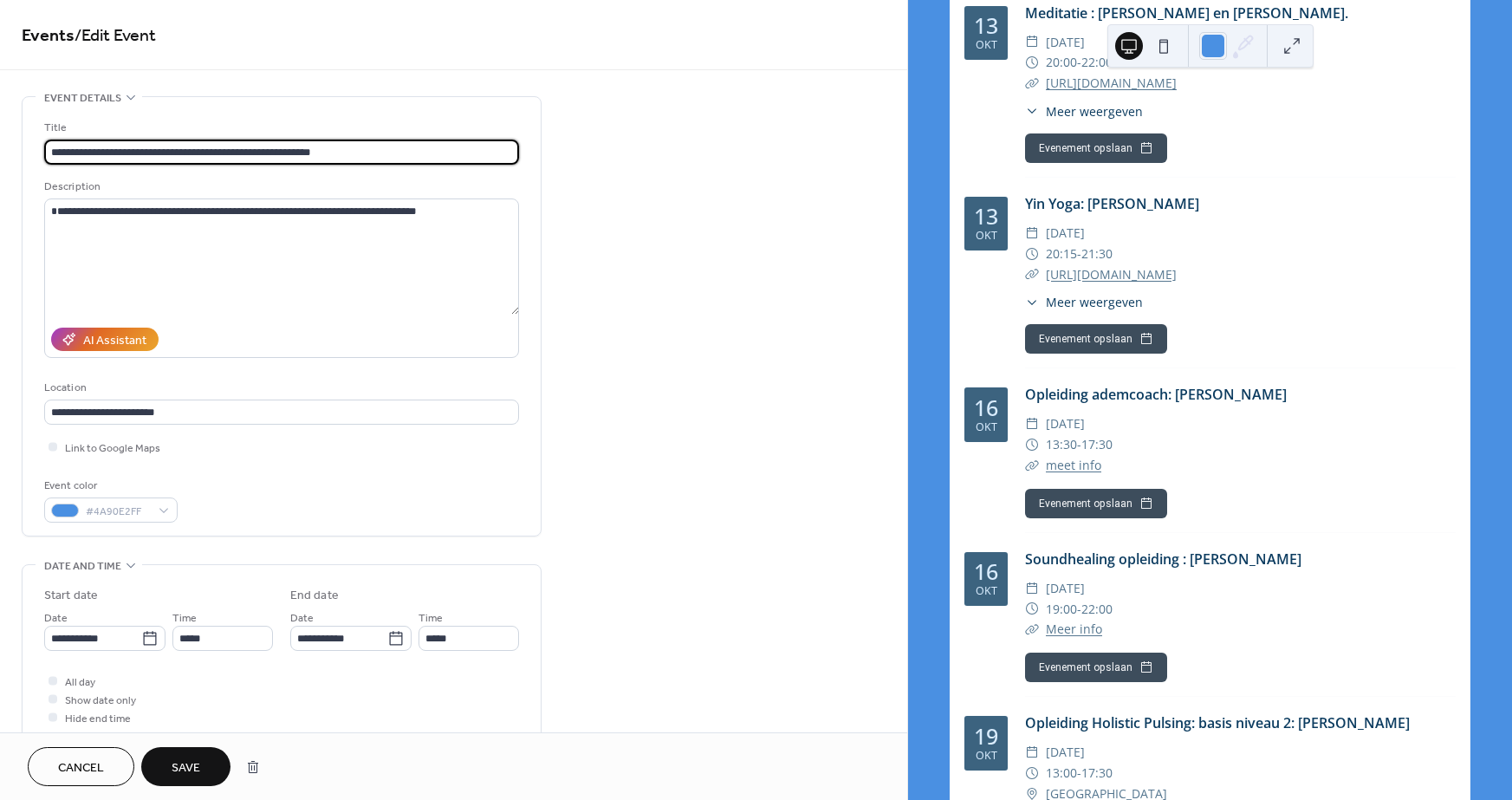 type on "**********" 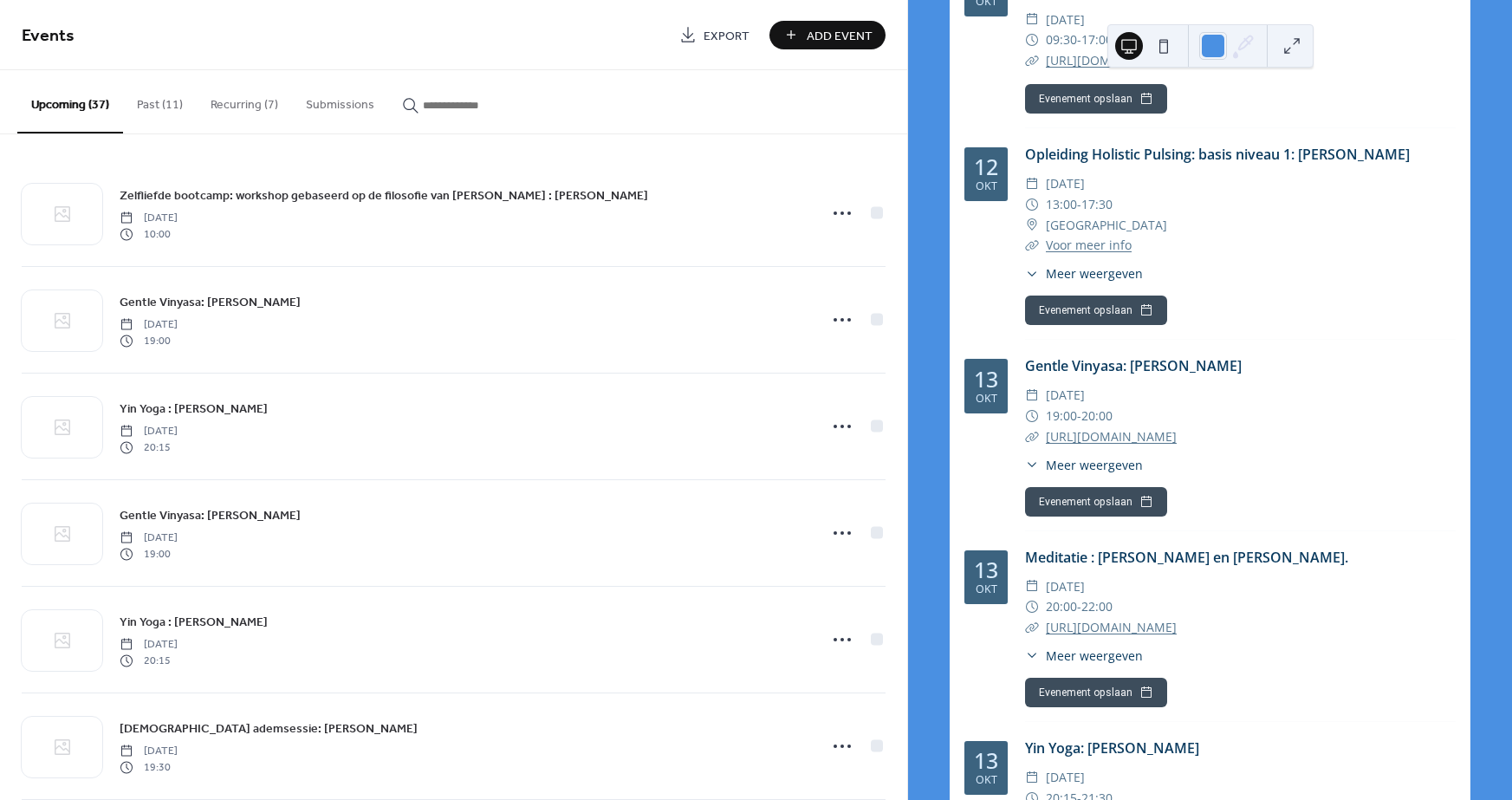 scroll, scrollTop: 7280, scrollLeft: 0, axis: vertical 